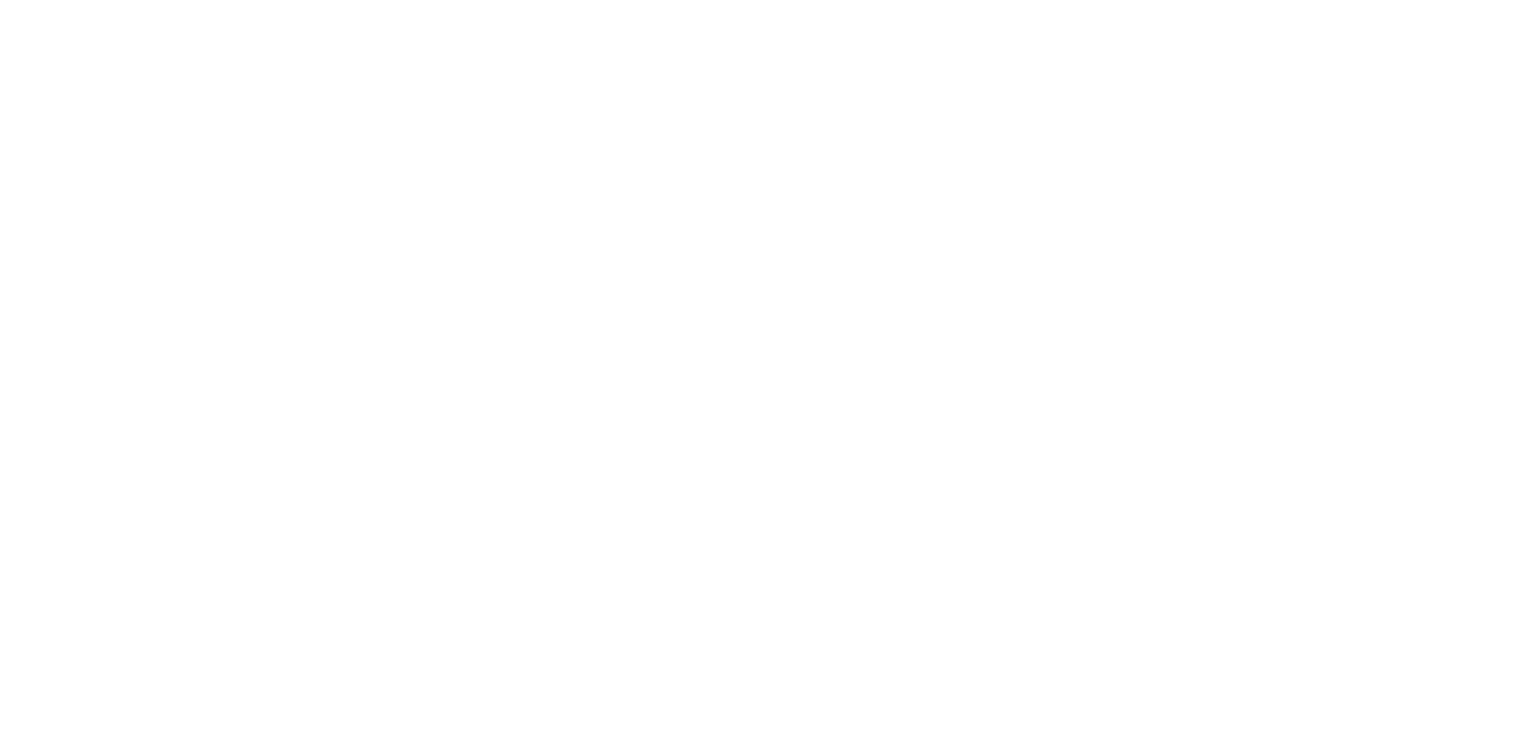 scroll, scrollTop: 0, scrollLeft: 0, axis: both 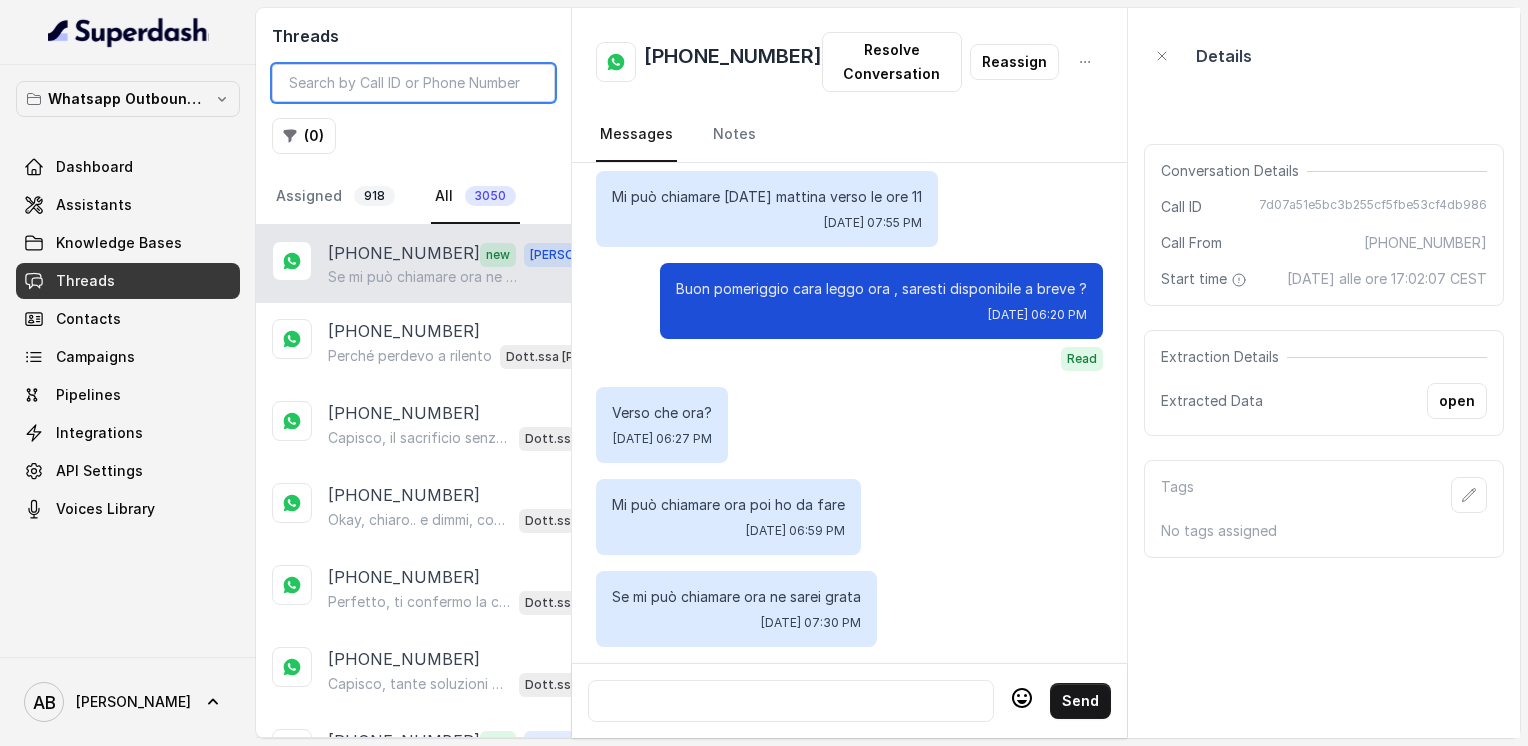 click at bounding box center (413, 83) 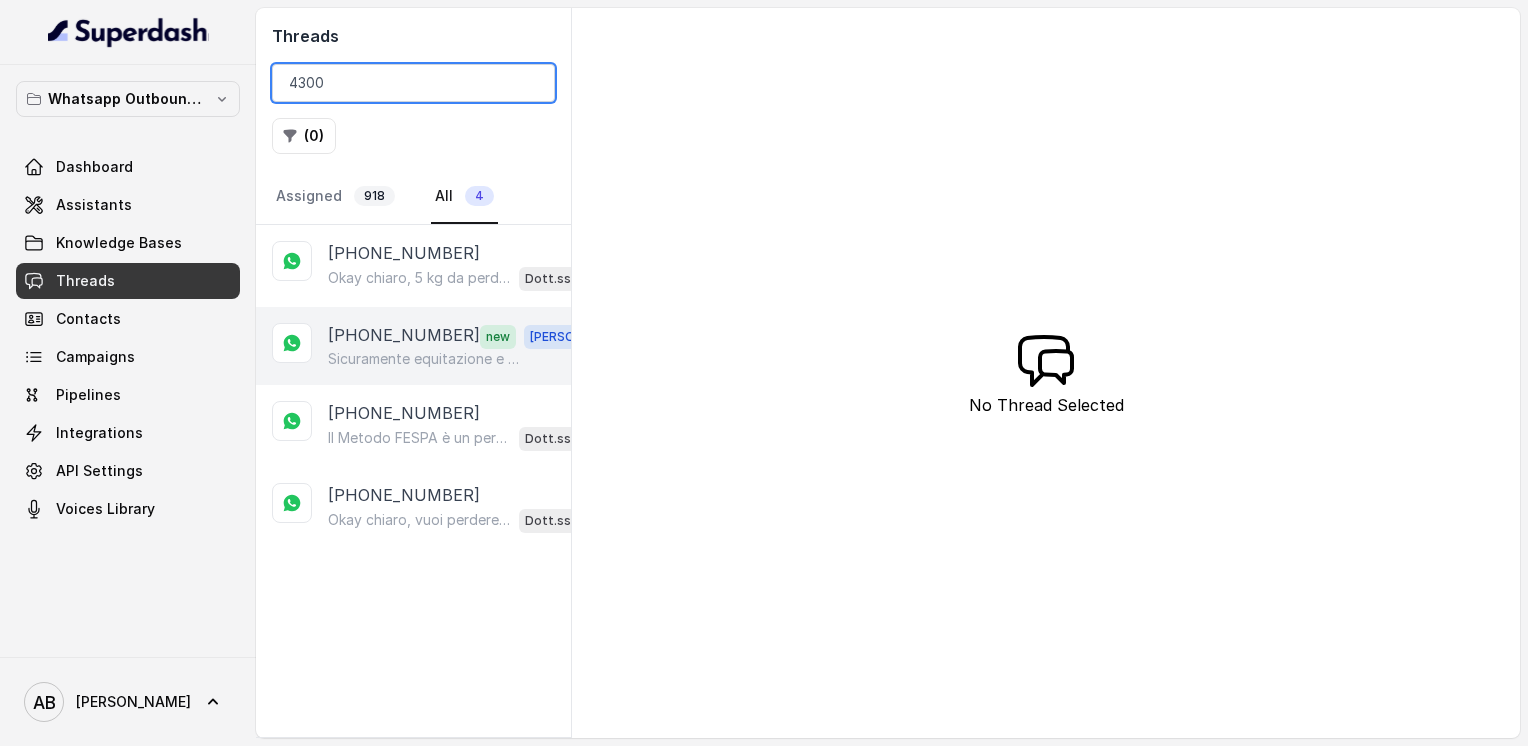 type on "4300" 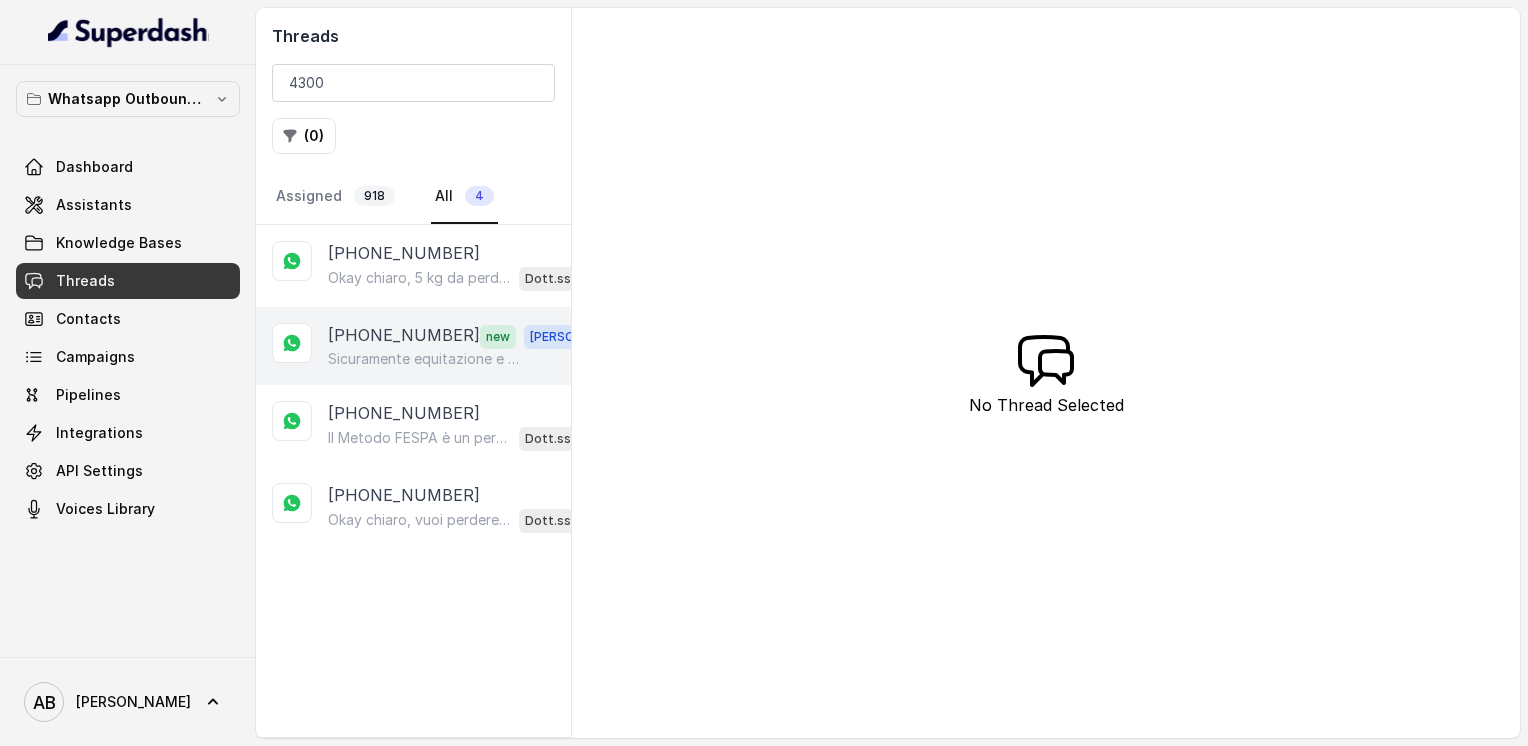 click on "Sicuramente equitazione e danza" at bounding box center (424, 359) 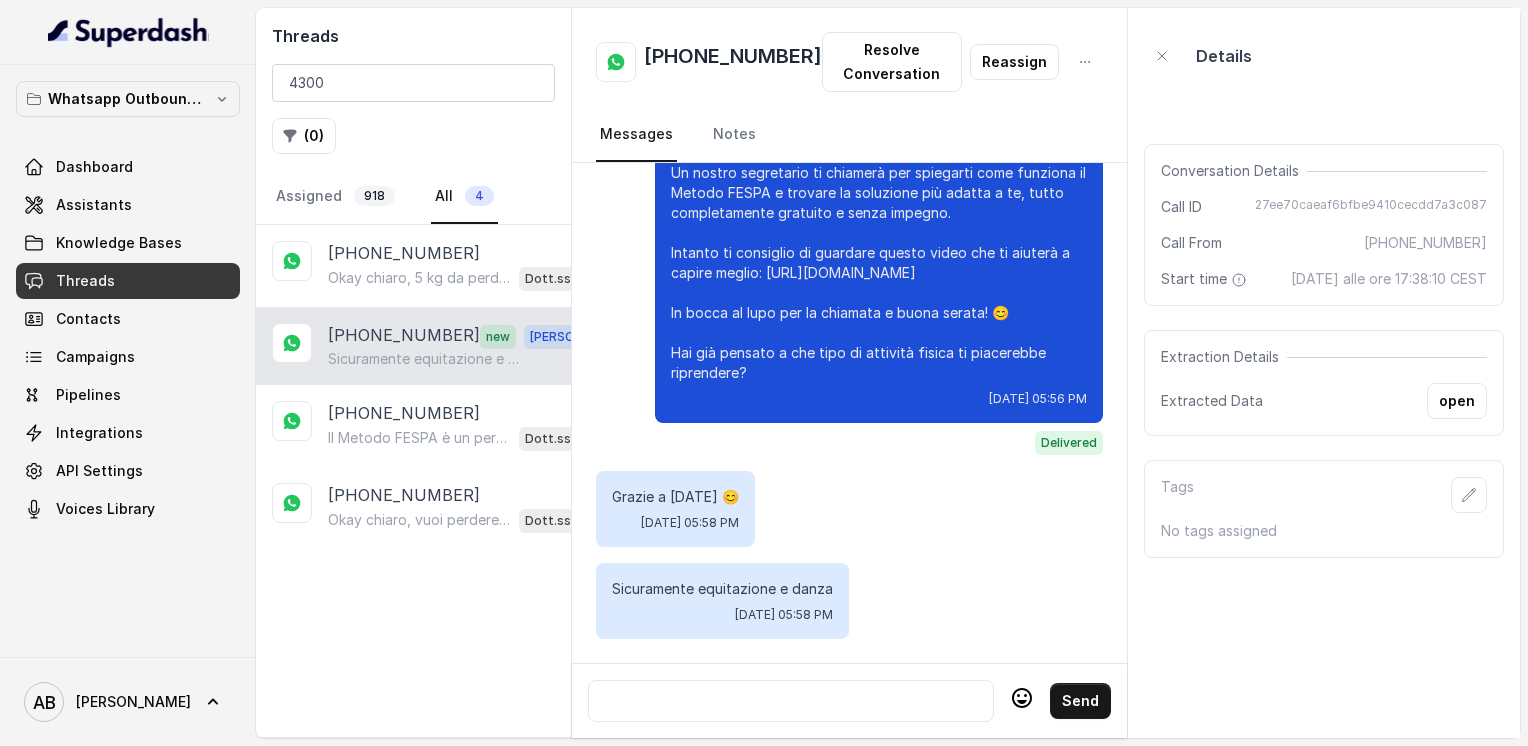 scroll, scrollTop: 2336, scrollLeft: 0, axis: vertical 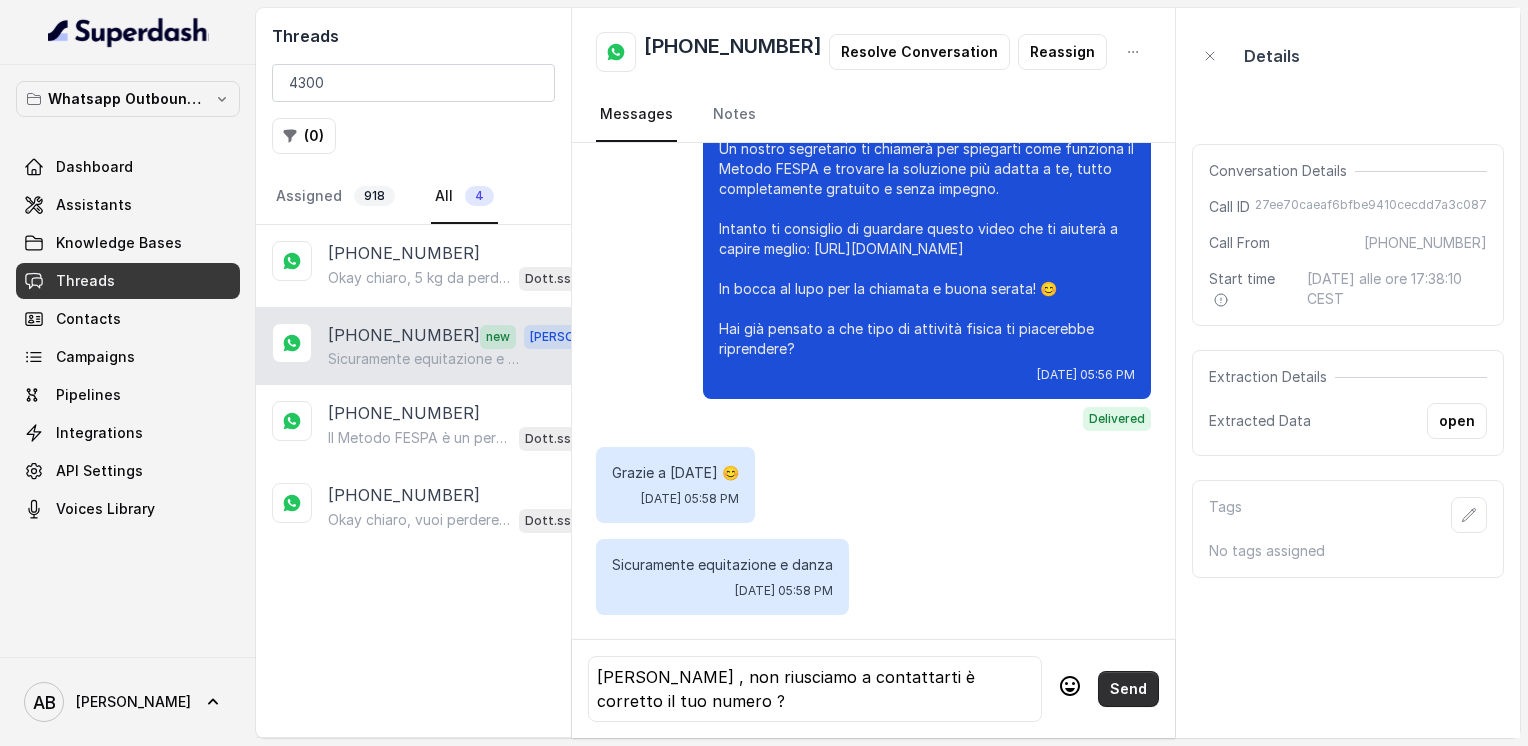 click on "Send" at bounding box center [1128, 689] 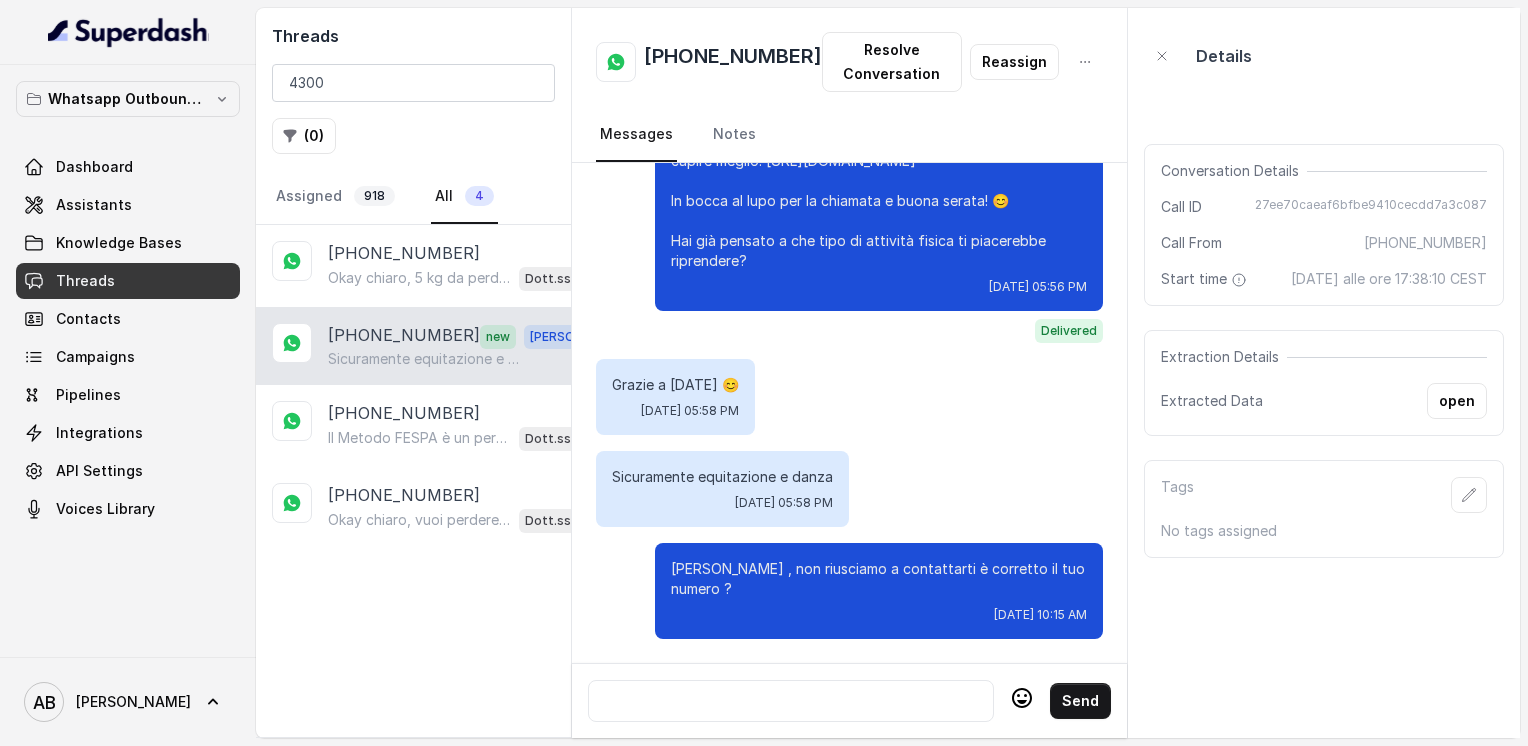 scroll, scrollTop: 2428, scrollLeft: 0, axis: vertical 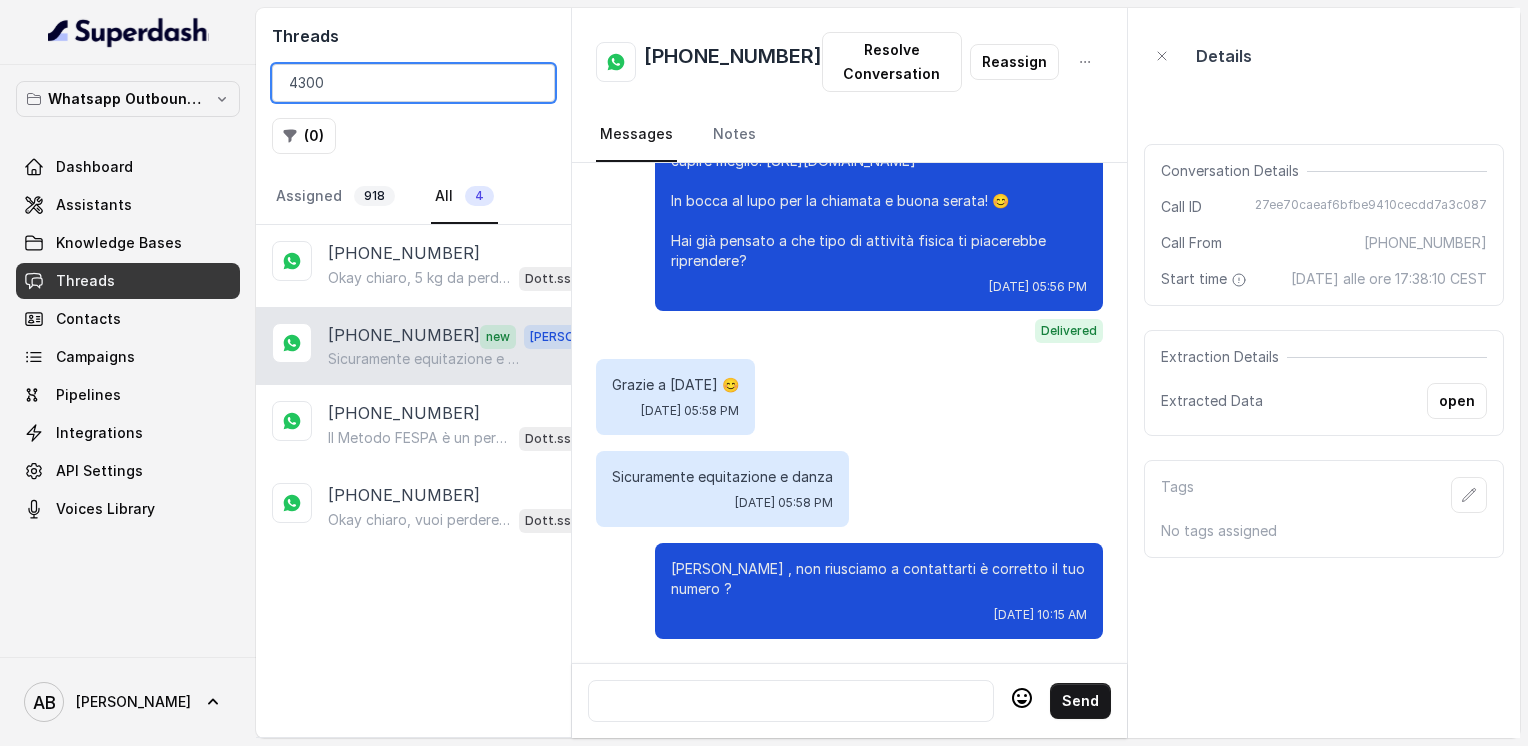 click on "4300" at bounding box center (413, 83) 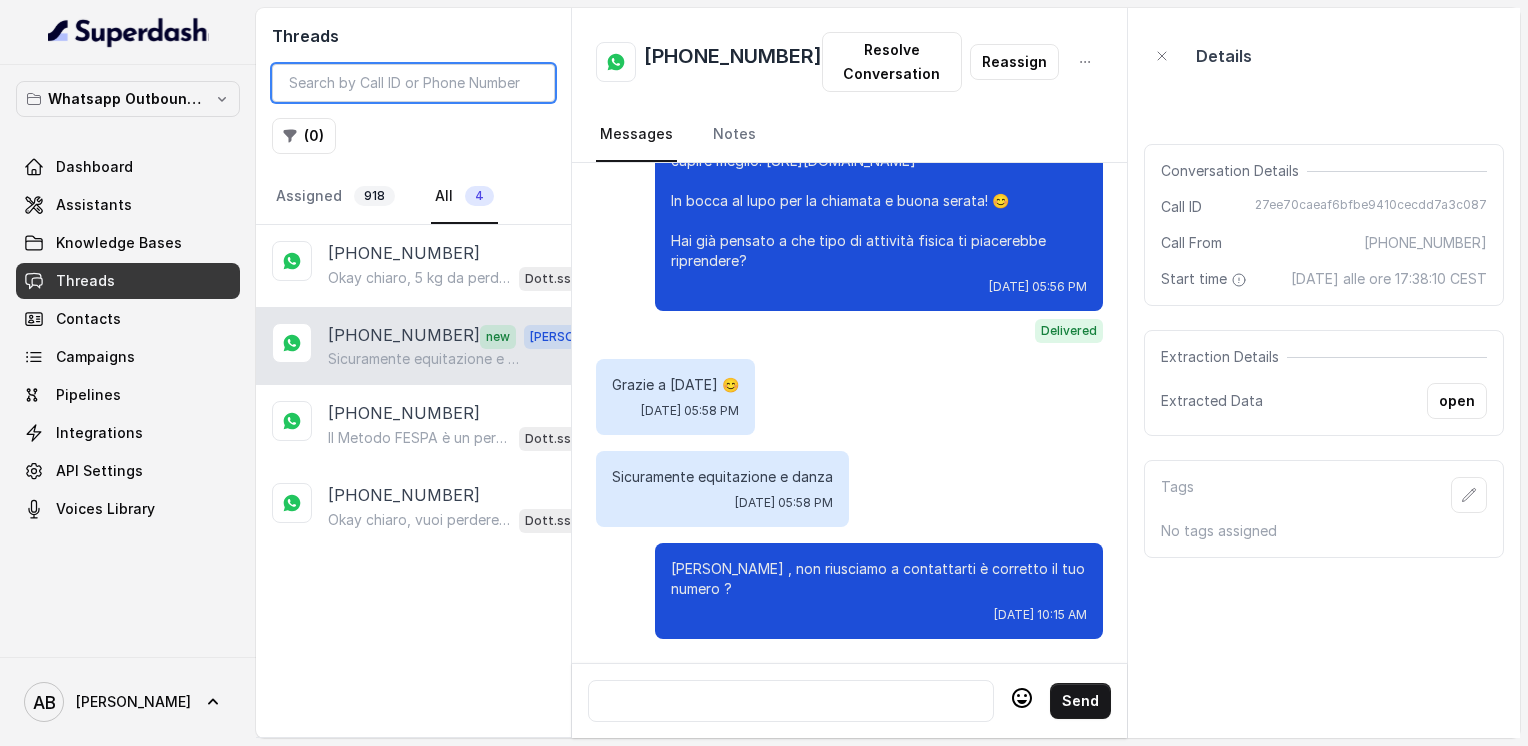 click at bounding box center (413, 83) 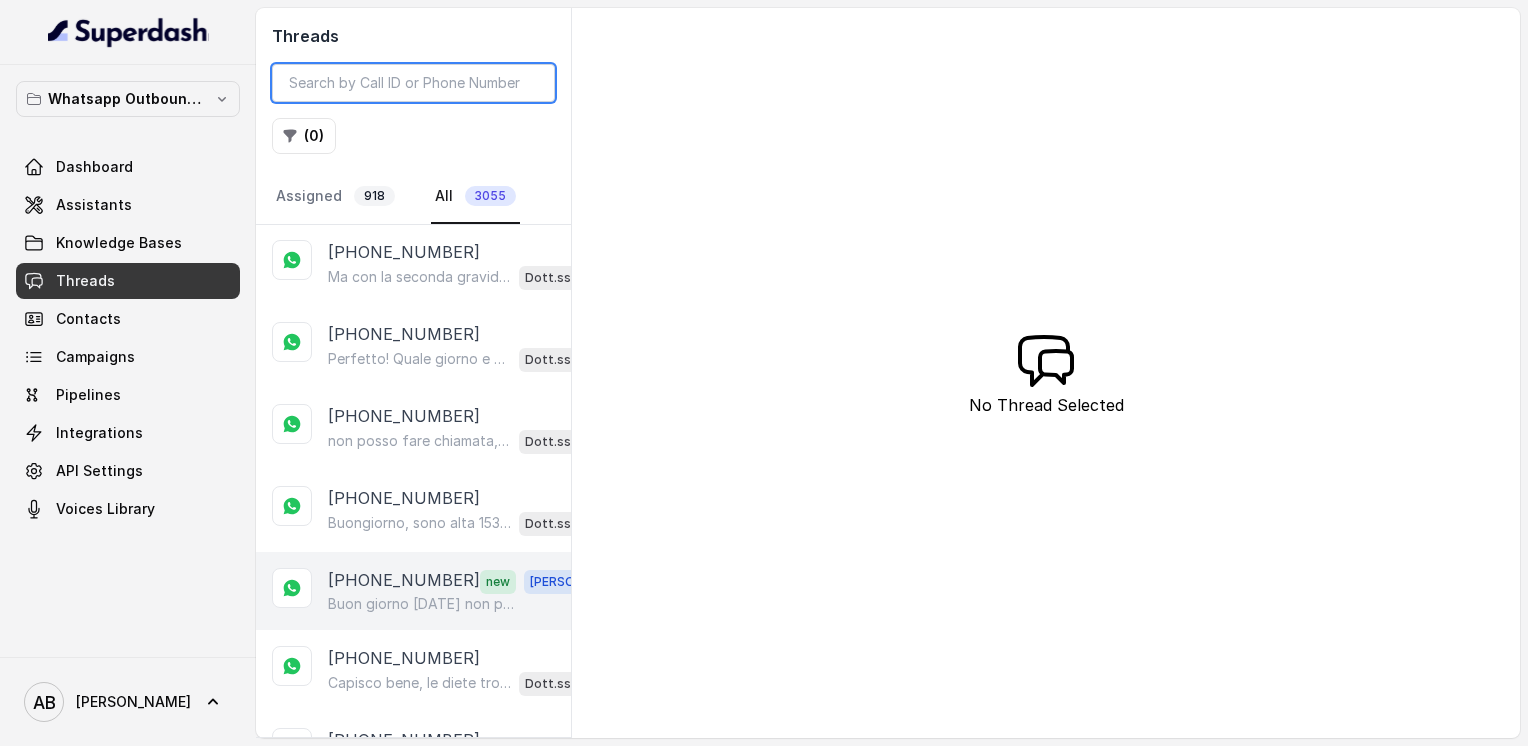 scroll, scrollTop: 0, scrollLeft: 0, axis: both 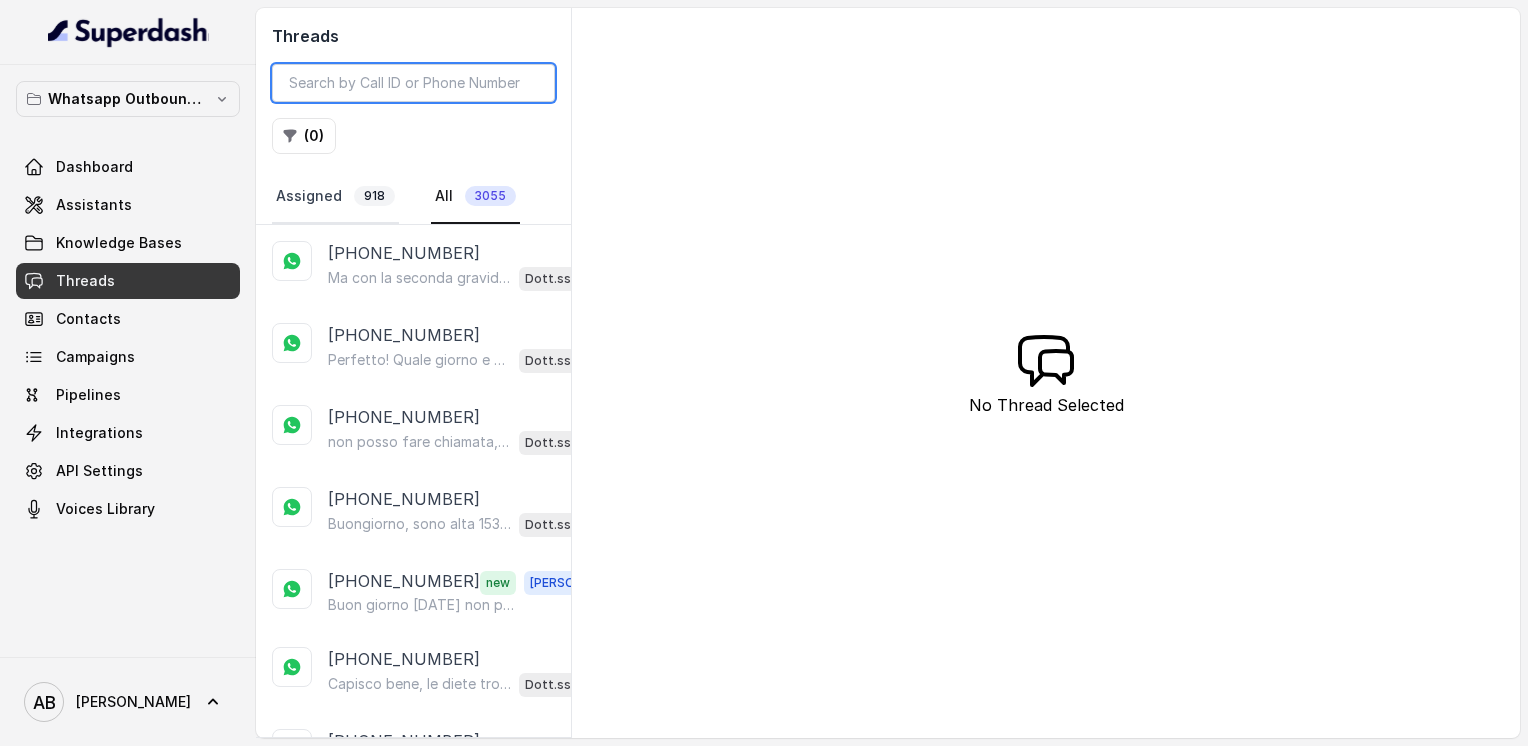 type 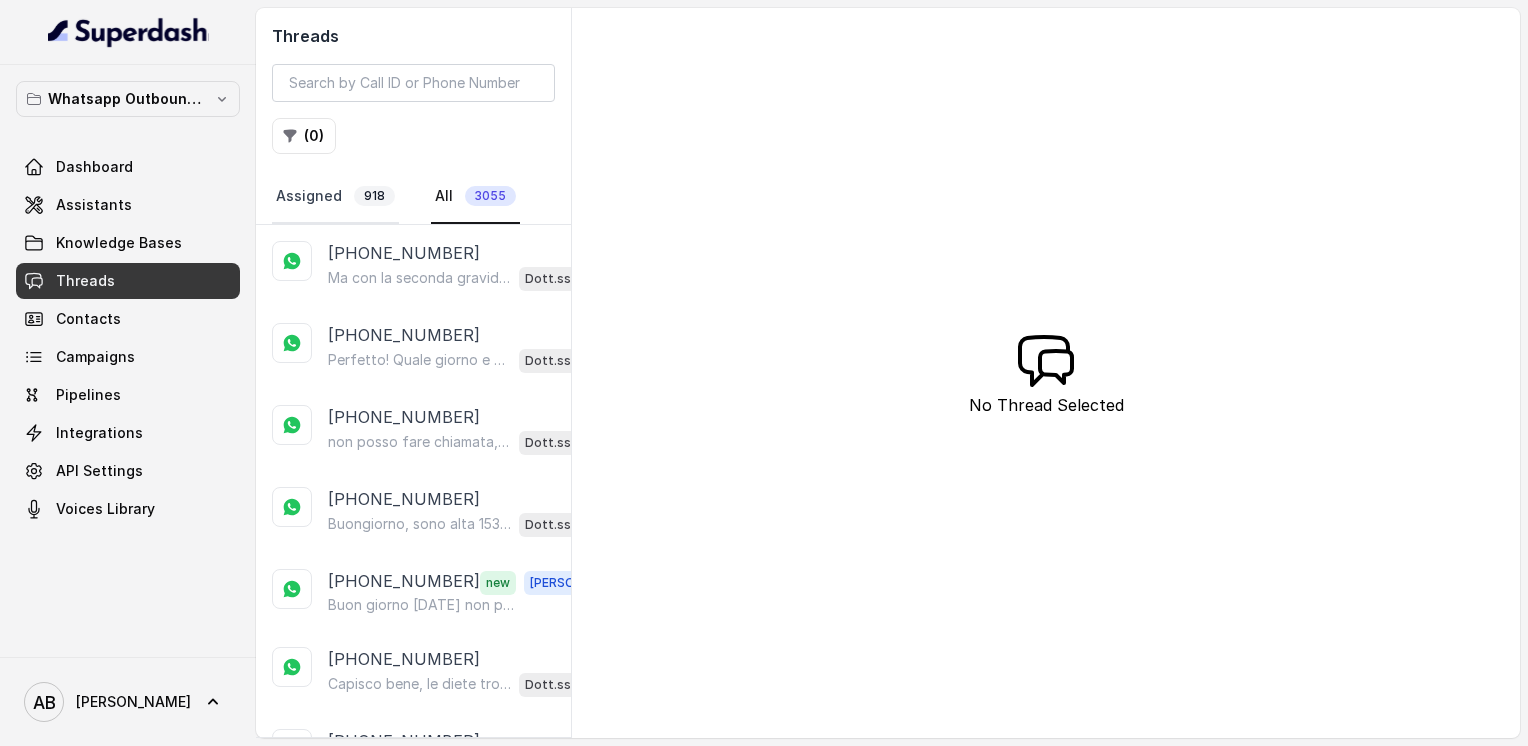 click on "Assigned 918" at bounding box center (335, 197) 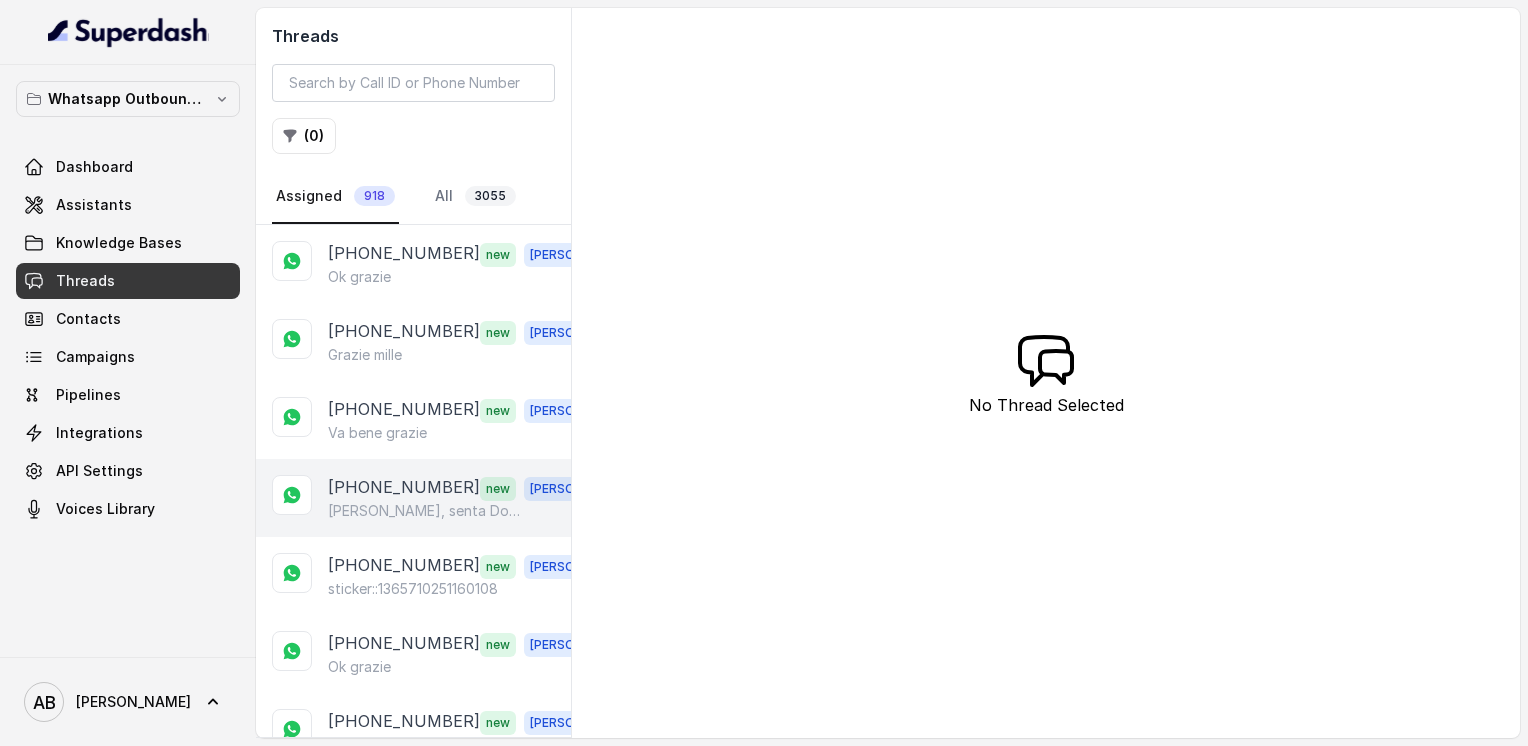 click on "[PHONE_NUMBER]" at bounding box center (404, 488) 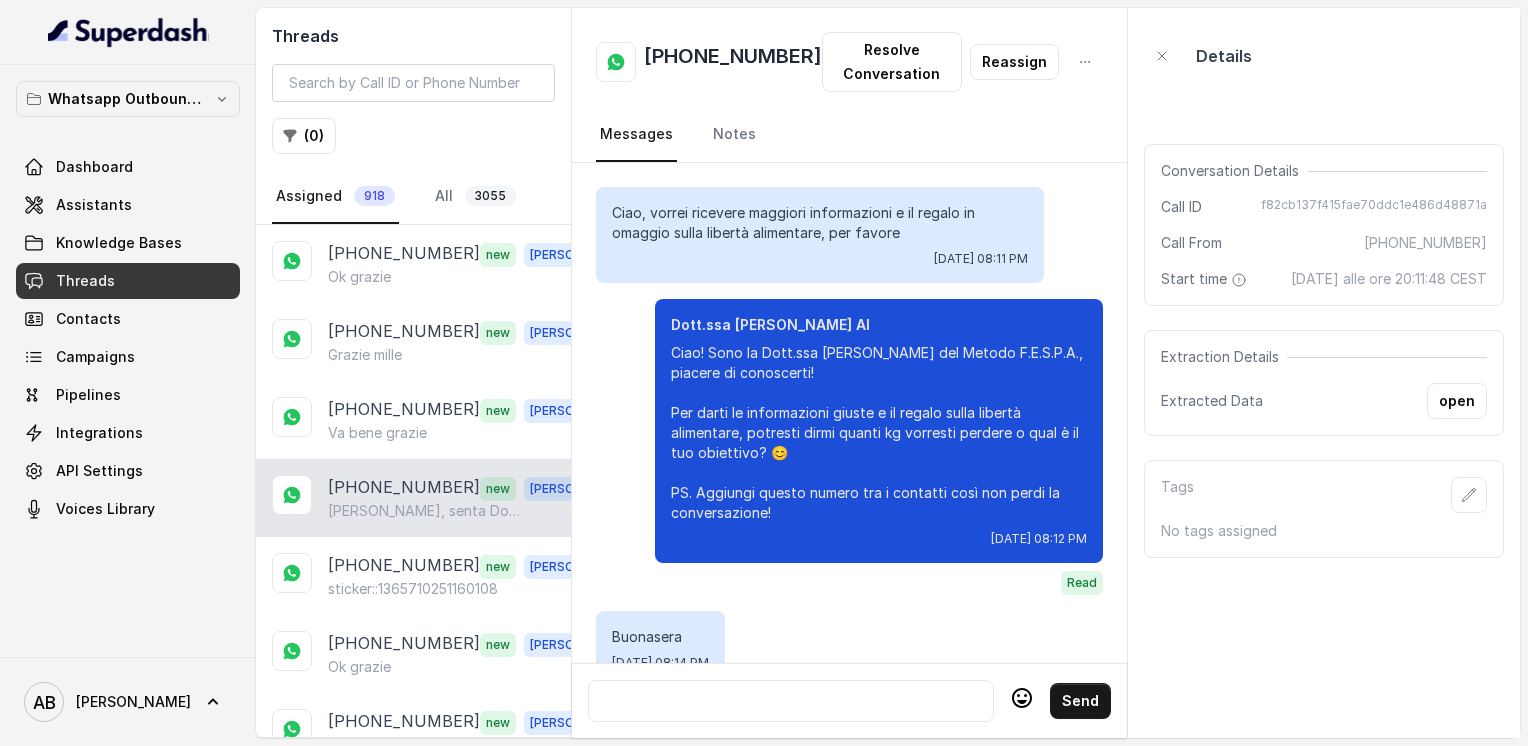 scroll, scrollTop: 4894, scrollLeft: 0, axis: vertical 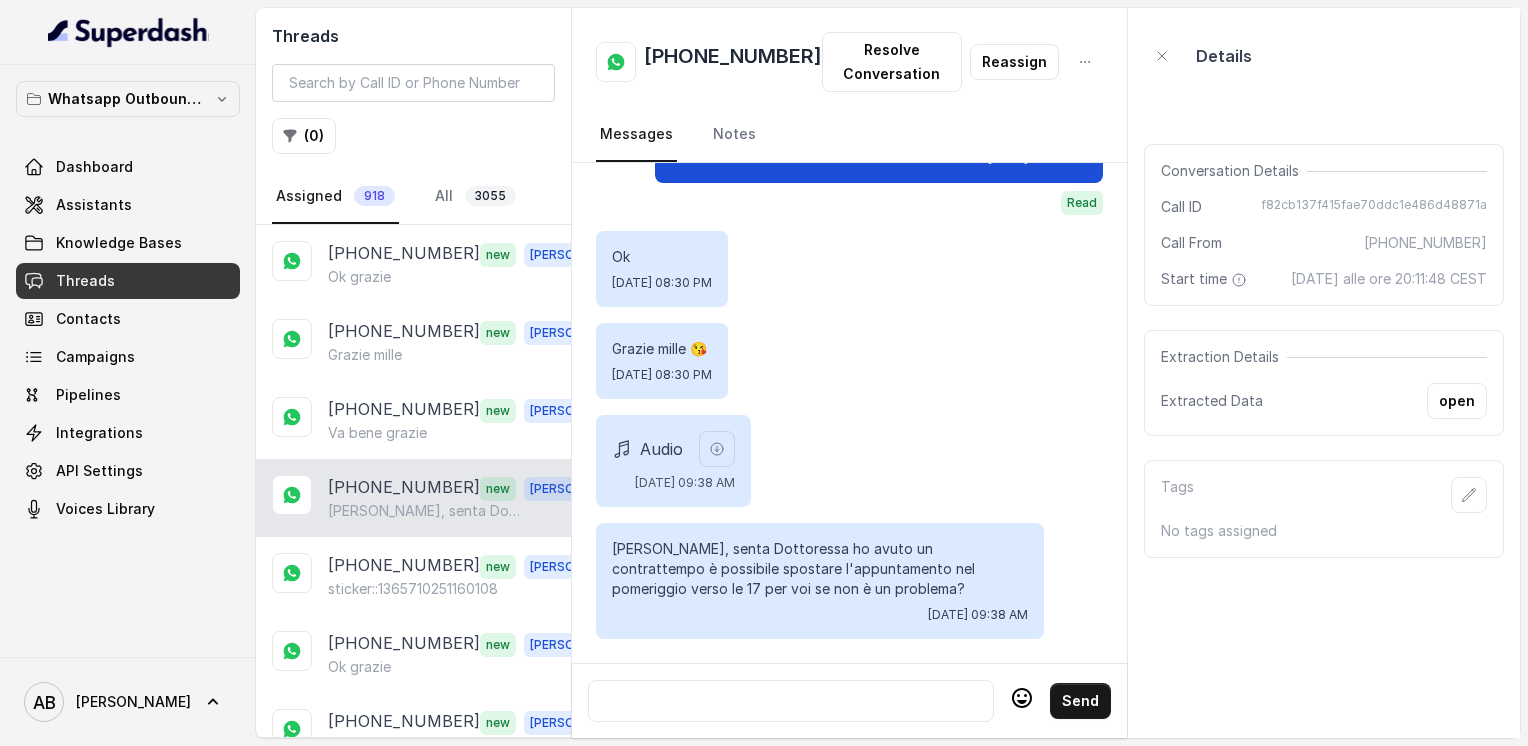 click on "[PHONE_NUMBER]" at bounding box center [733, 62] 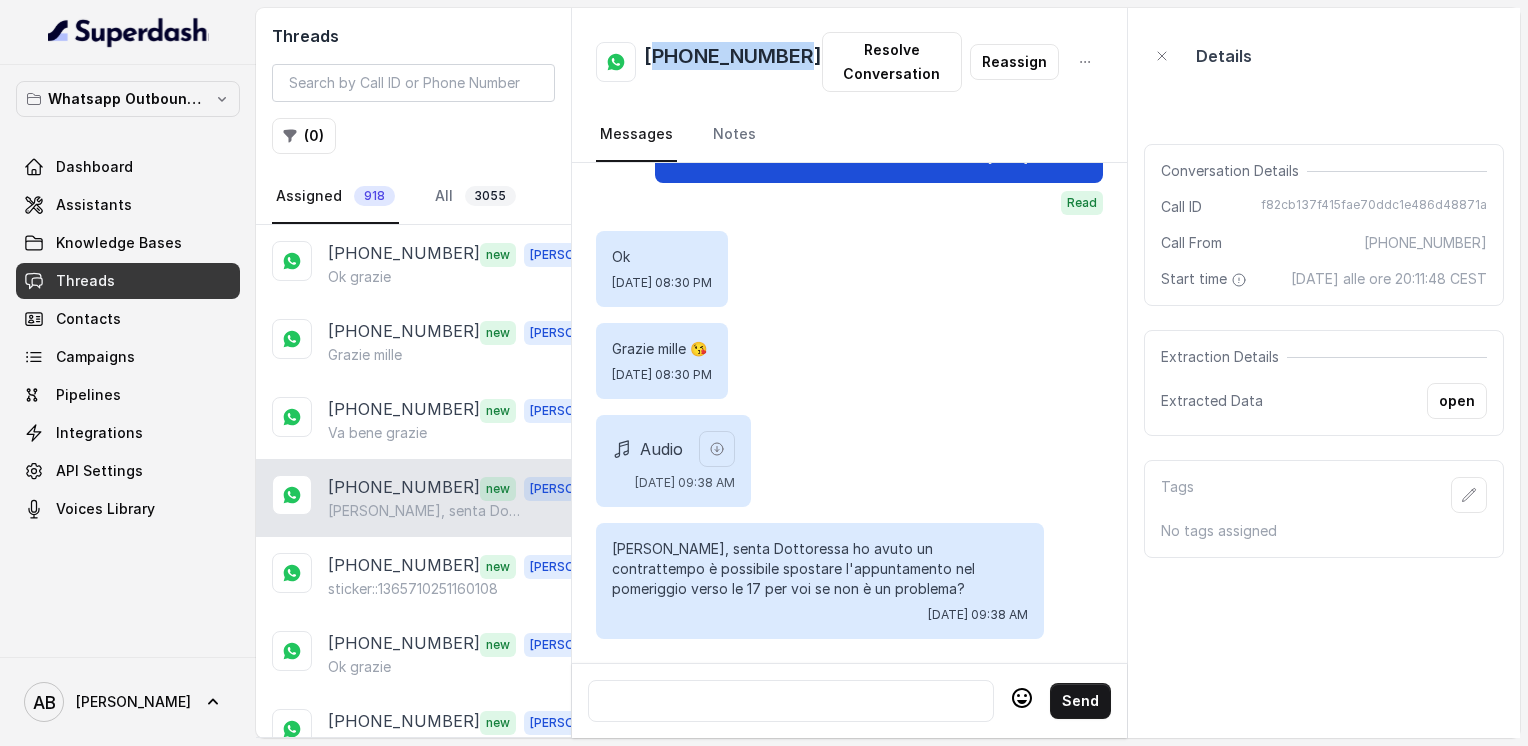 click on "[PHONE_NUMBER]" at bounding box center [733, 62] 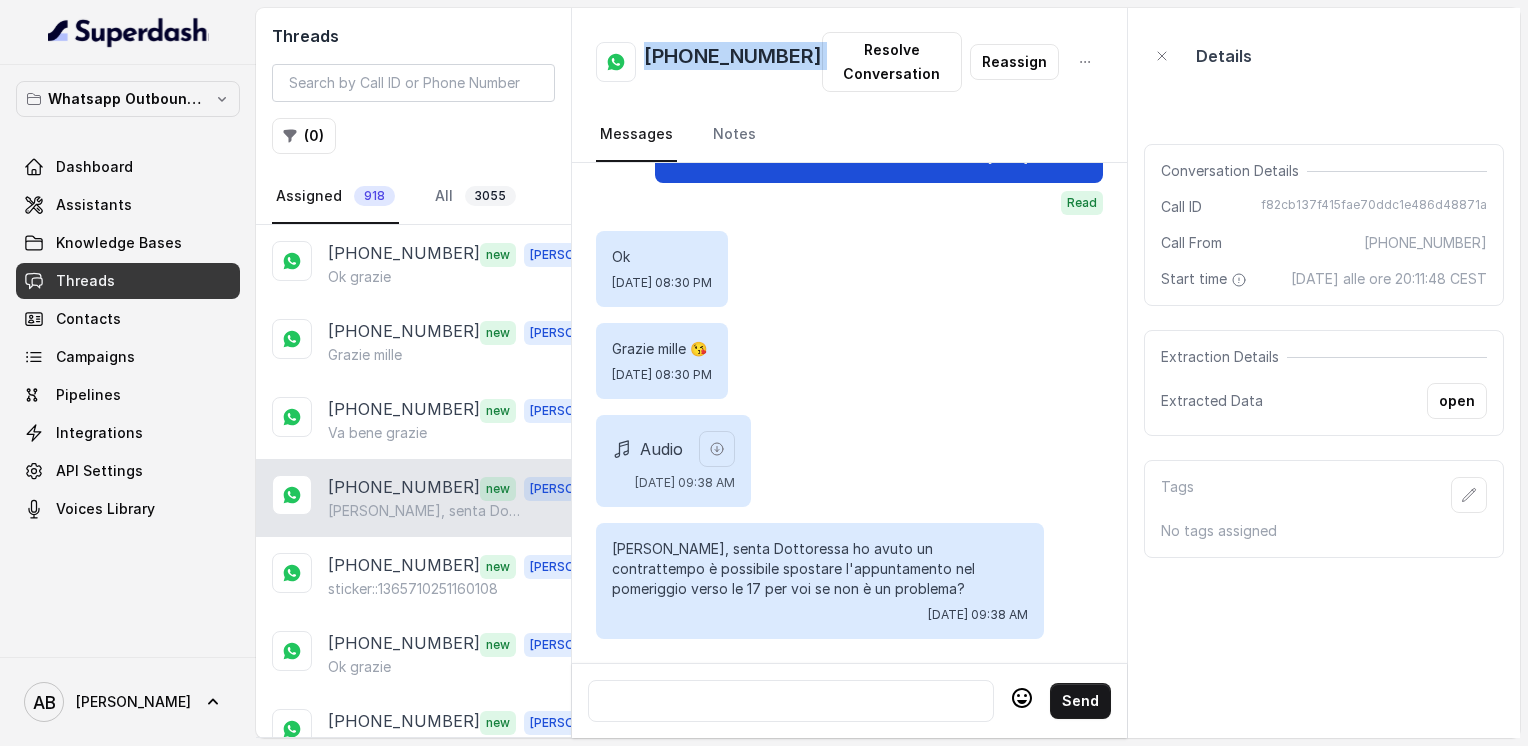 click on "[PHONE_NUMBER]" at bounding box center [733, 62] 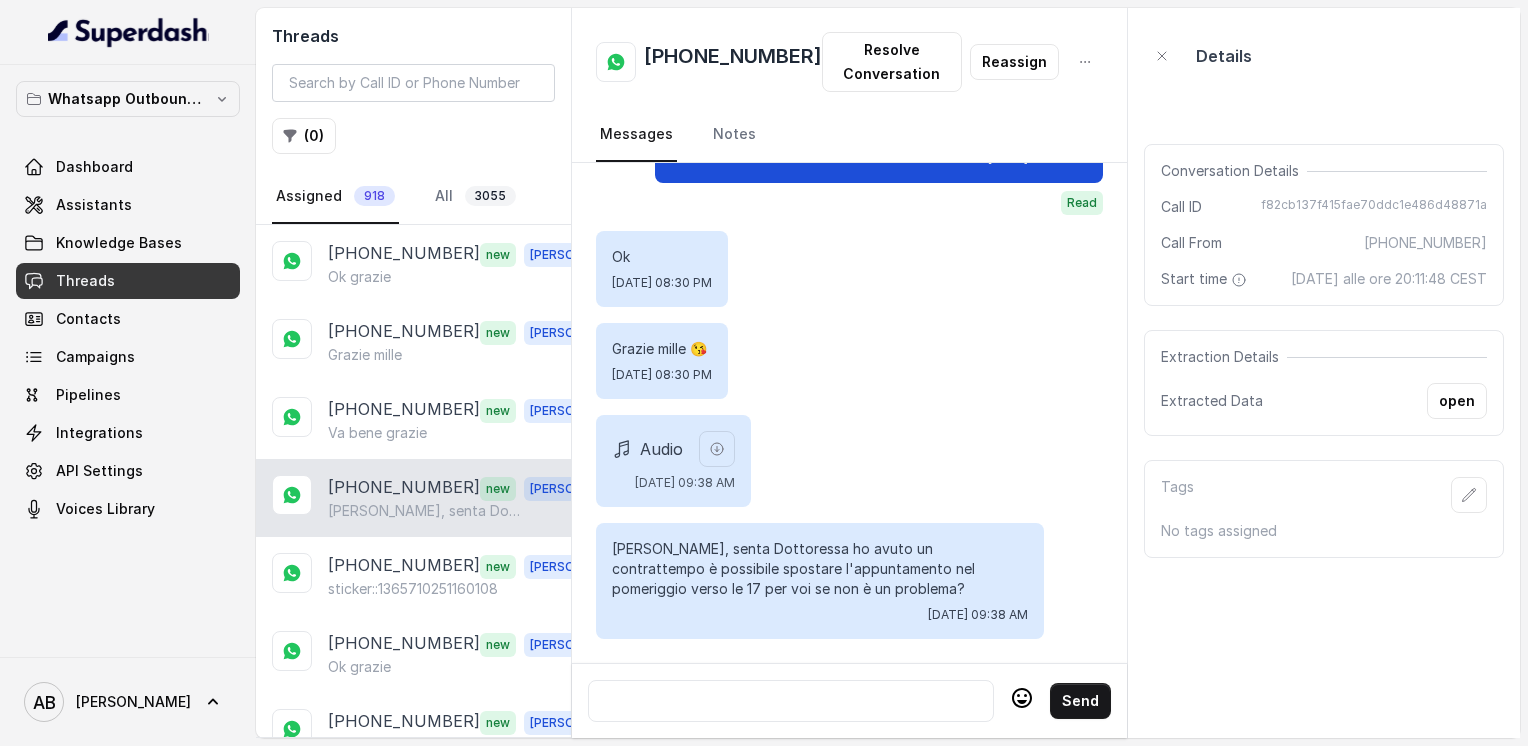 click at bounding box center [791, 701] 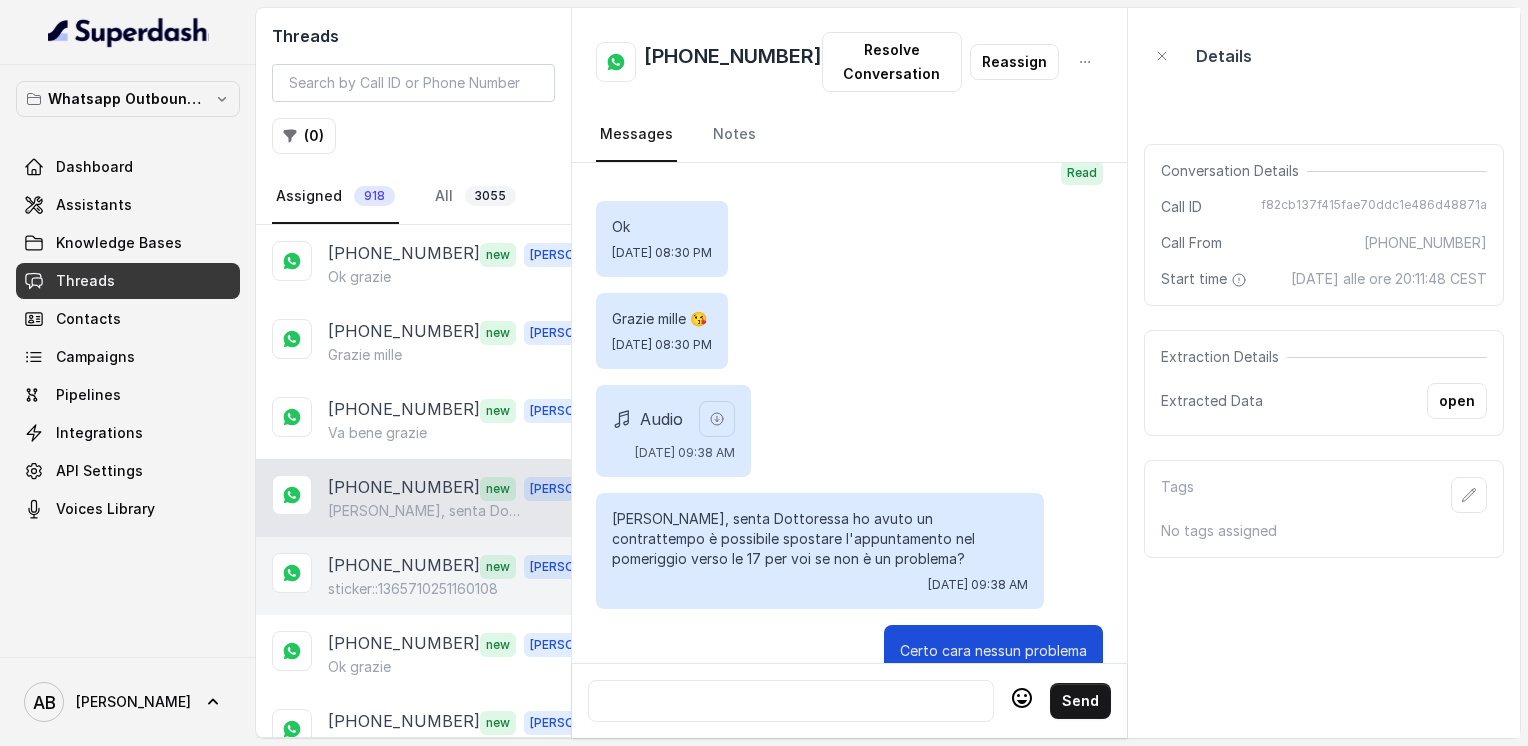 click on "[PHONE_NUMBER]   new [PERSON_NAME]::1365710251160108" at bounding box center (413, 576) 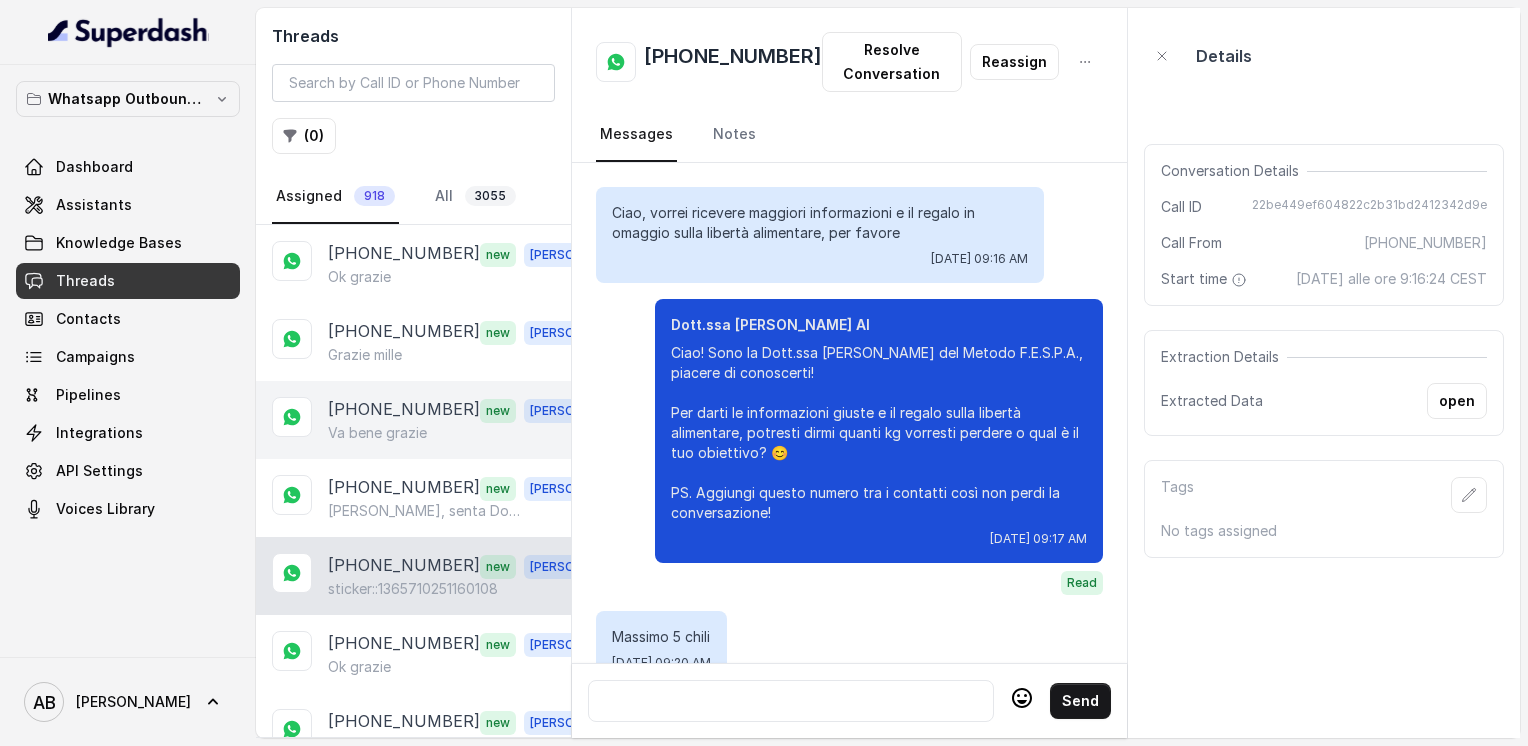 scroll, scrollTop: 1588, scrollLeft: 0, axis: vertical 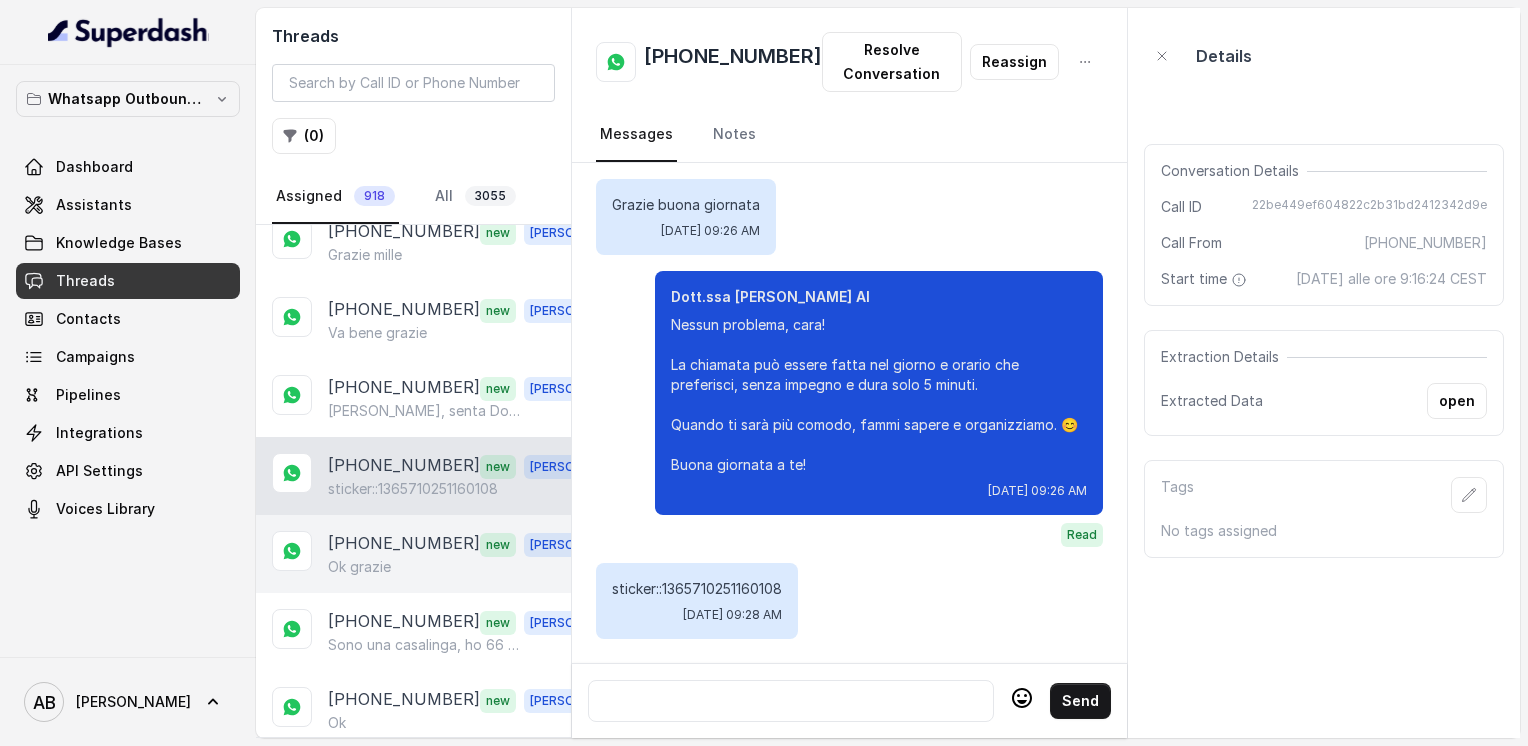 click on "[PHONE_NUMBER]" at bounding box center (404, 544) 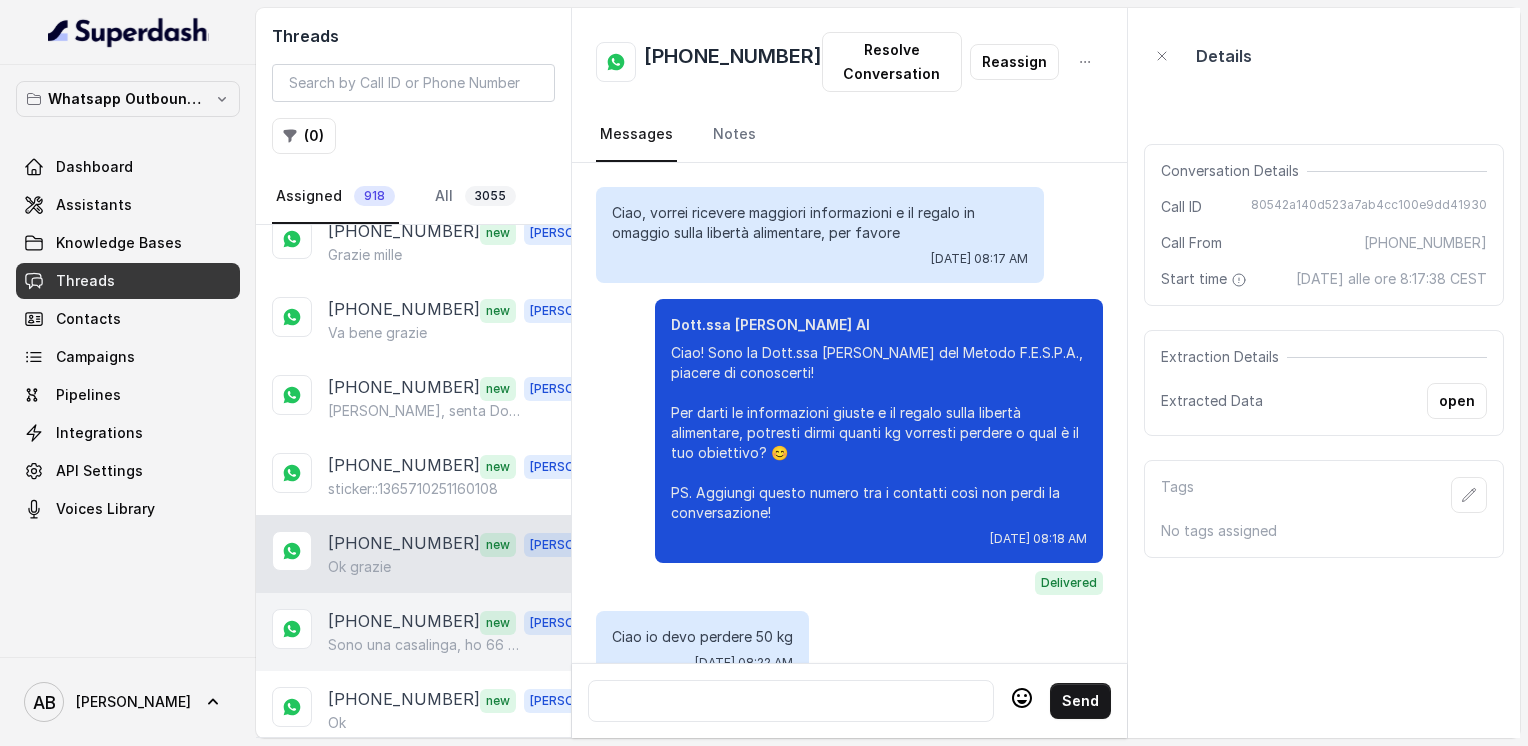 scroll, scrollTop: 2256, scrollLeft: 0, axis: vertical 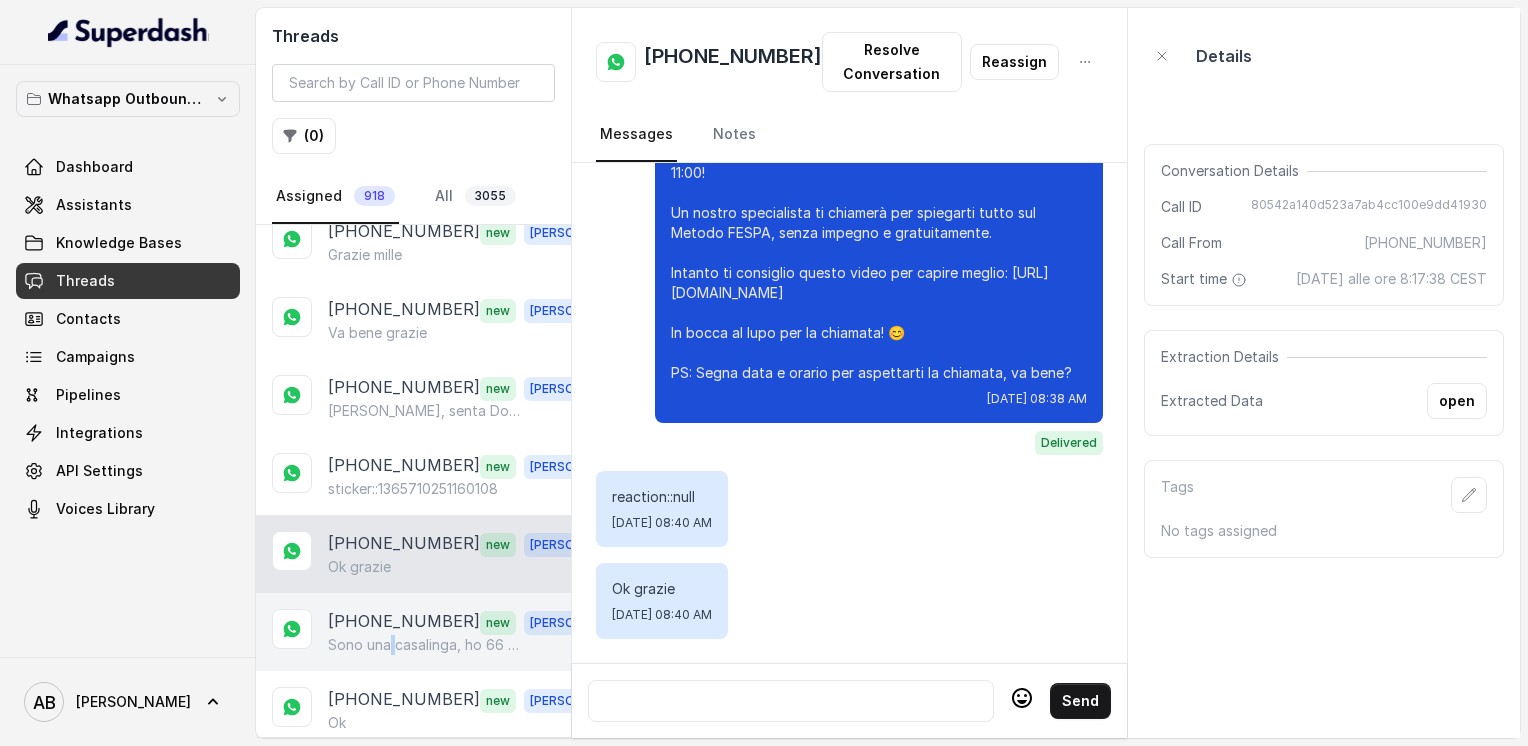 click on "Sono una casalinga, ho 66 anni." at bounding box center [424, 645] 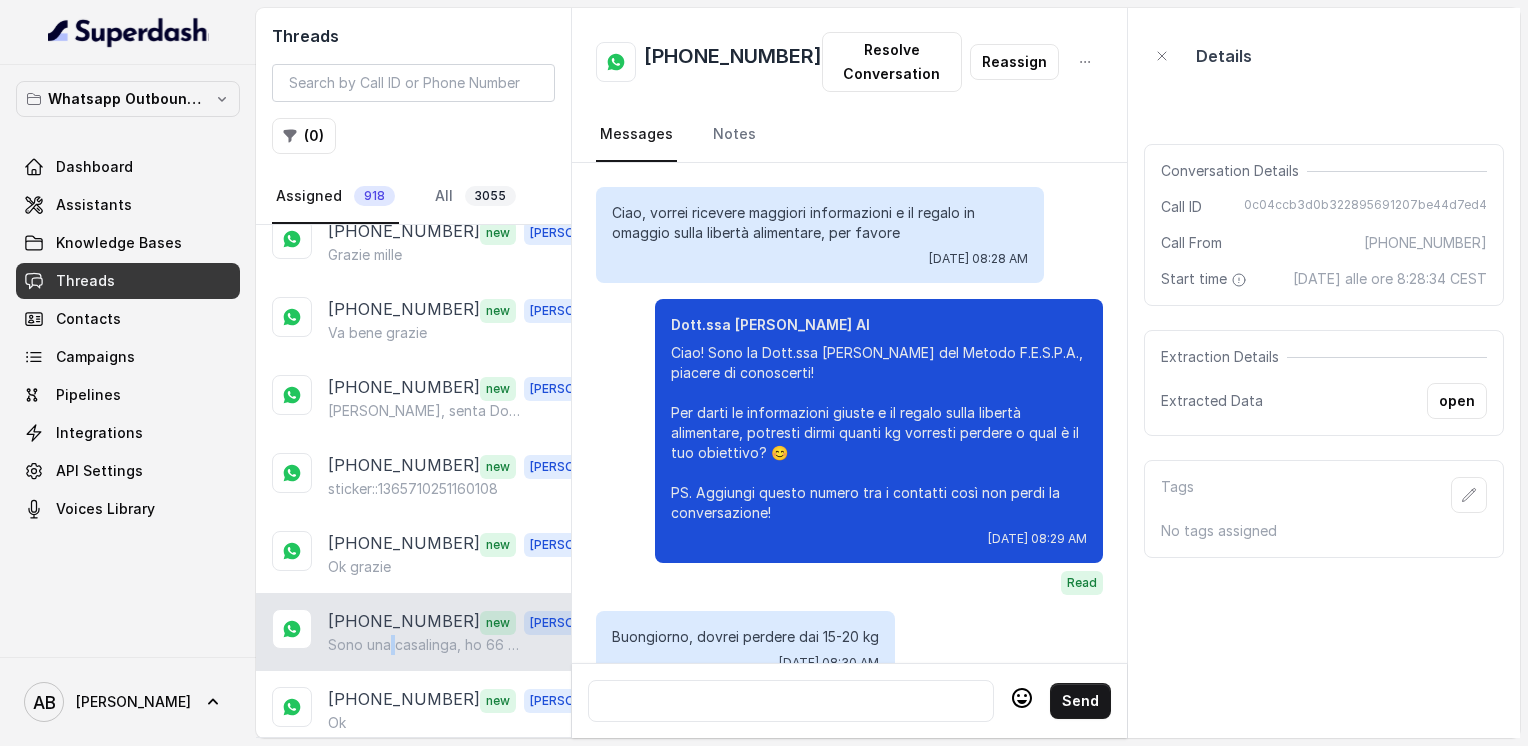 scroll, scrollTop: 1820, scrollLeft: 0, axis: vertical 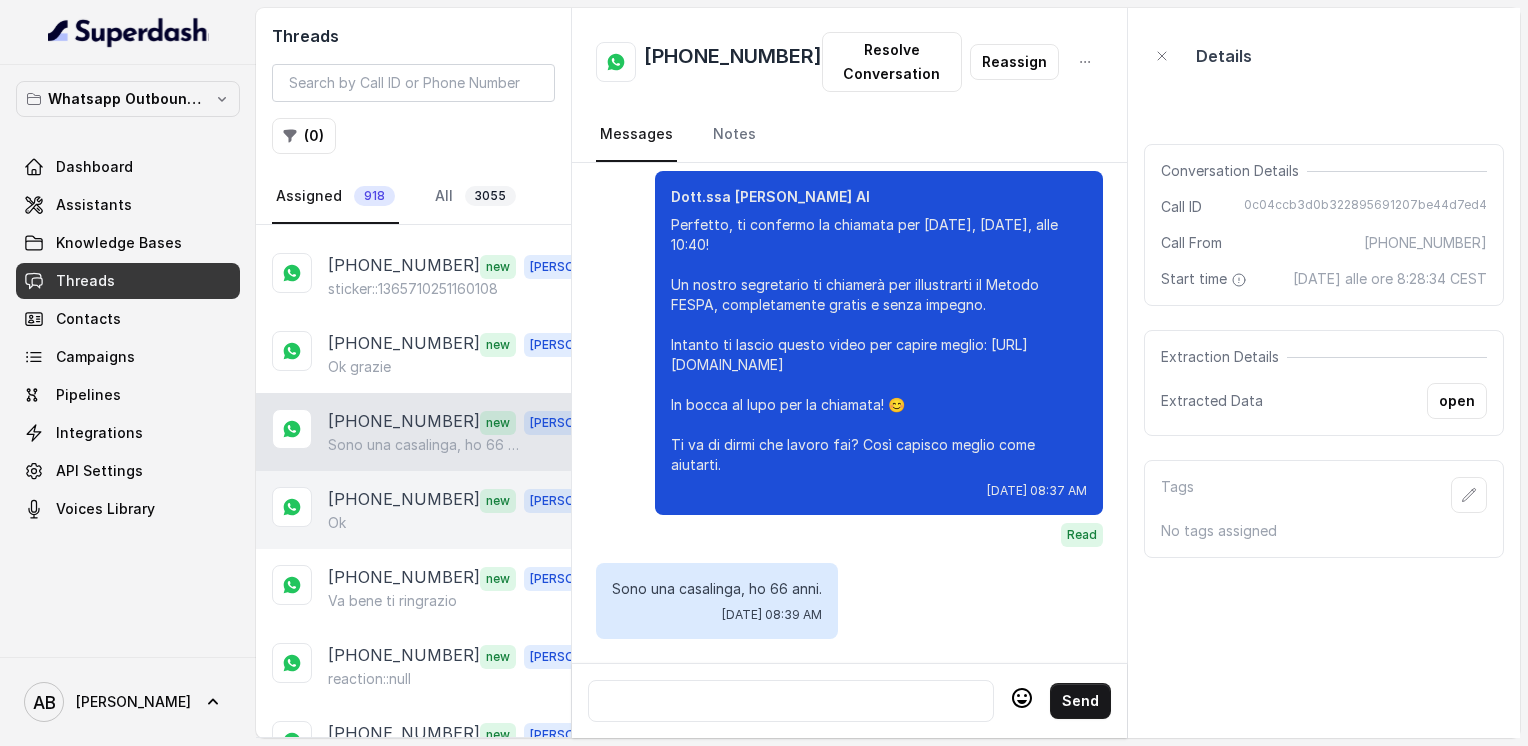 click on "Ok" at bounding box center (469, 523) 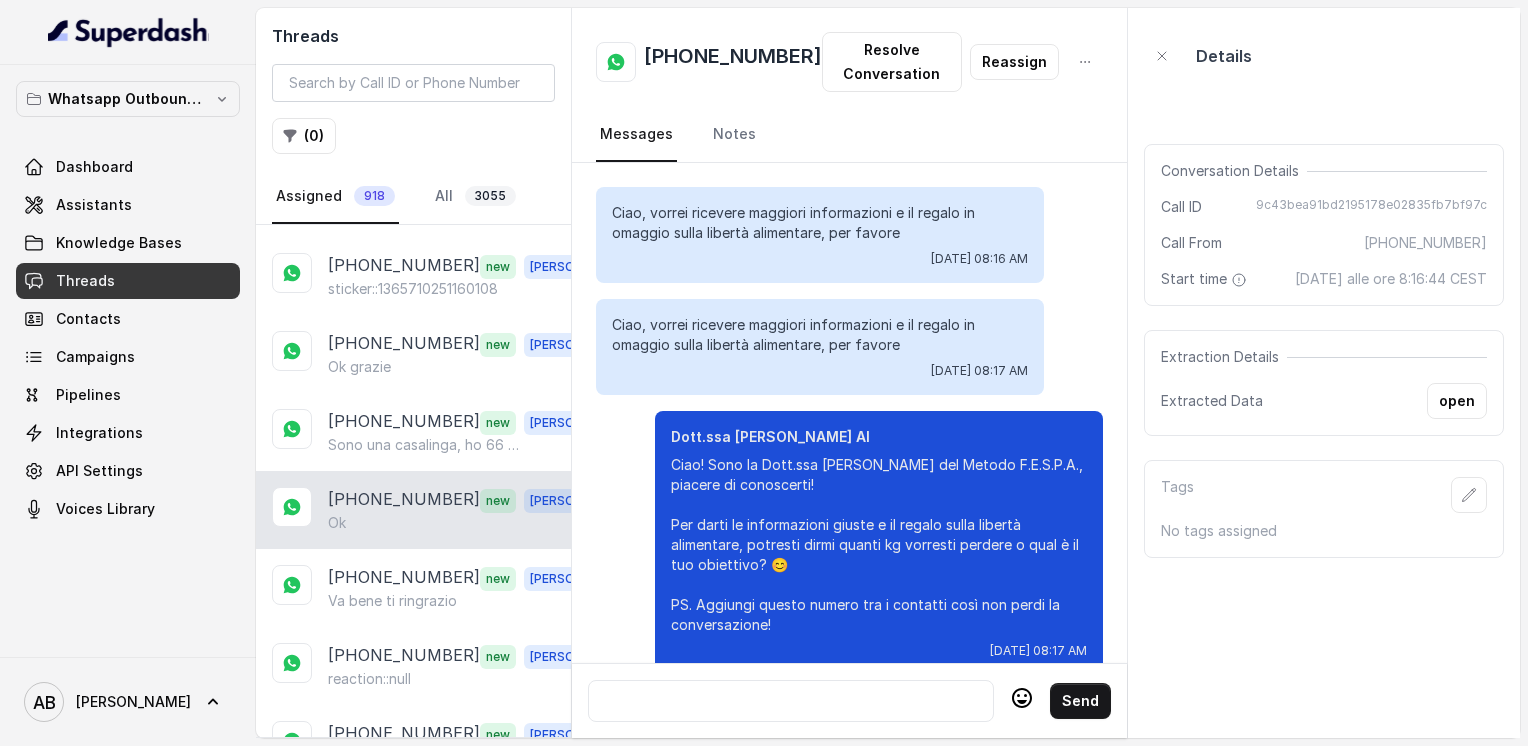 scroll, scrollTop: 3272, scrollLeft: 0, axis: vertical 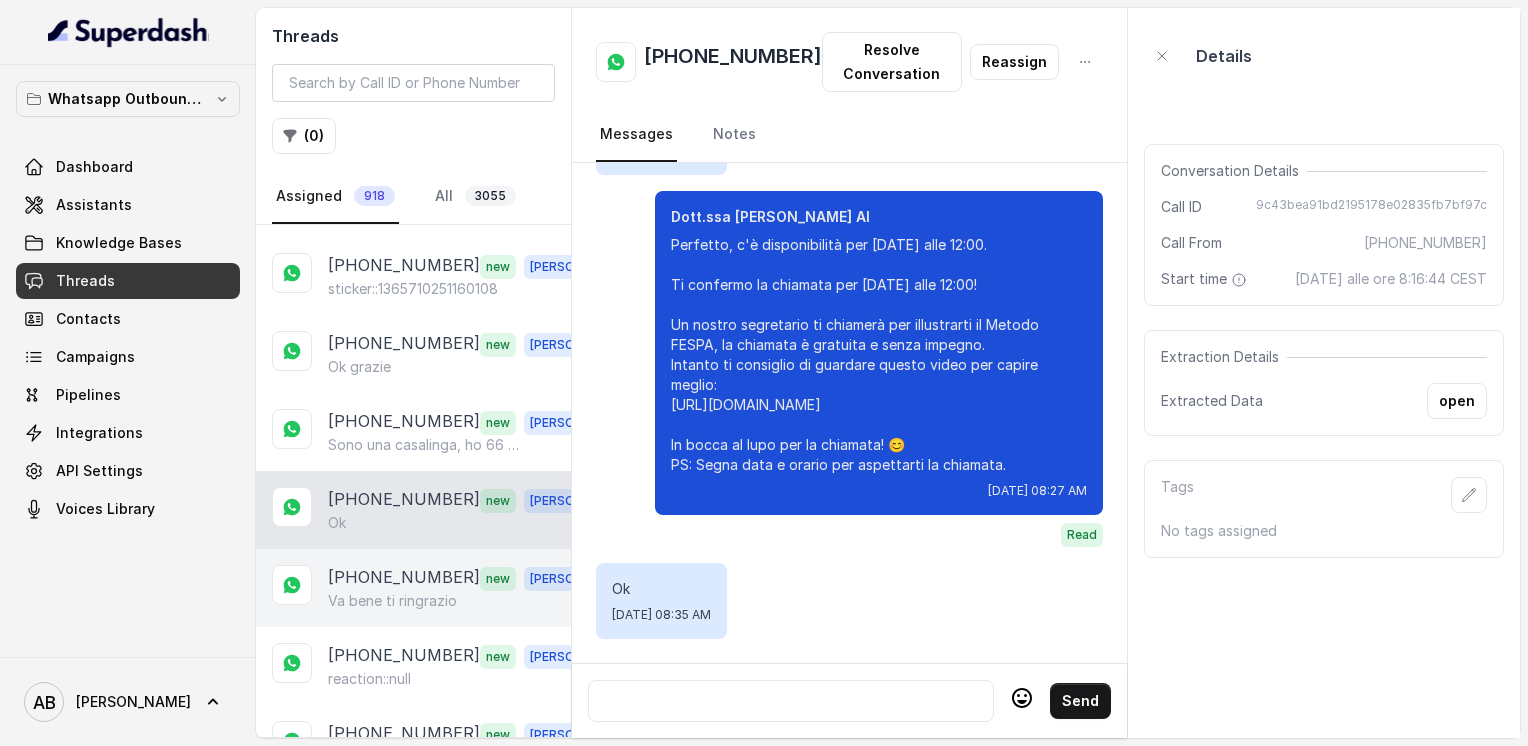 click on "[PHONE_NUMBER]" at bounding box center [404, 578] 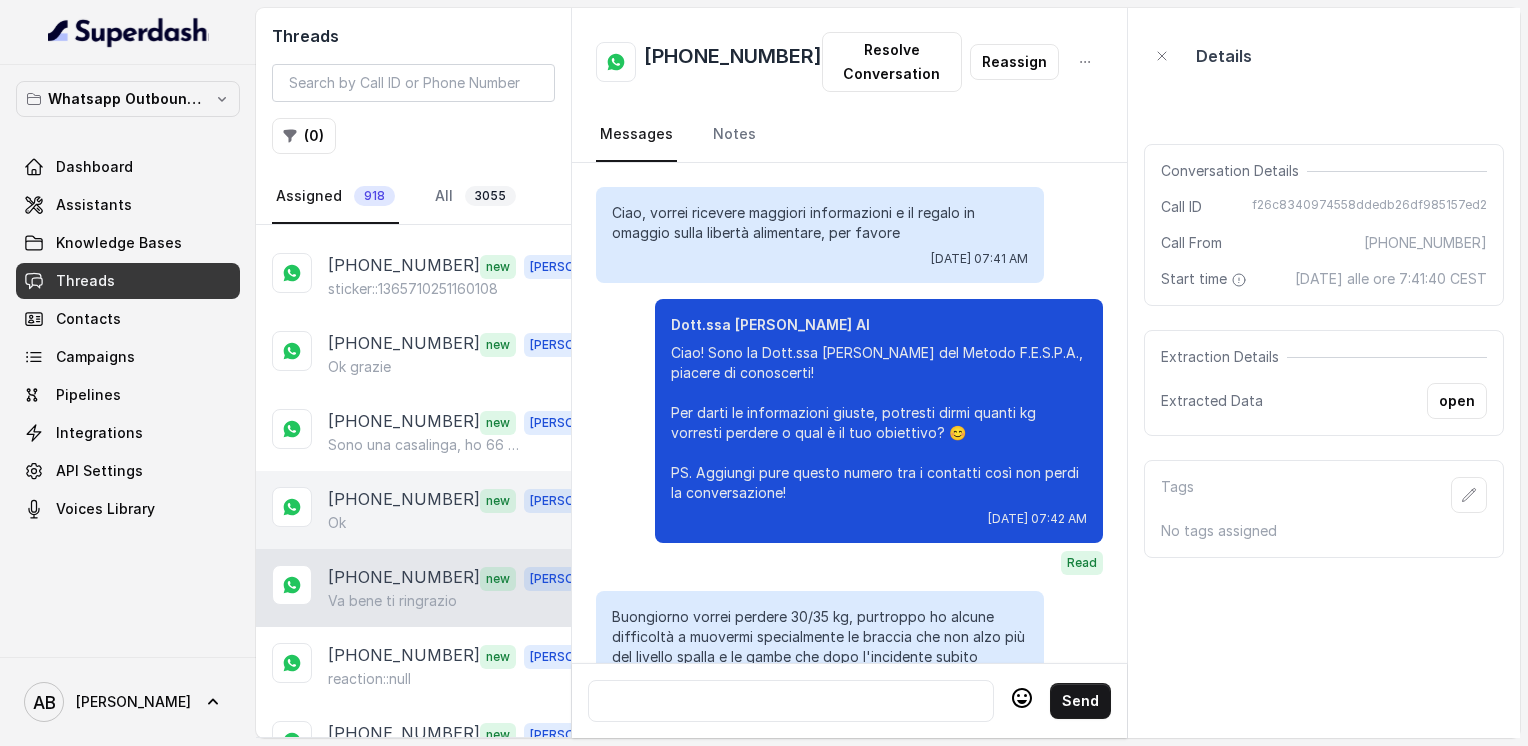 scroll, scrollTop: 5500, scrollLeft: 0, axis: vertical 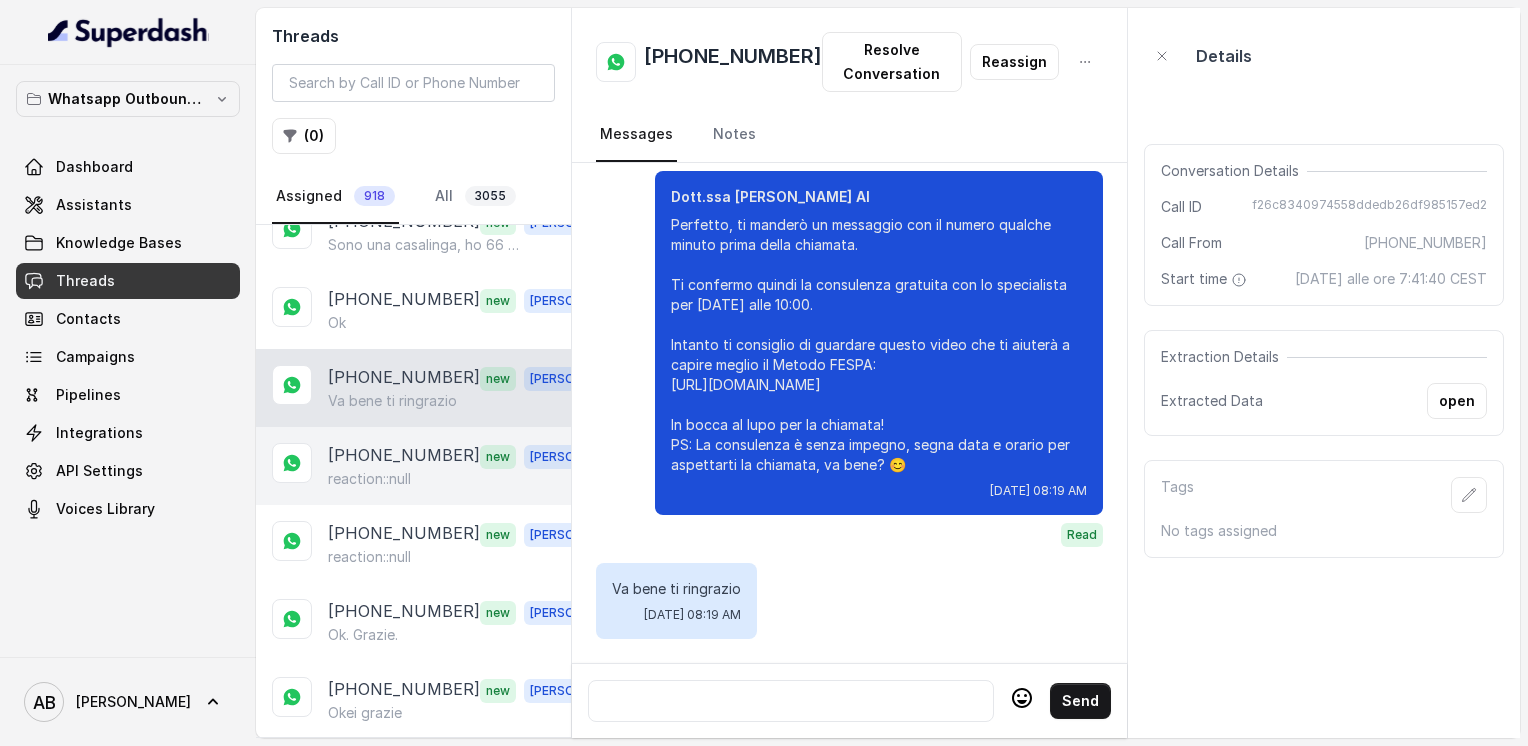 click on "[PHONE_NUMBER]" at bounding box center [404, 456] 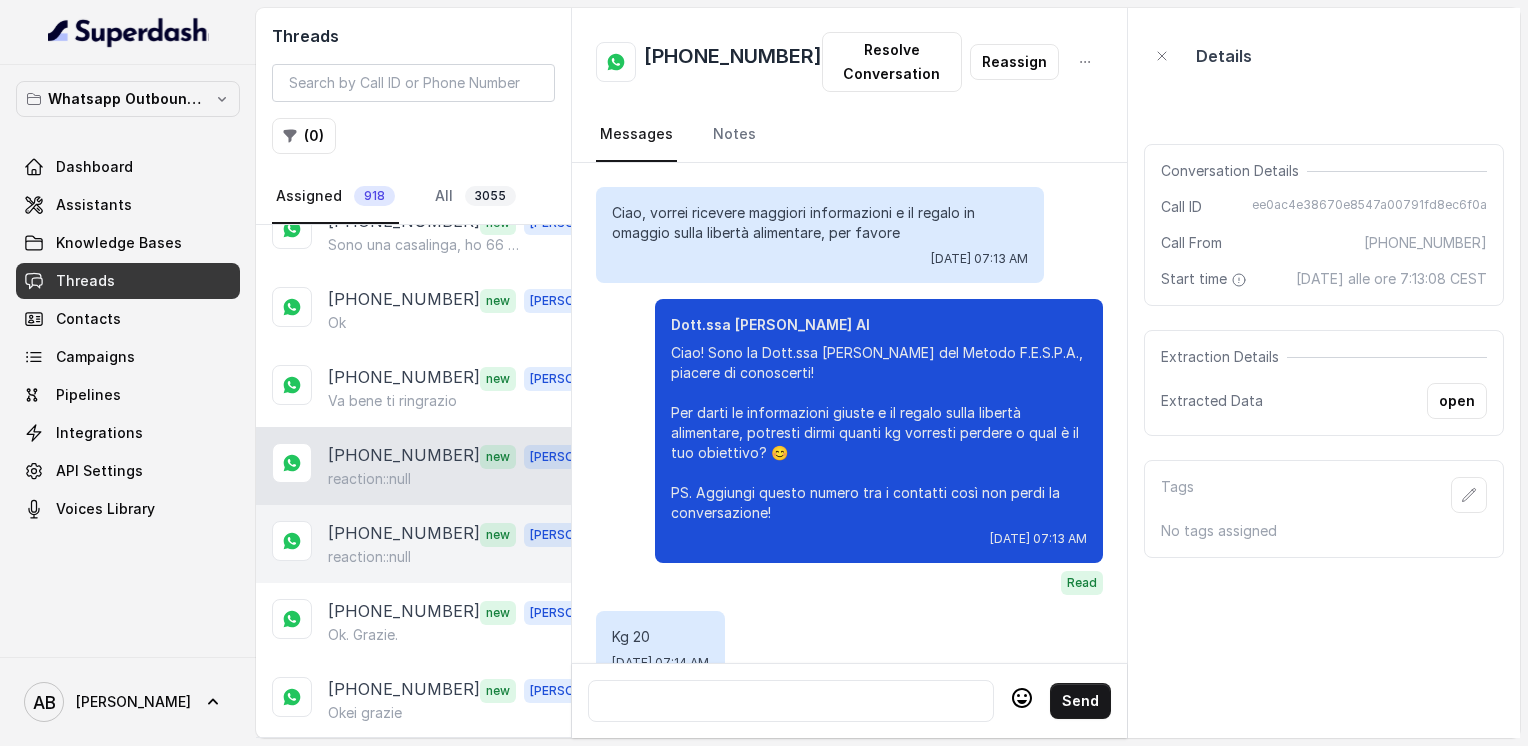 scroll, scrollTop: 3232, scrollLeft: 0, axis: vertical 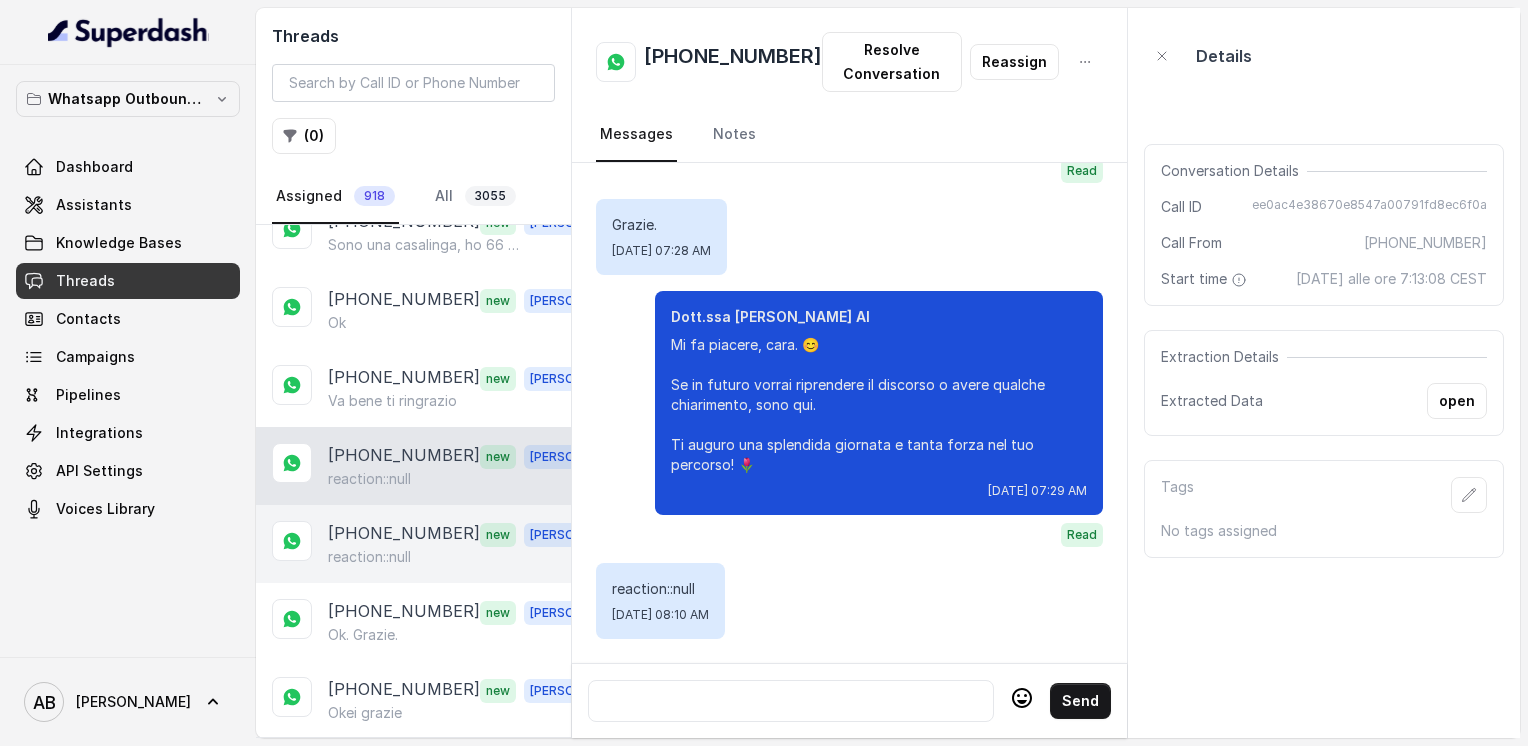 click on "reaction::null" at bounding box center (369, 557) 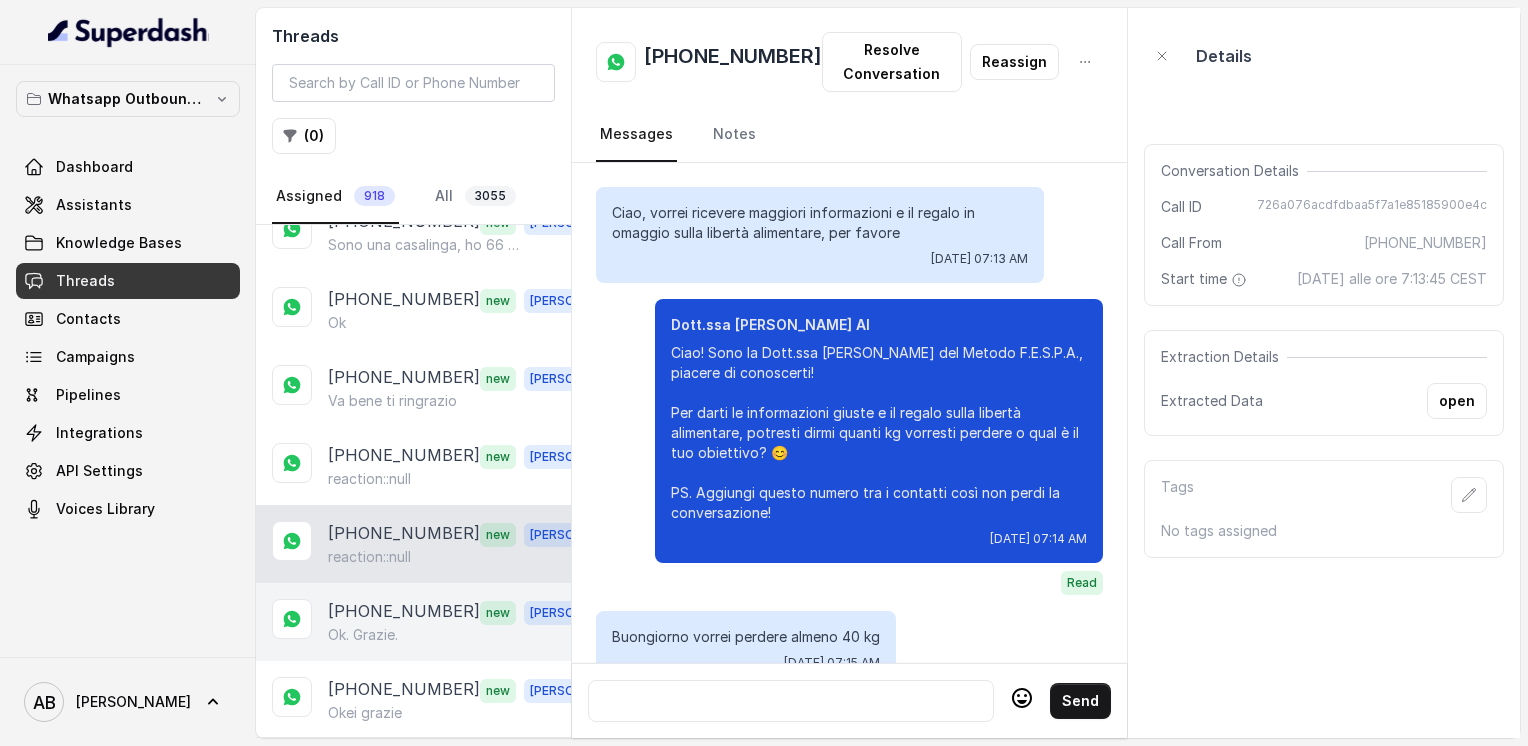 scroll, scrollTop: 1980, scrollLeft: 0, axis: vertical 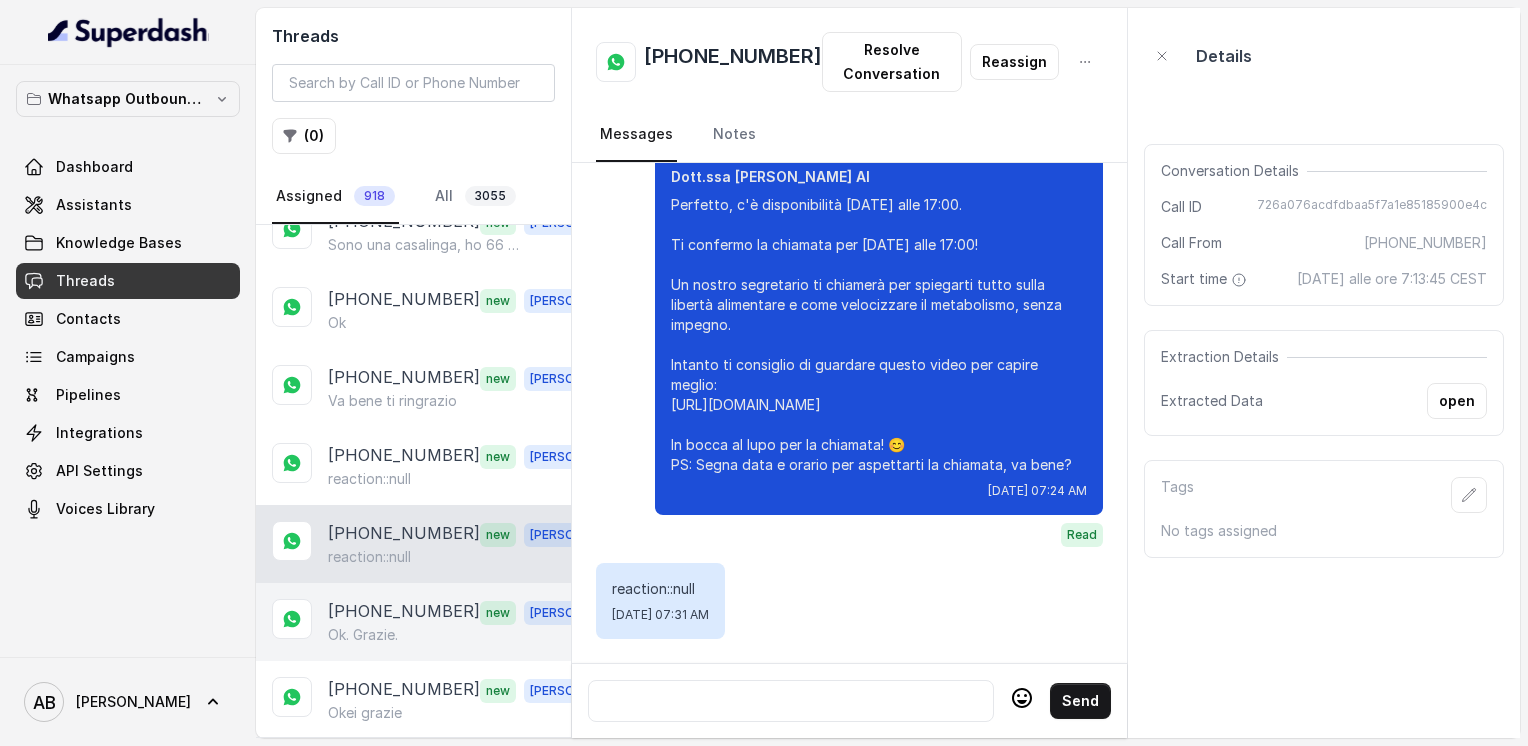 click on "Ok. Grazie." at bounding box center [363, 635] 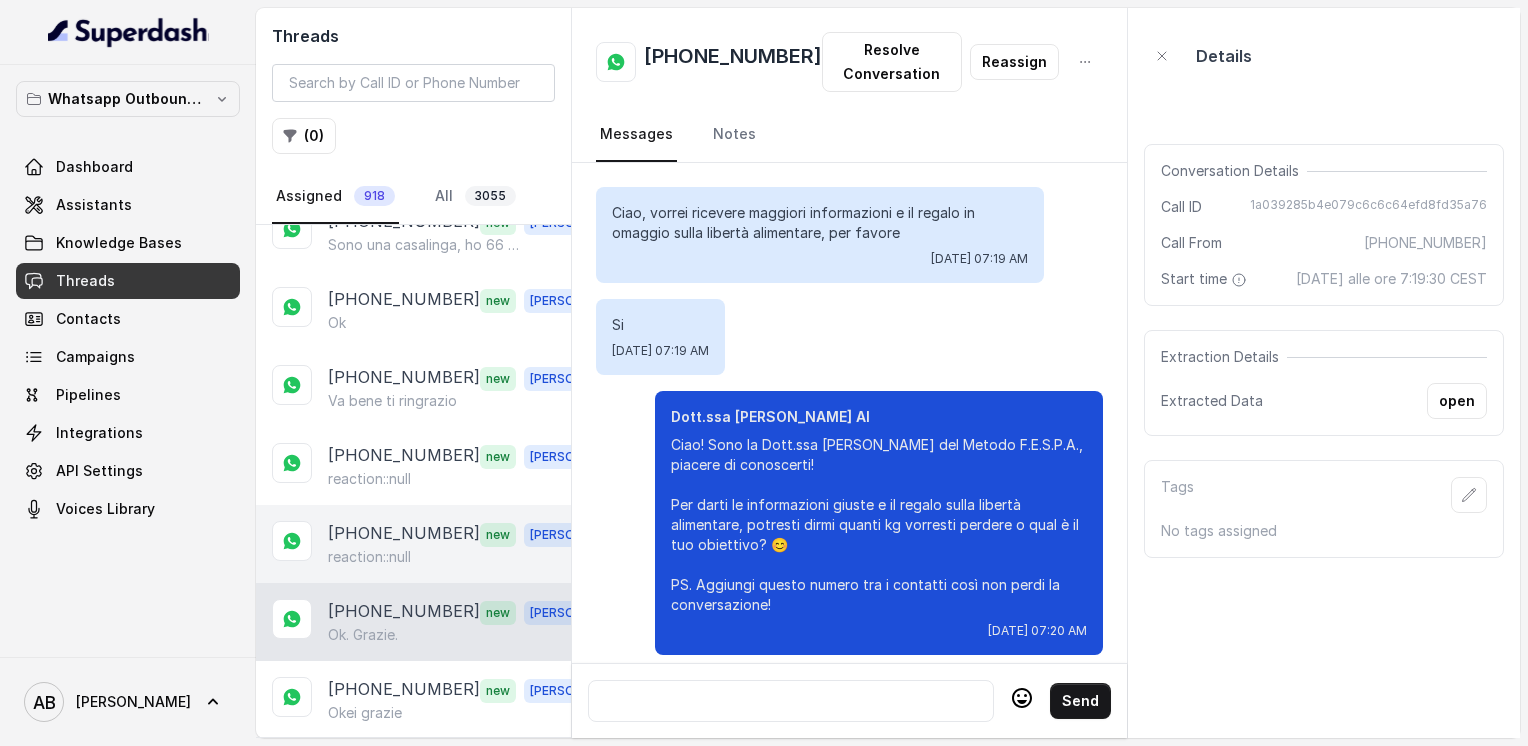 scroll, scrollTop: 2012, scrollLeft: 0, axis: vertical 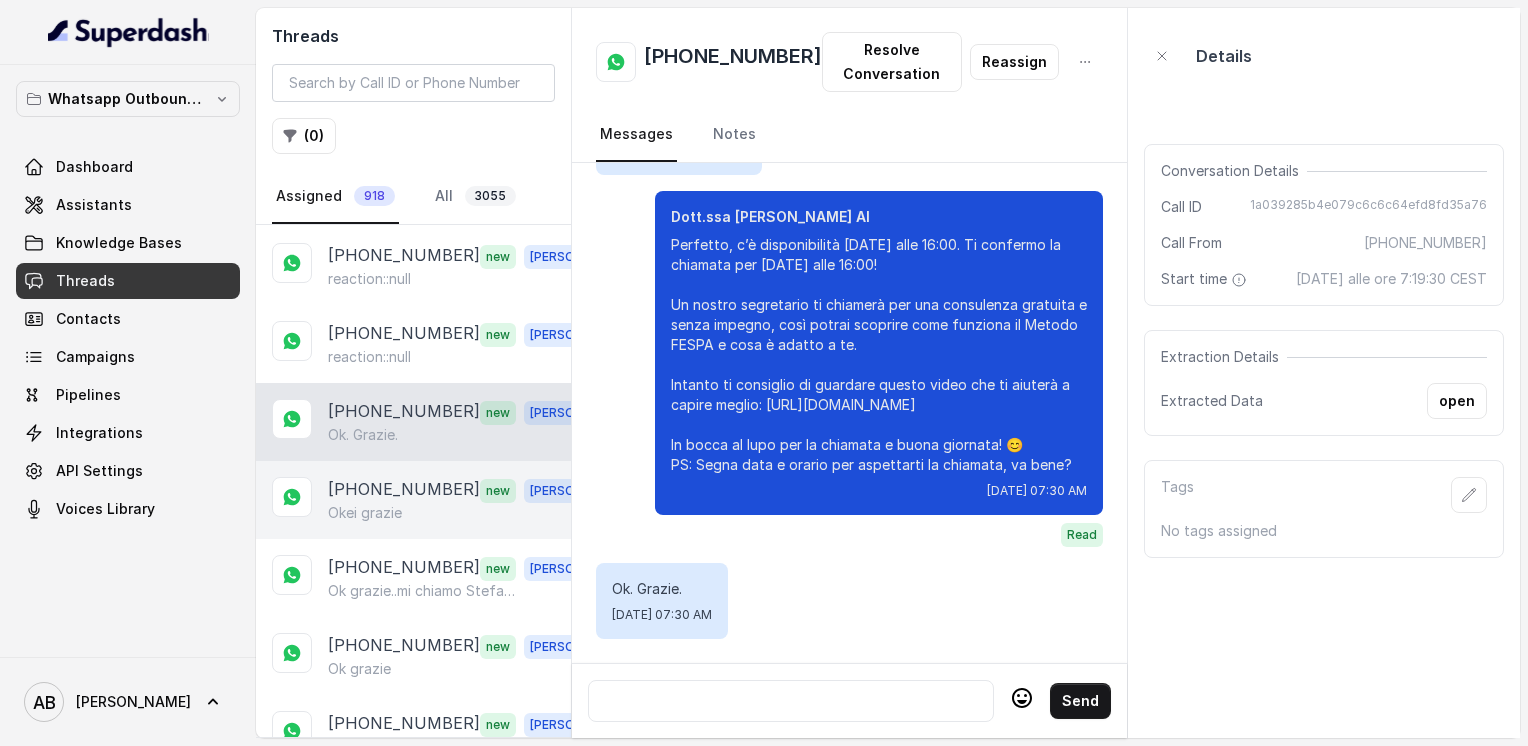 click on "Okei grazie" at bounding box center [365, 513] 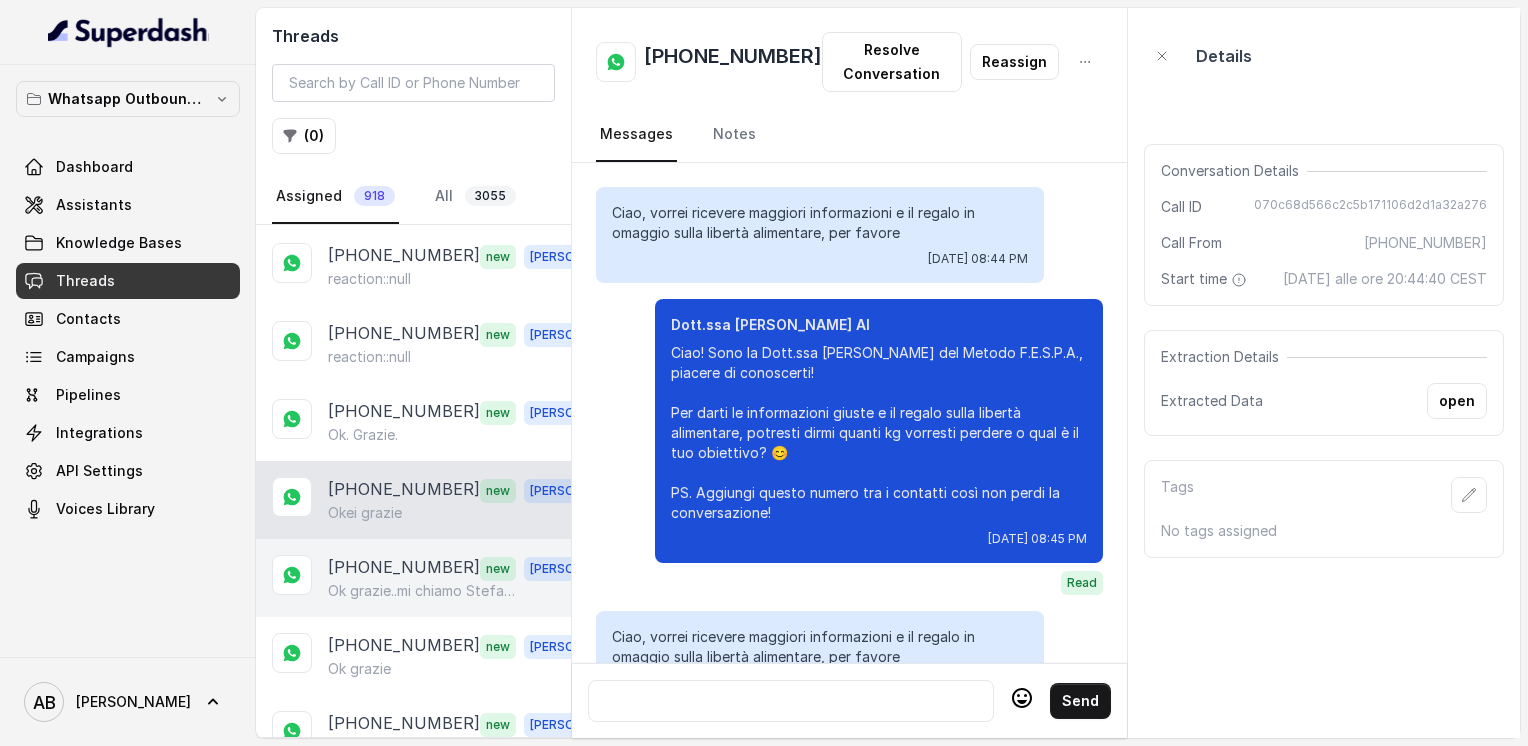 scroll, scrollTop: 2184, scrollLeft: 0, axis: vertical 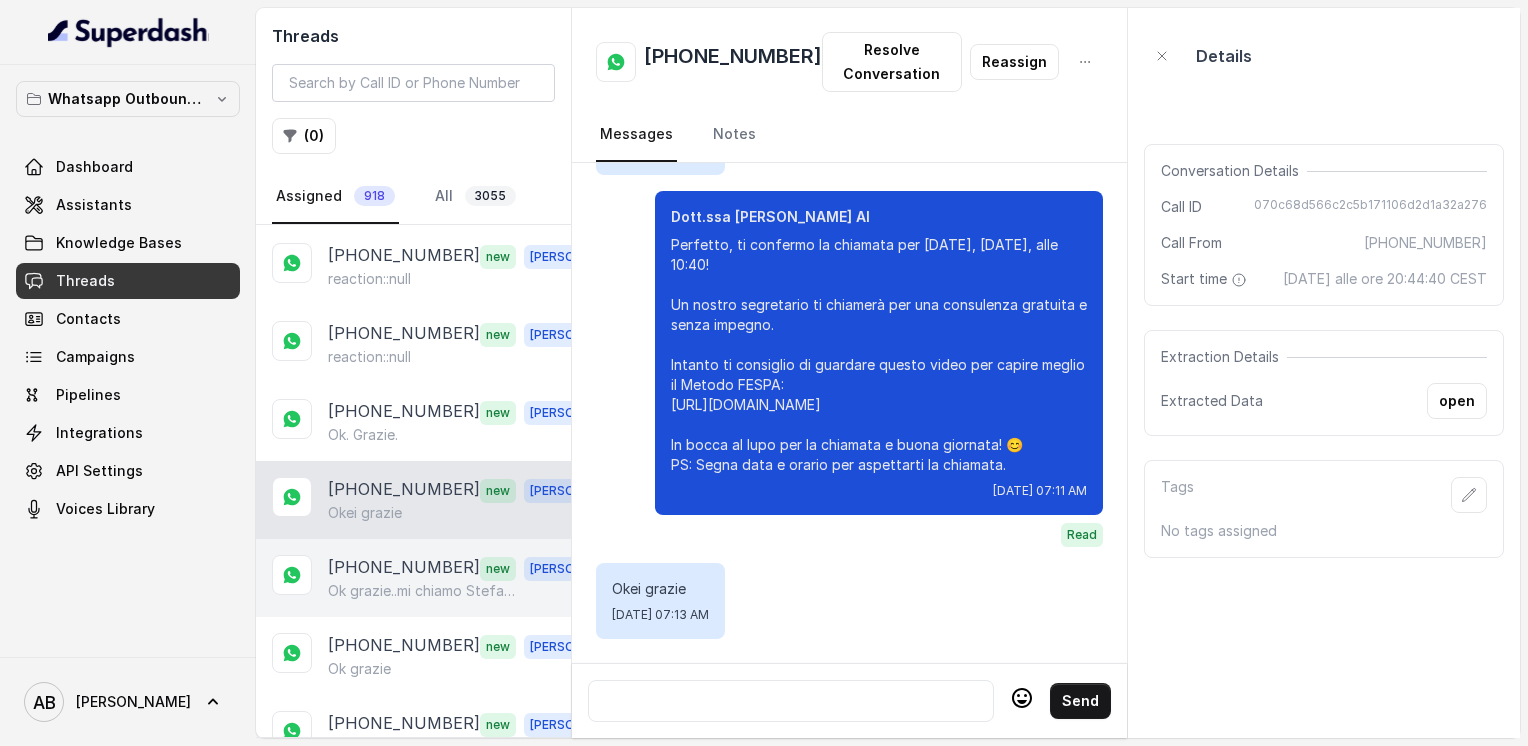 click on "[PHONE_NUMBER]" at bounding box center (404, 568) 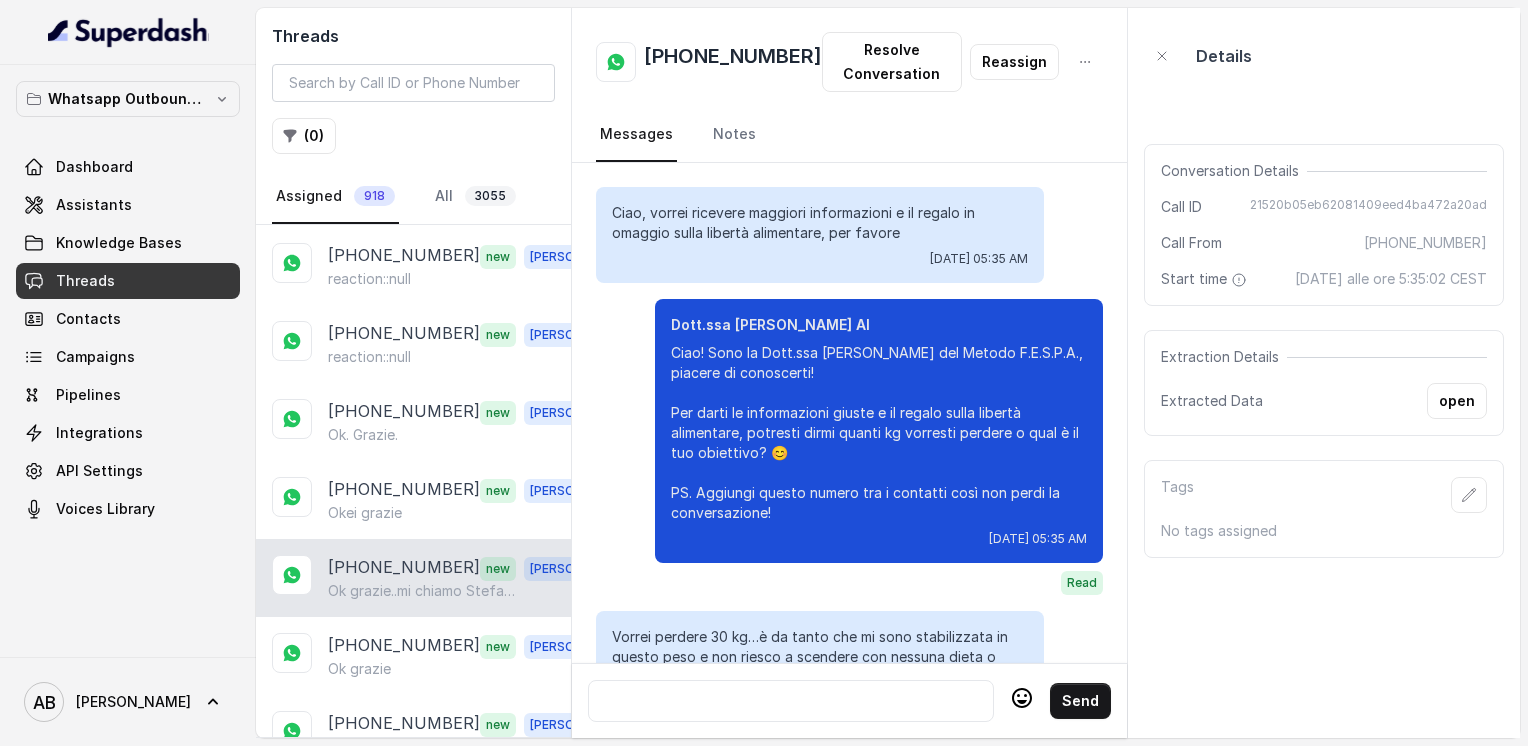 click on "[PHONE_NUMBER]" at bounding box center [404, 568] 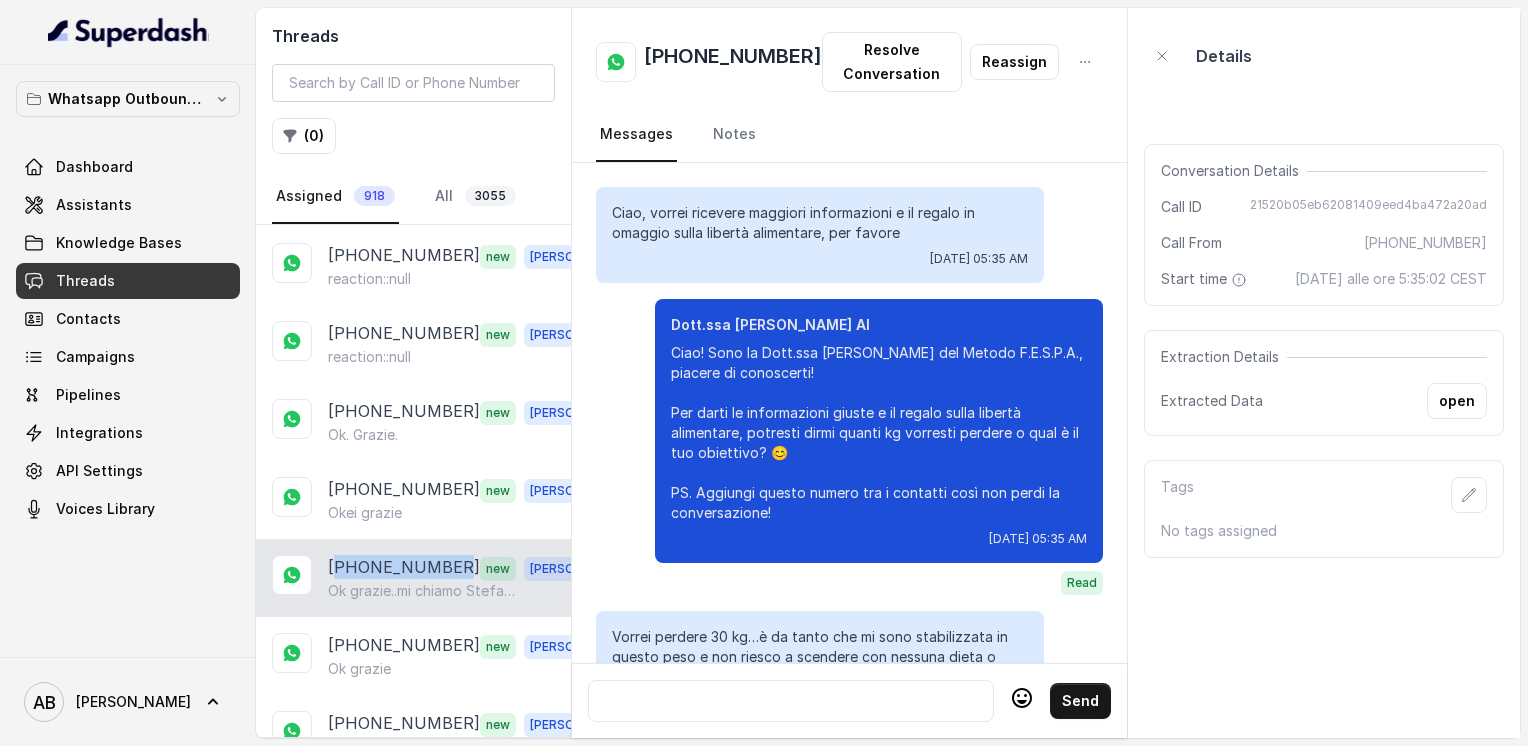 scroll, scrollTop: 2020, scrollLeft: 0, axis: vertical 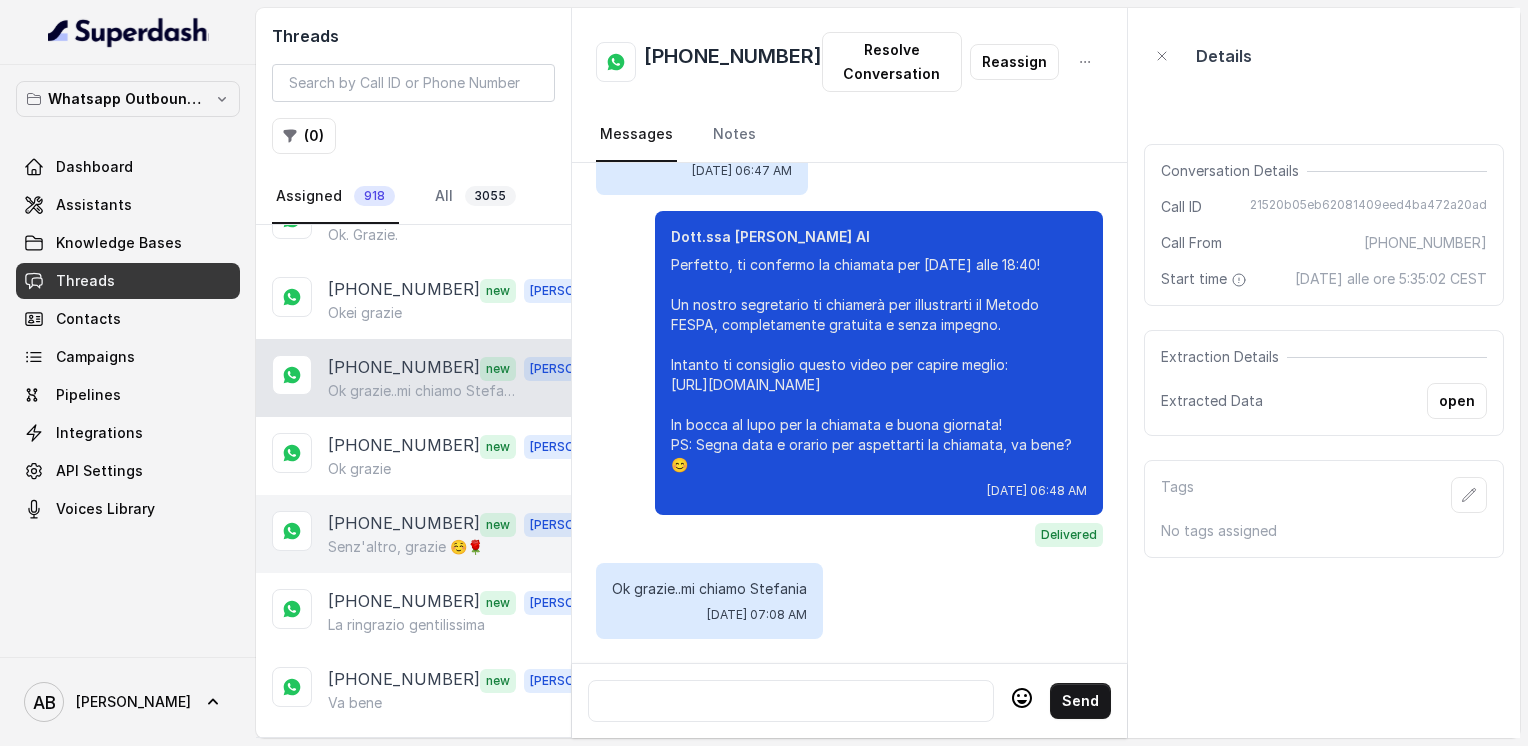 click on "[PHONE_NUMBER]   new [PERSON_NAME]altro, grazie ☺️🌹" at bounding box center (413, 534) 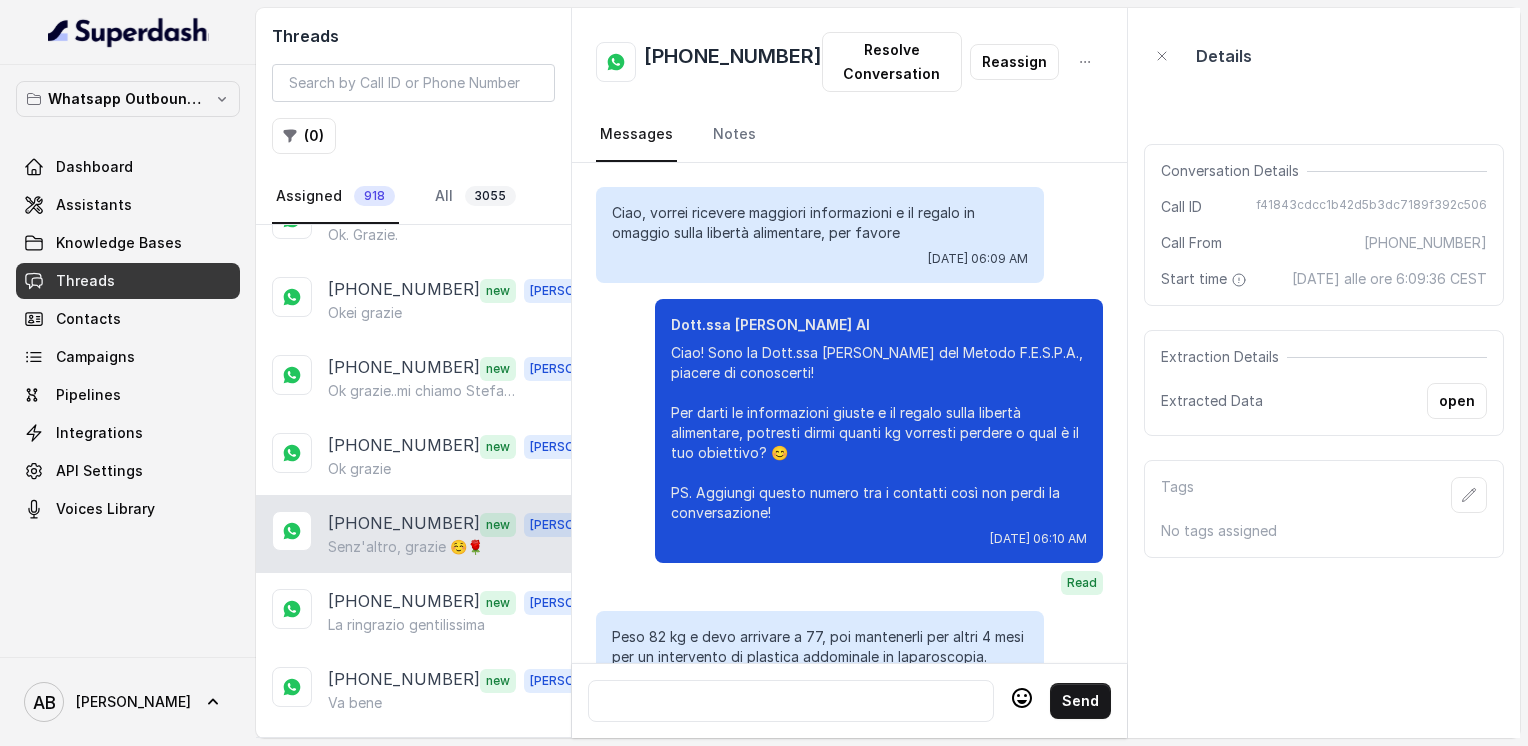 scroll, scrollTop: 1960, scrollLeft: 0, axis: vertical 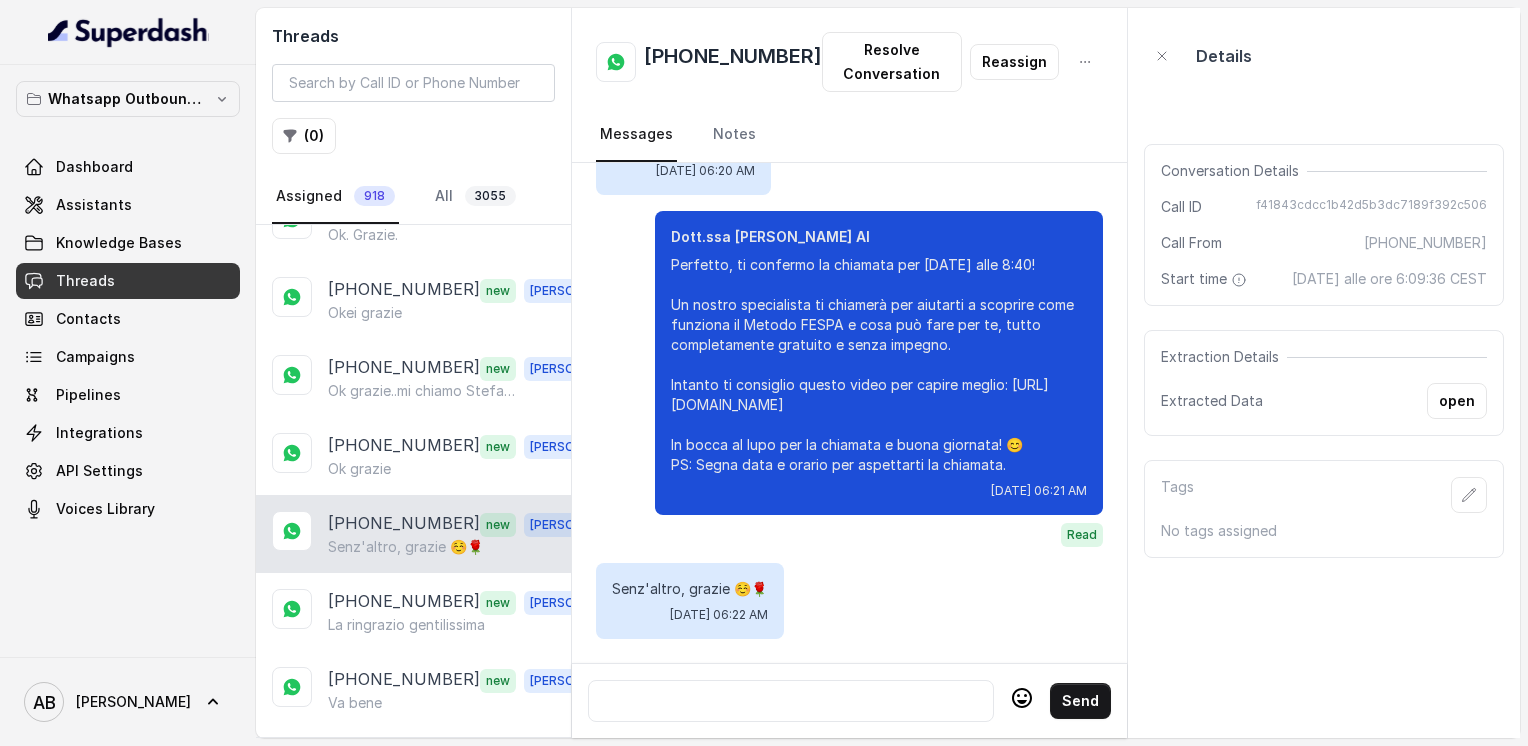 click on "Senz'altro, grazie ☺️🌹" at bounding box center [406, 547] 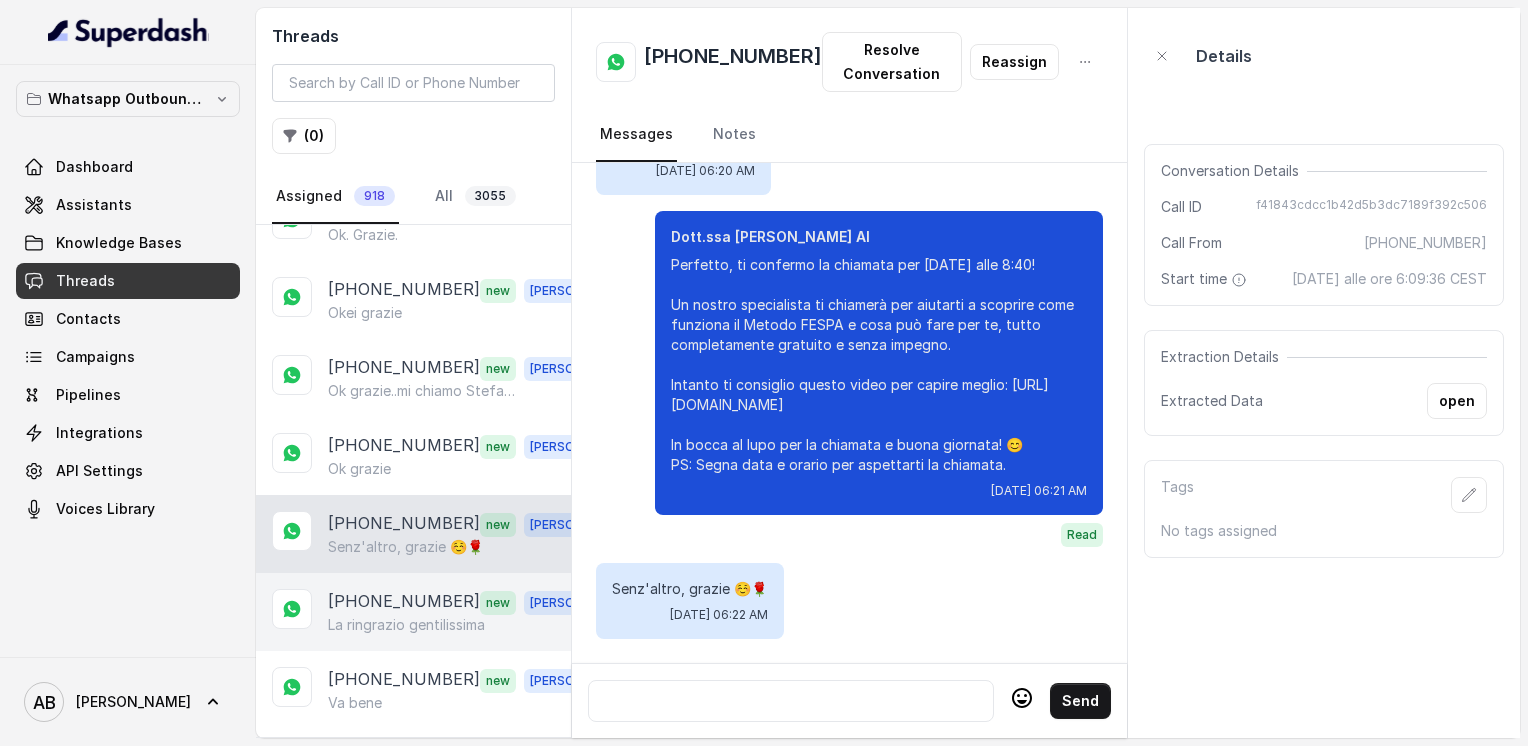 click on "[PHONE_NUMBER]" at bounding box center (404, 602) 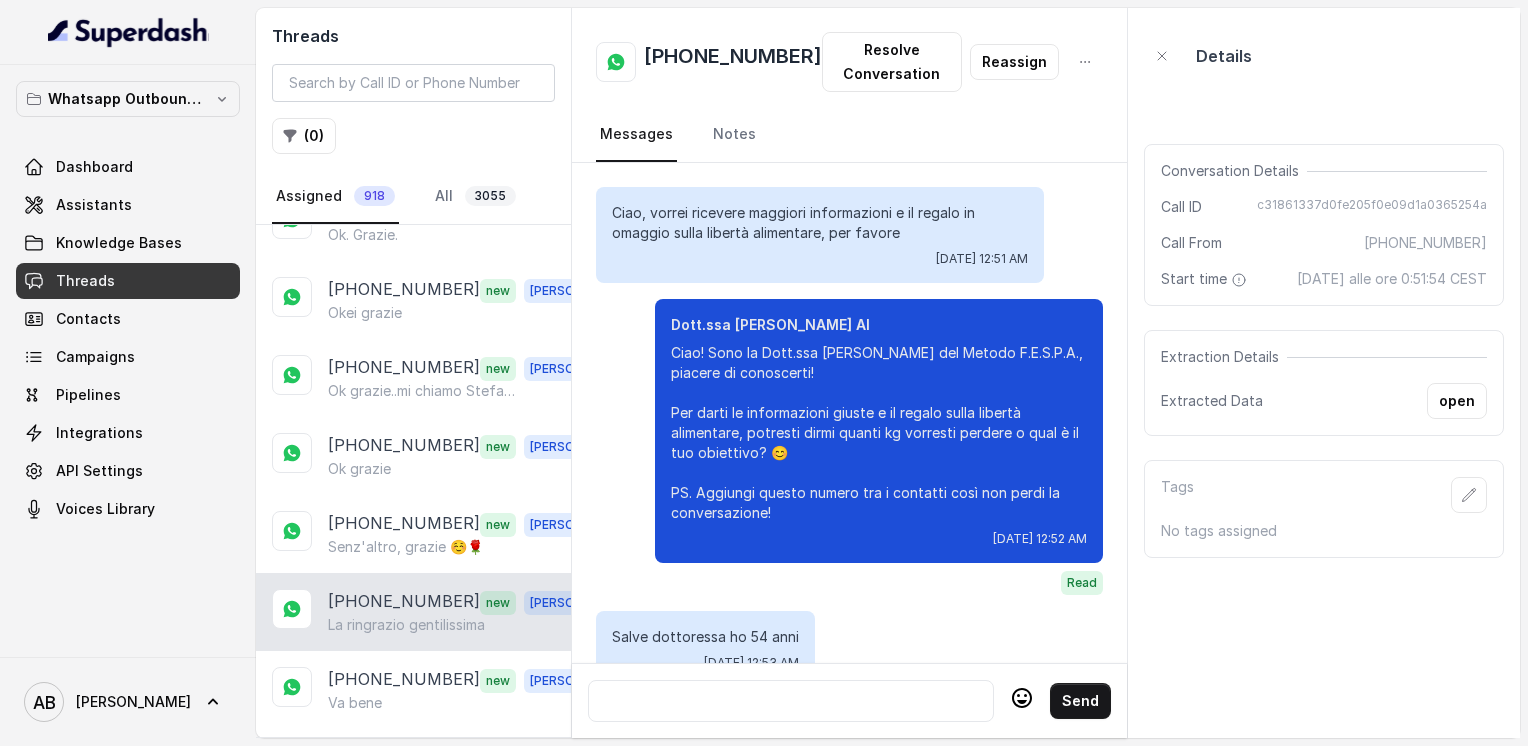 scroll, scrollTop: 2952, scrollLeft: 0, axis: vertical 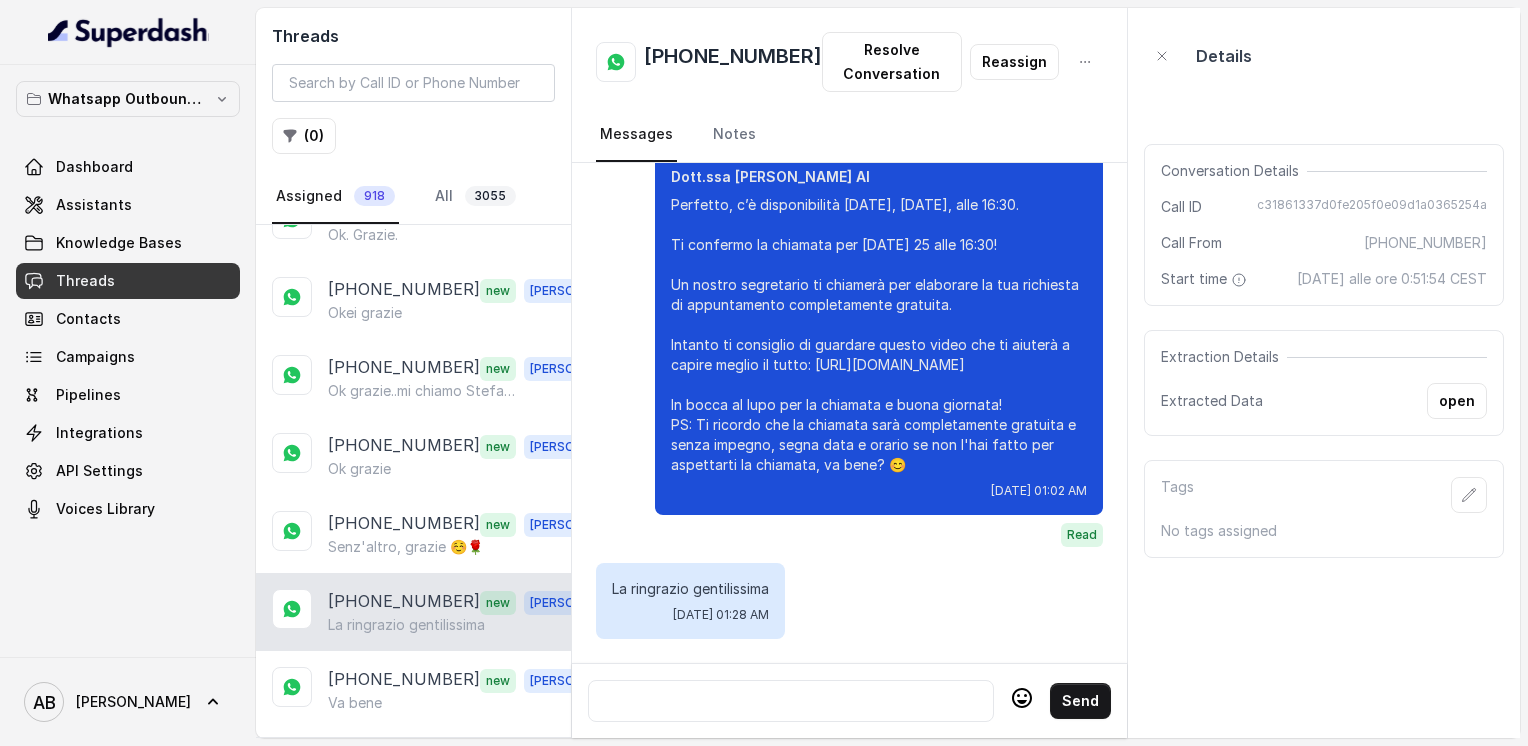 click on "[PHONE_NUMBER]   new [PERSON_NAME] ringrazio gentilissima" at bounding box center (413, 612) 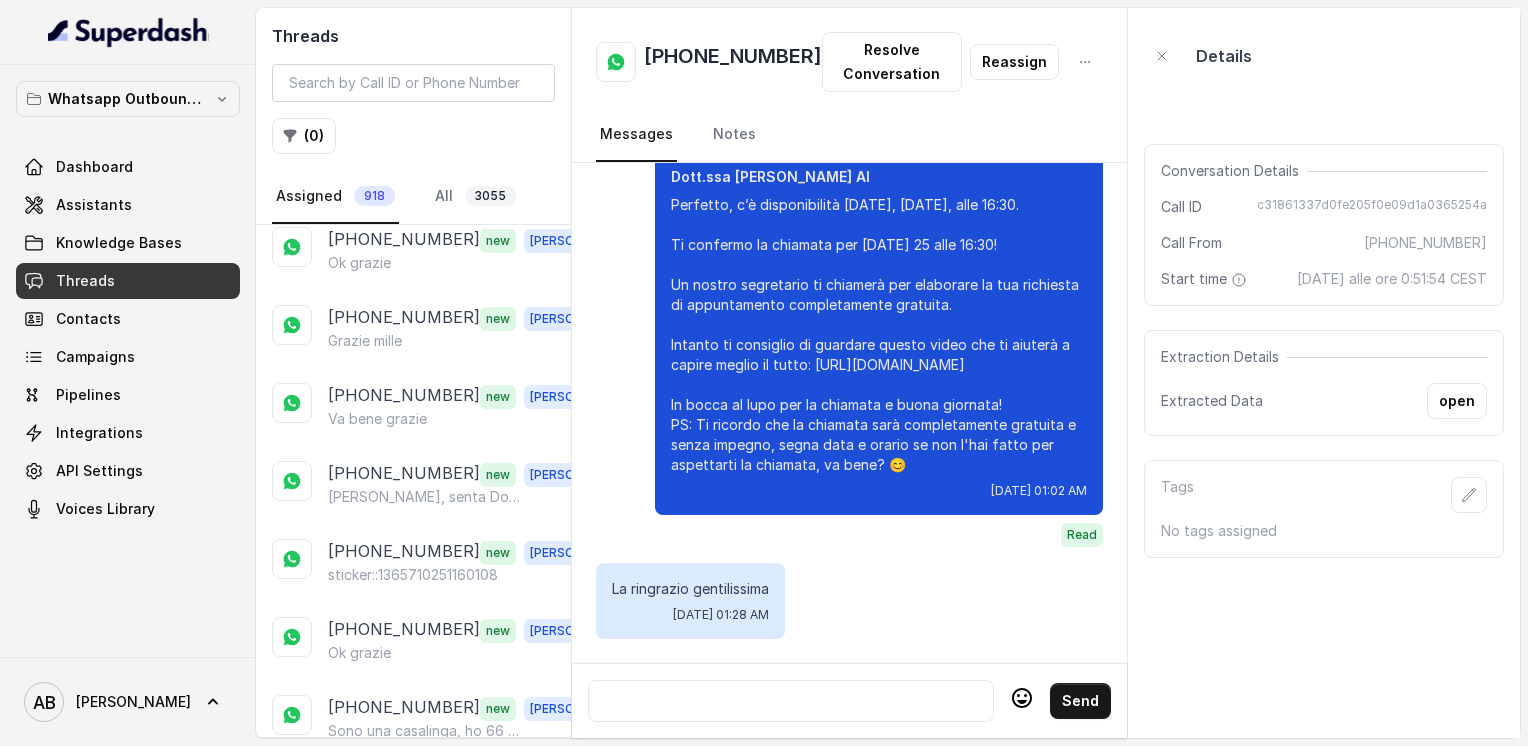 scroll, scrollTop: 0, scrollLeft: 0, axis: both 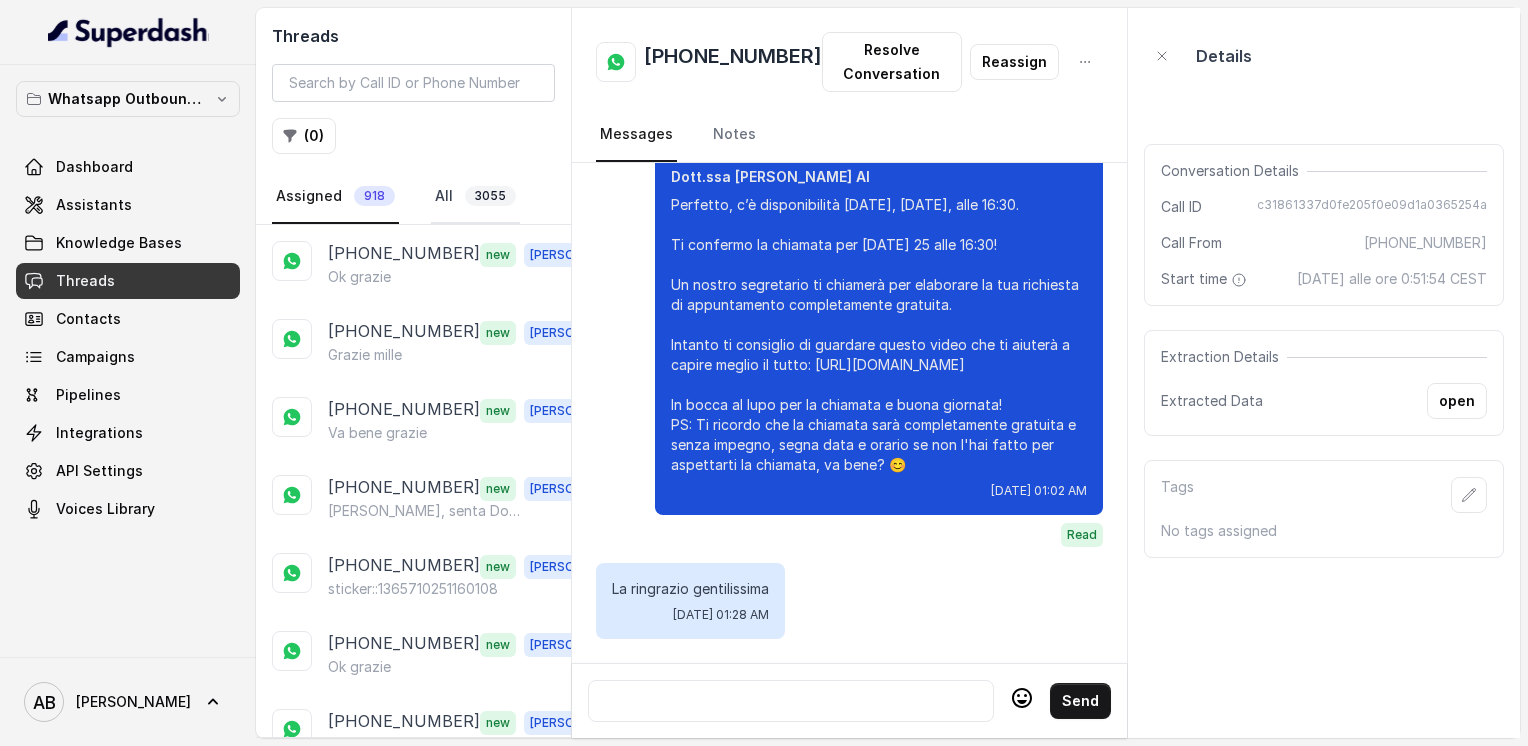click on "All 3055" at bounding box center (475, 197) 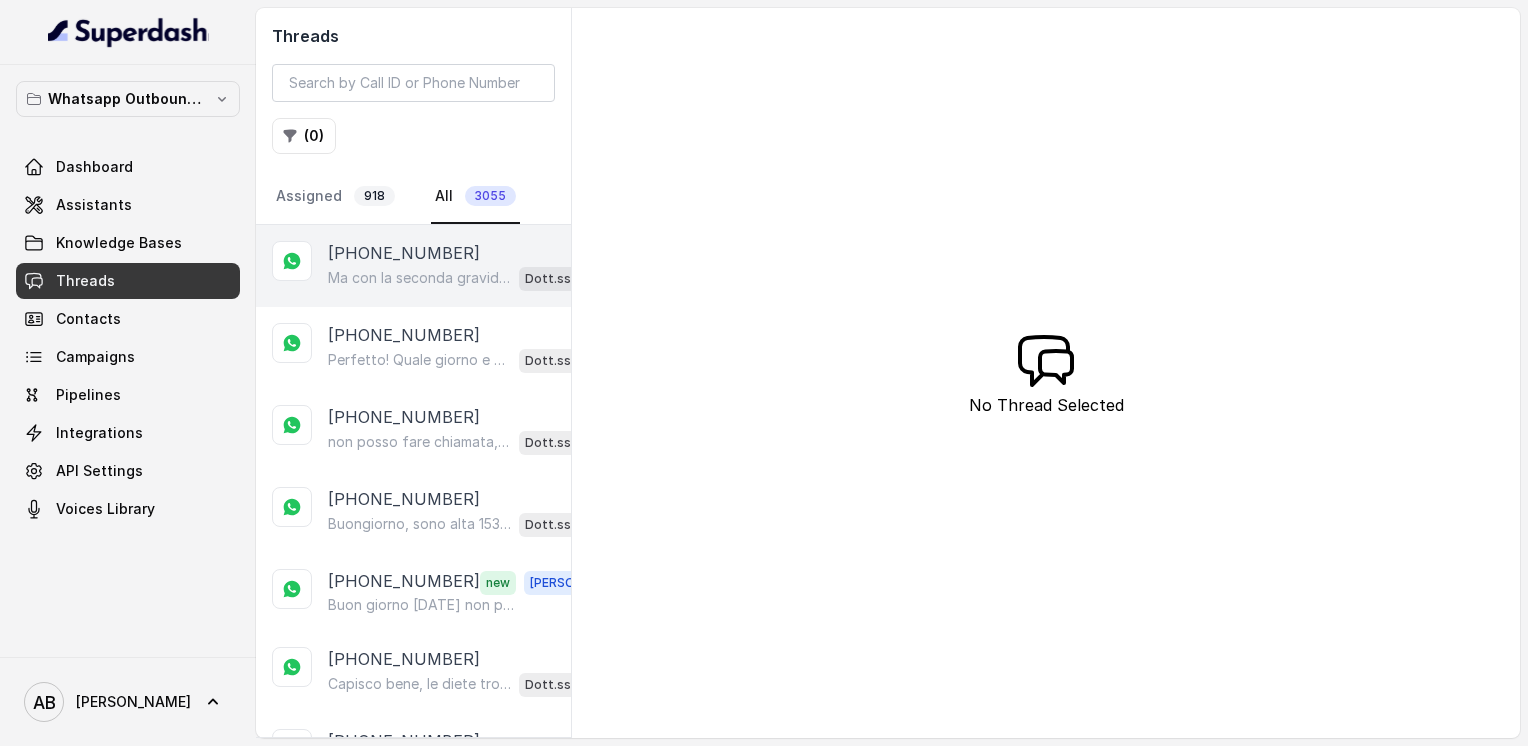 click on "[PHONE_NUMBER]" at bounding box center [404, 253] 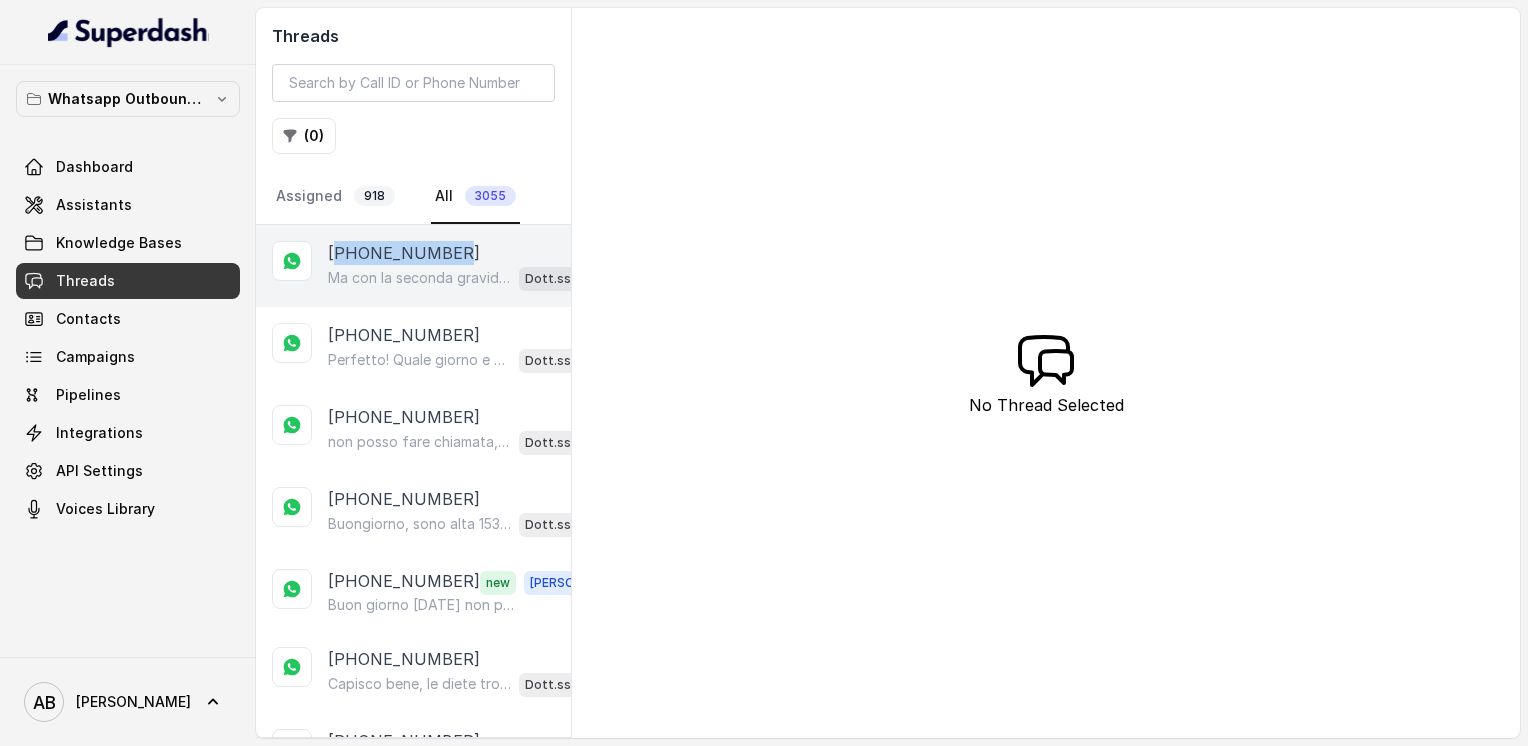 click on "[PHONE_NUMBER]" at bounding box center [404, 253] 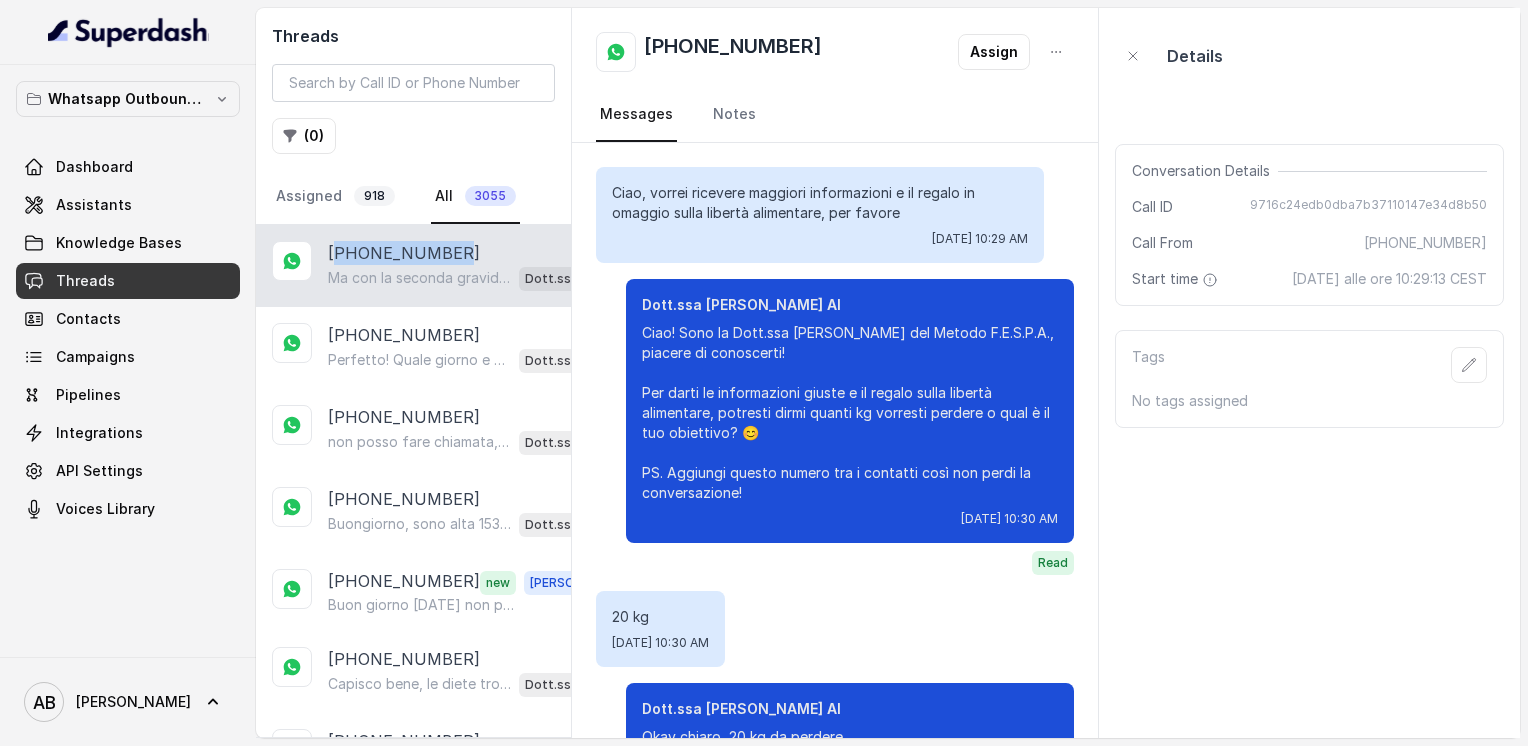 scroll, scrollTop: 368, scrollLeft: 0, axis: vertical 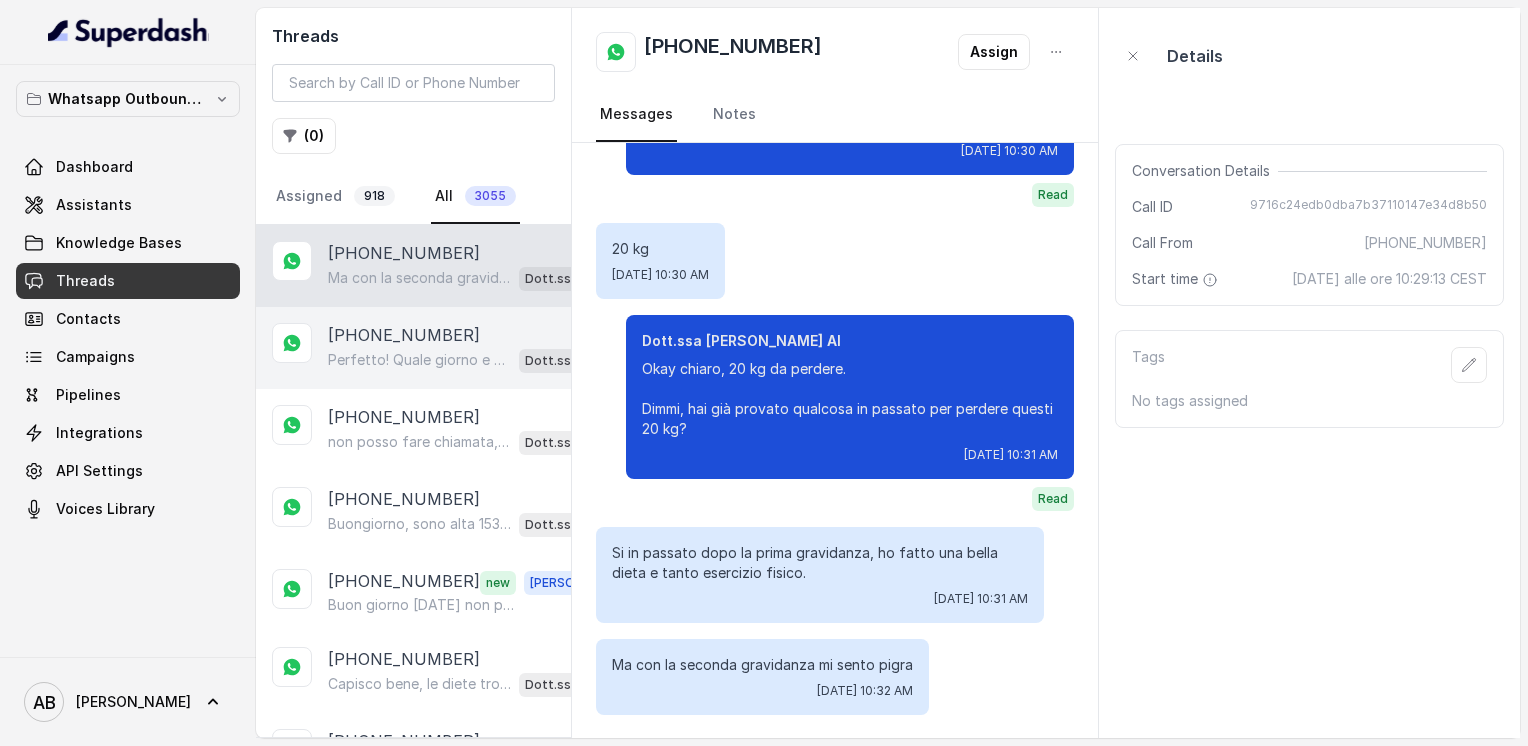 click on "[PHONE_NUMBER]" at bounding box center [404, 335] 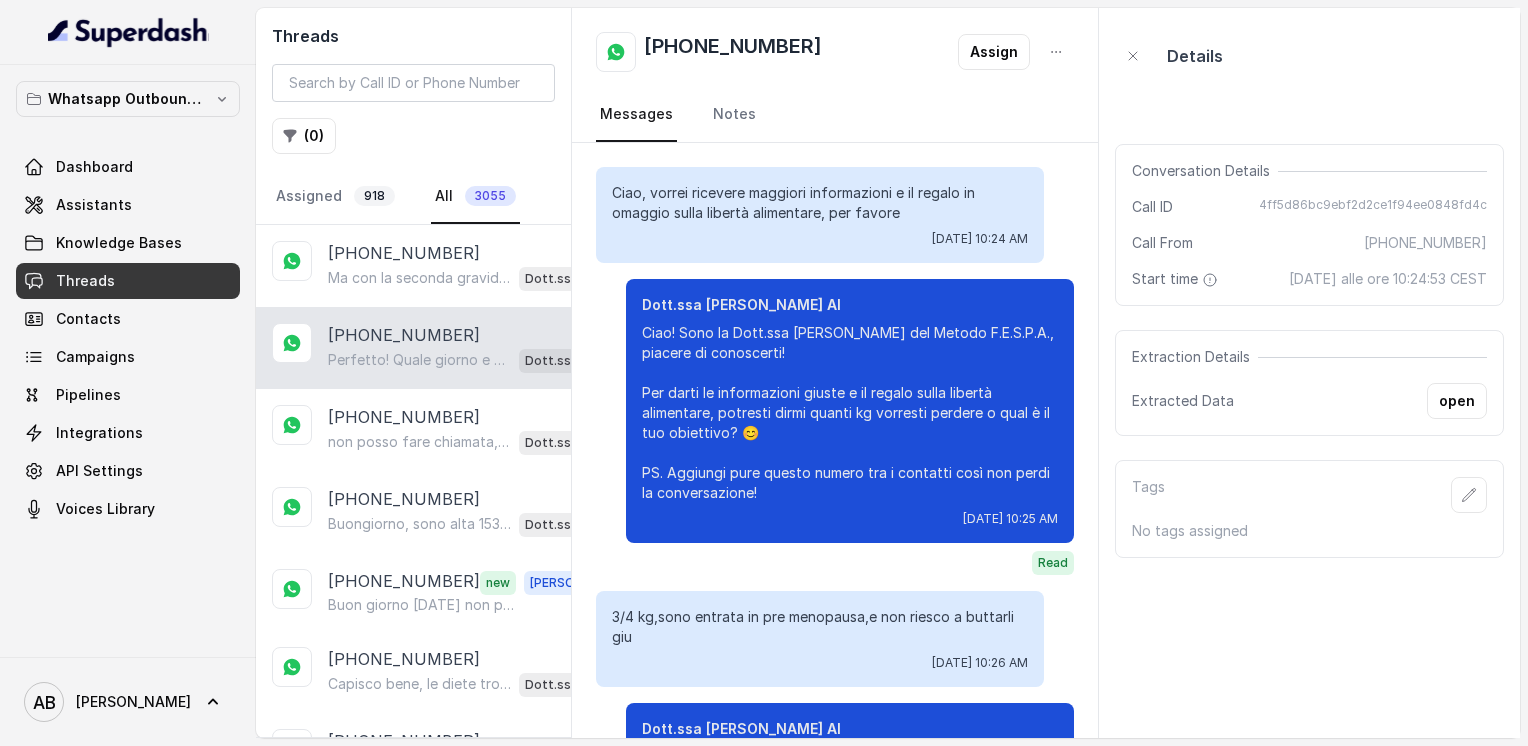 scroll, scrollTop: 1196, scrollLeft: 0, axis: vertical 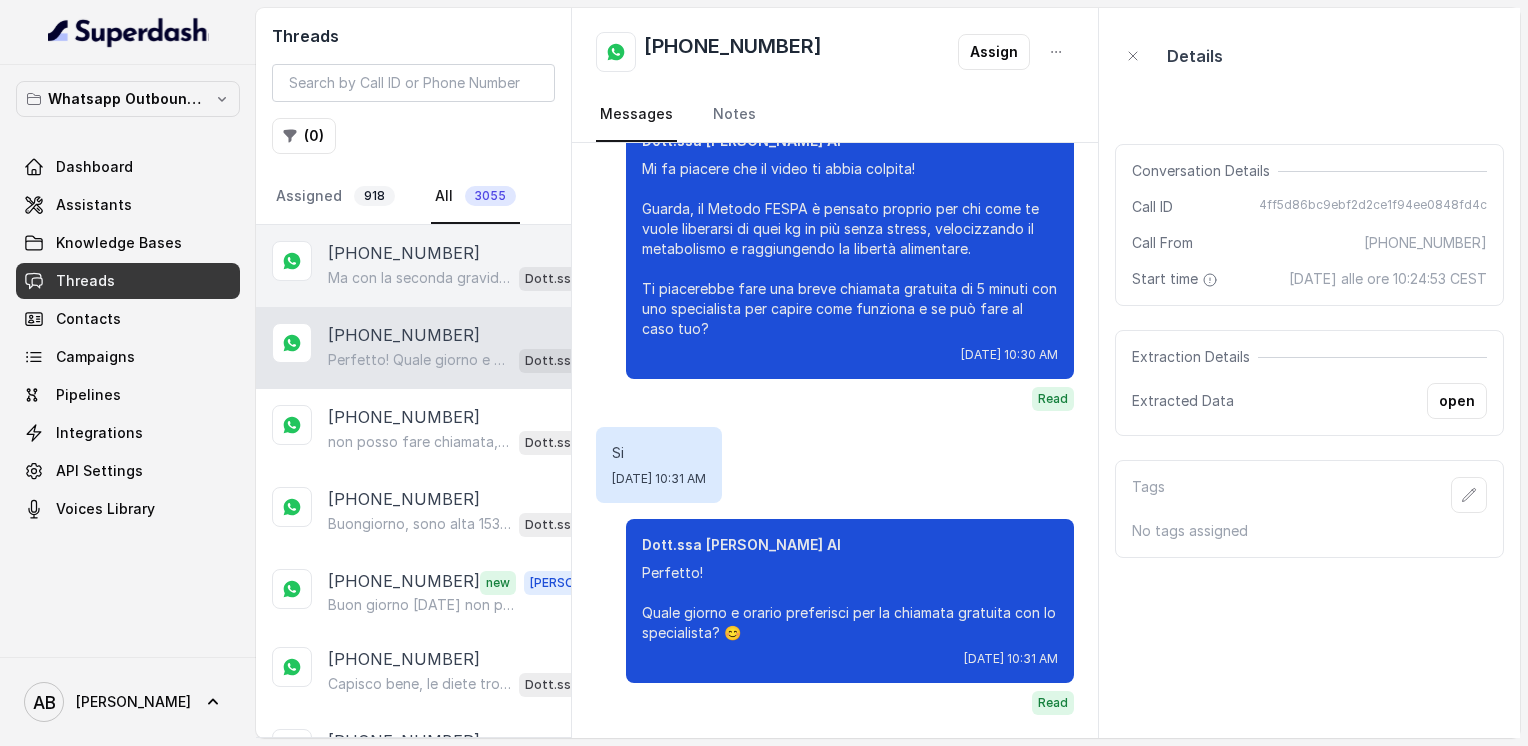 click on "Ma con la seconda gravidanza mi sento pigra" at bounding box center (419, 278) 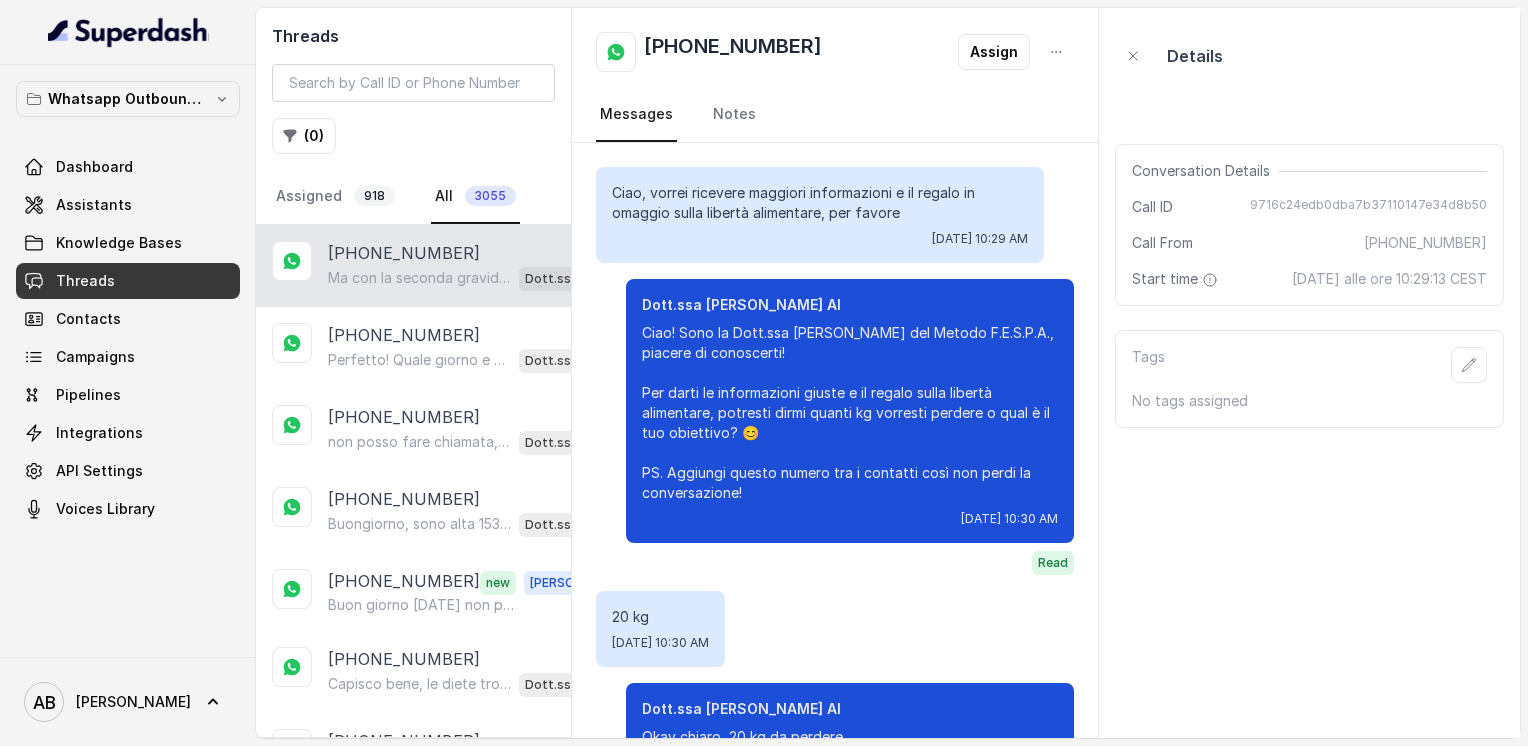 scroll, scrollTop: 368, scrollLeft: 0, axis: vertical 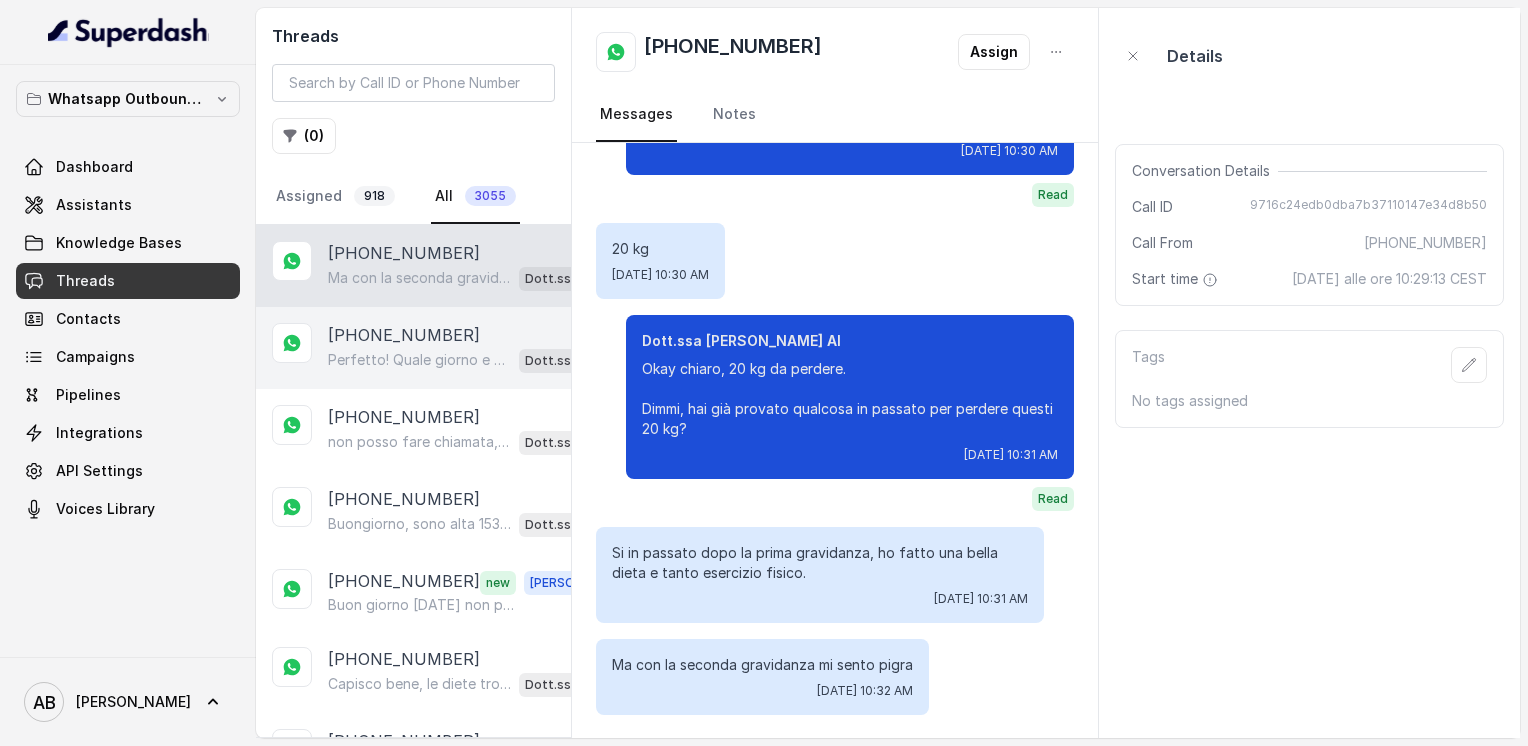 click on "[PHONE_NUMBER]" at bounding box center (404, 335) 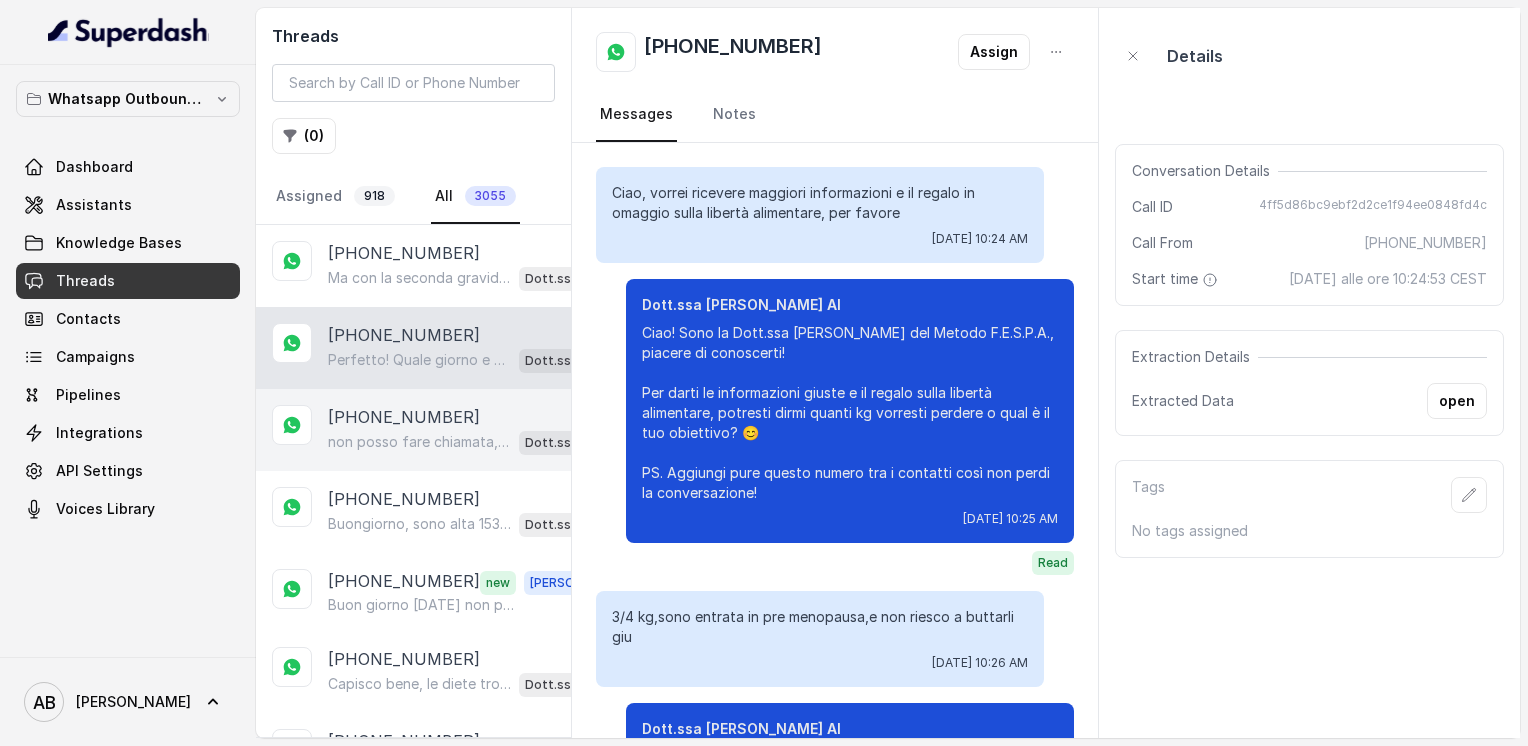 scroll, scrollTop: 1196, scrollLeft: 0, axis: vertical 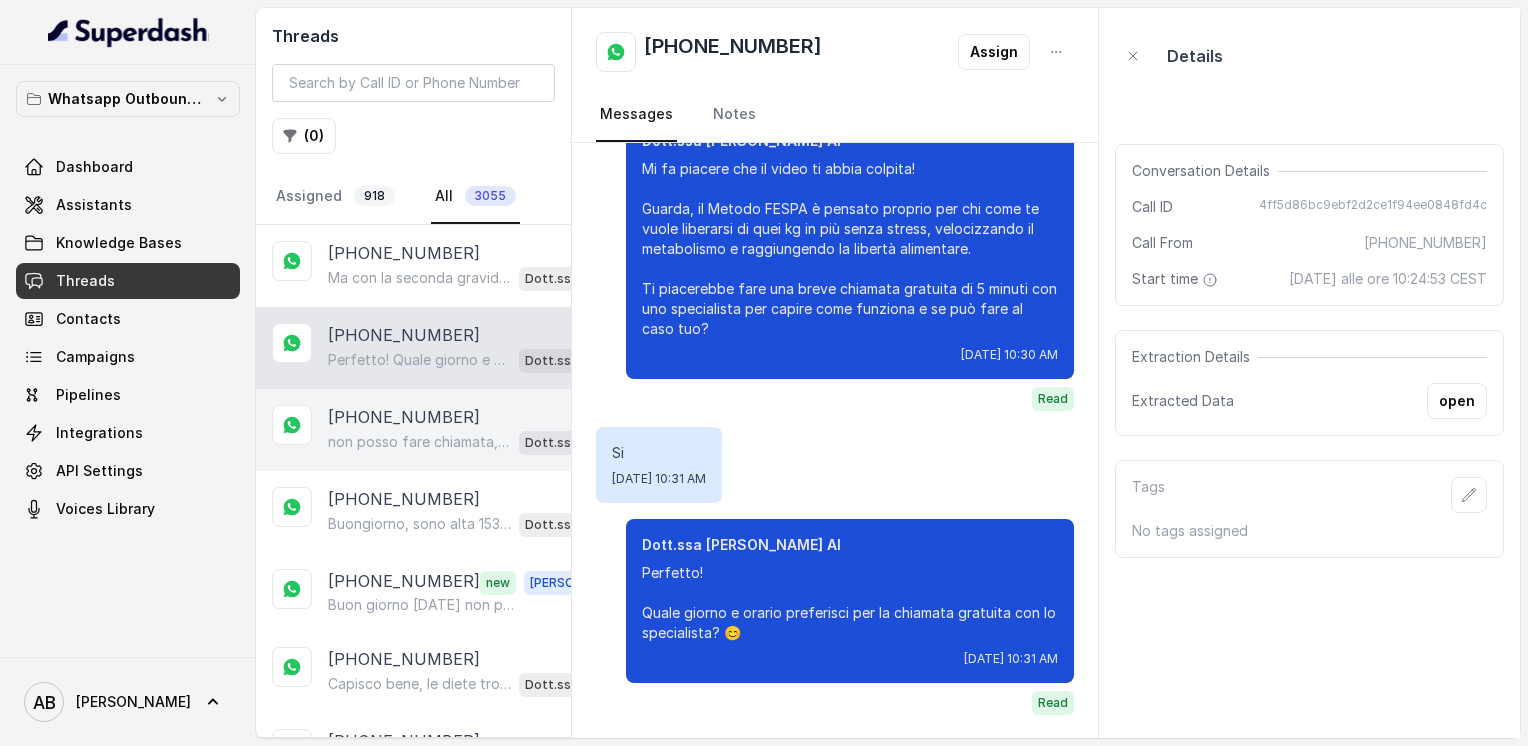 click on "[PHONE_NUMBER]" at bounding box center [404, 417] 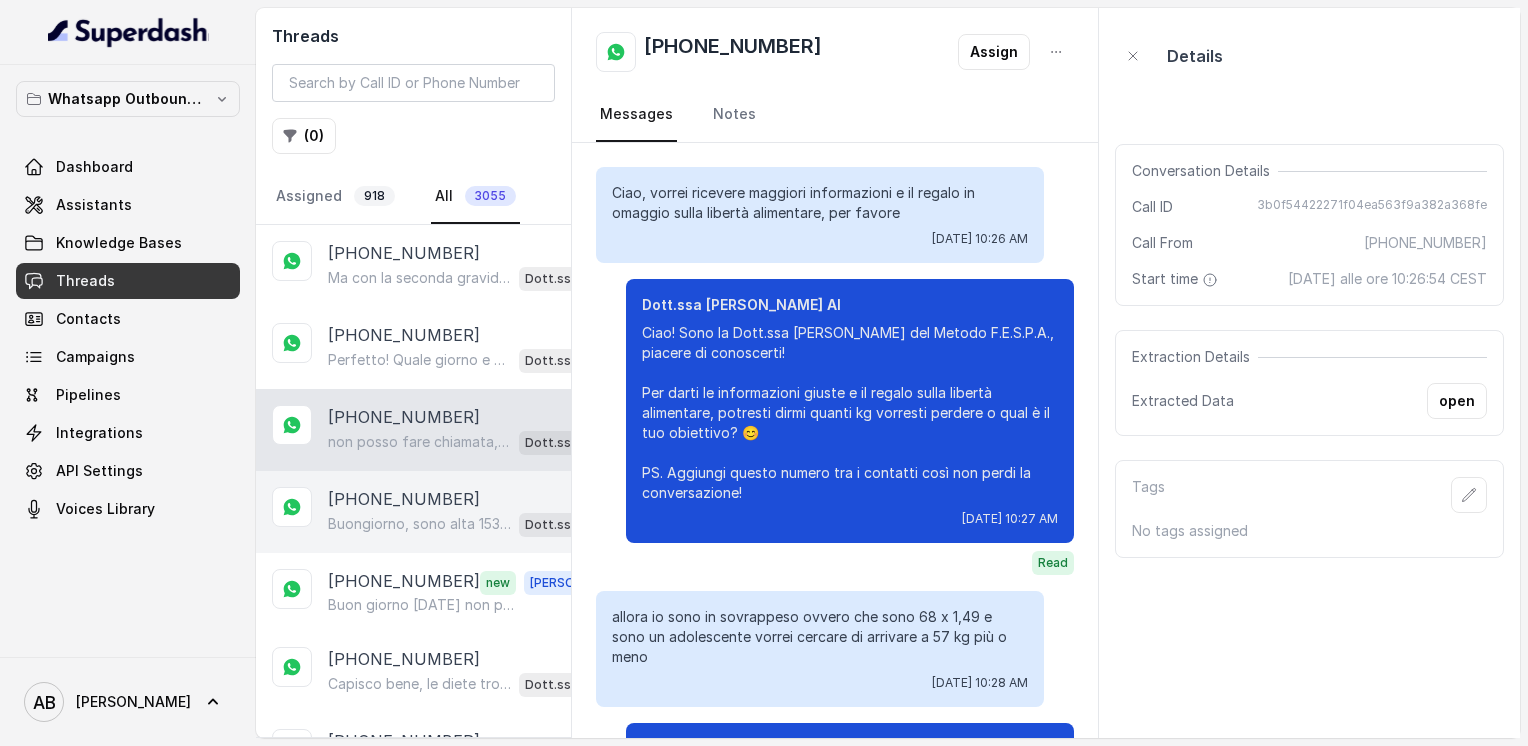 scroll, scrollTop: 700, scrollLeft: 0, axis: vertical 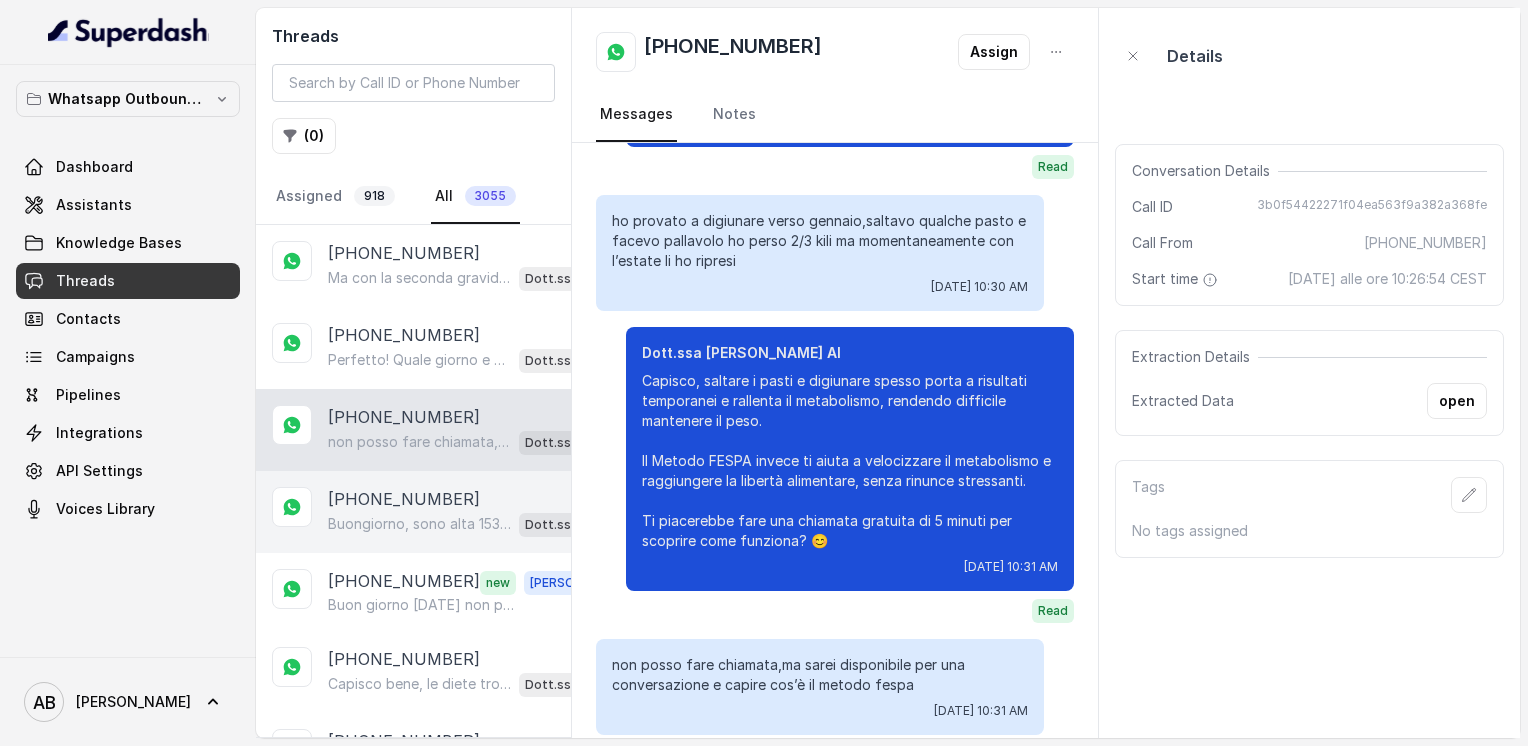 click on "[PHONE_NUMBER]" at bounding box center (404, 499) 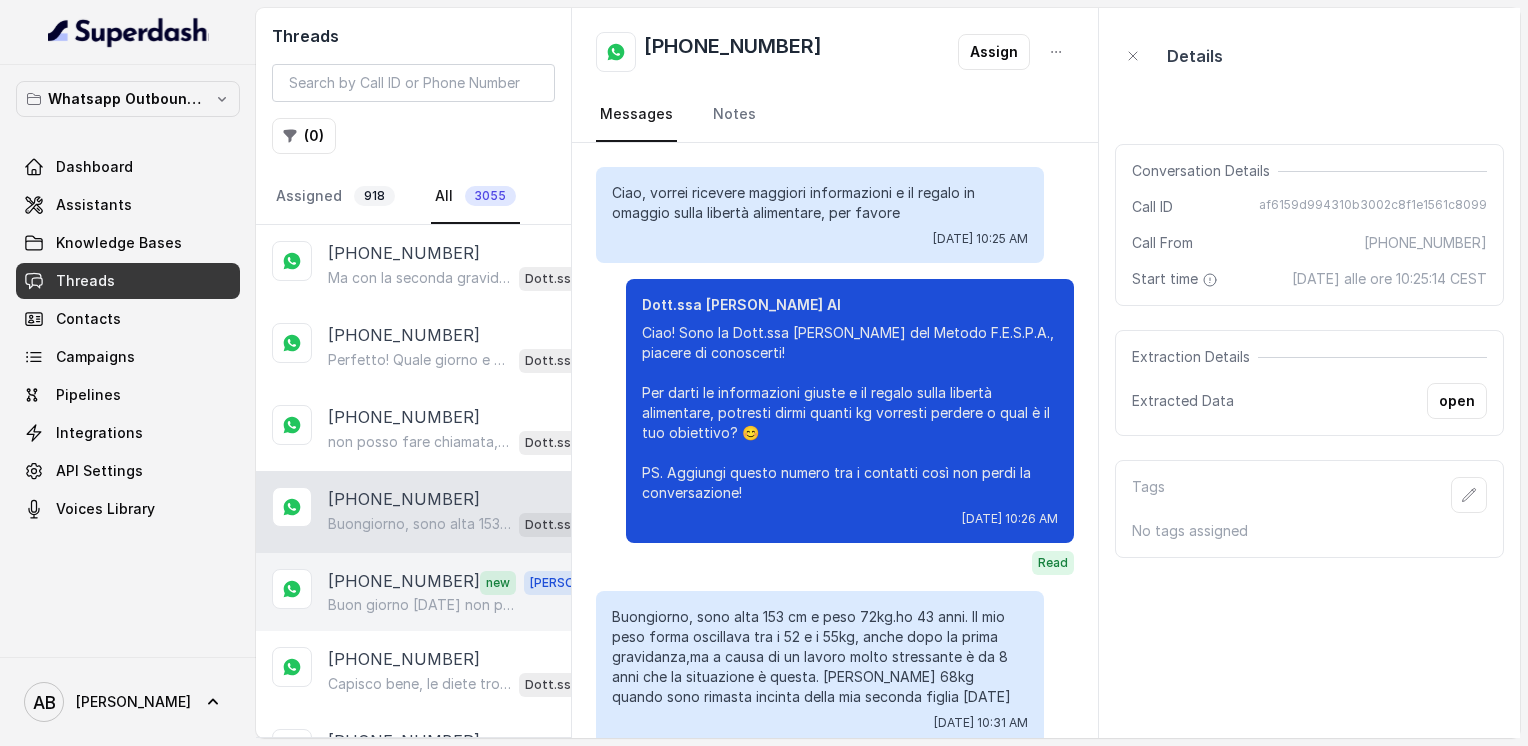 scroll, scrollTop: 32, scrollLeft: 0, axis: vertical 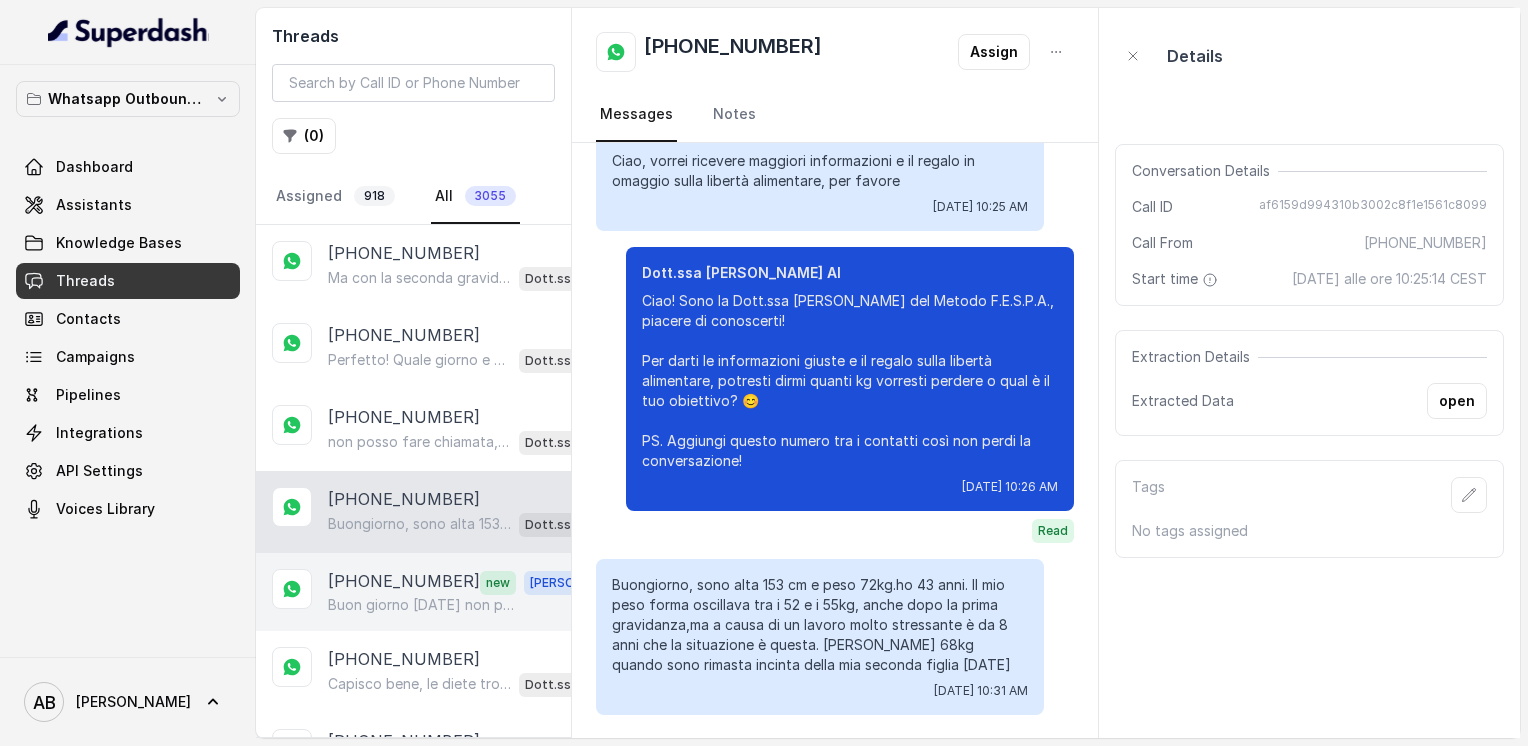 click on "Buon giorno [DATE] non potrò partecipare all’incontro prefissato." at bounding box center (424, 605) 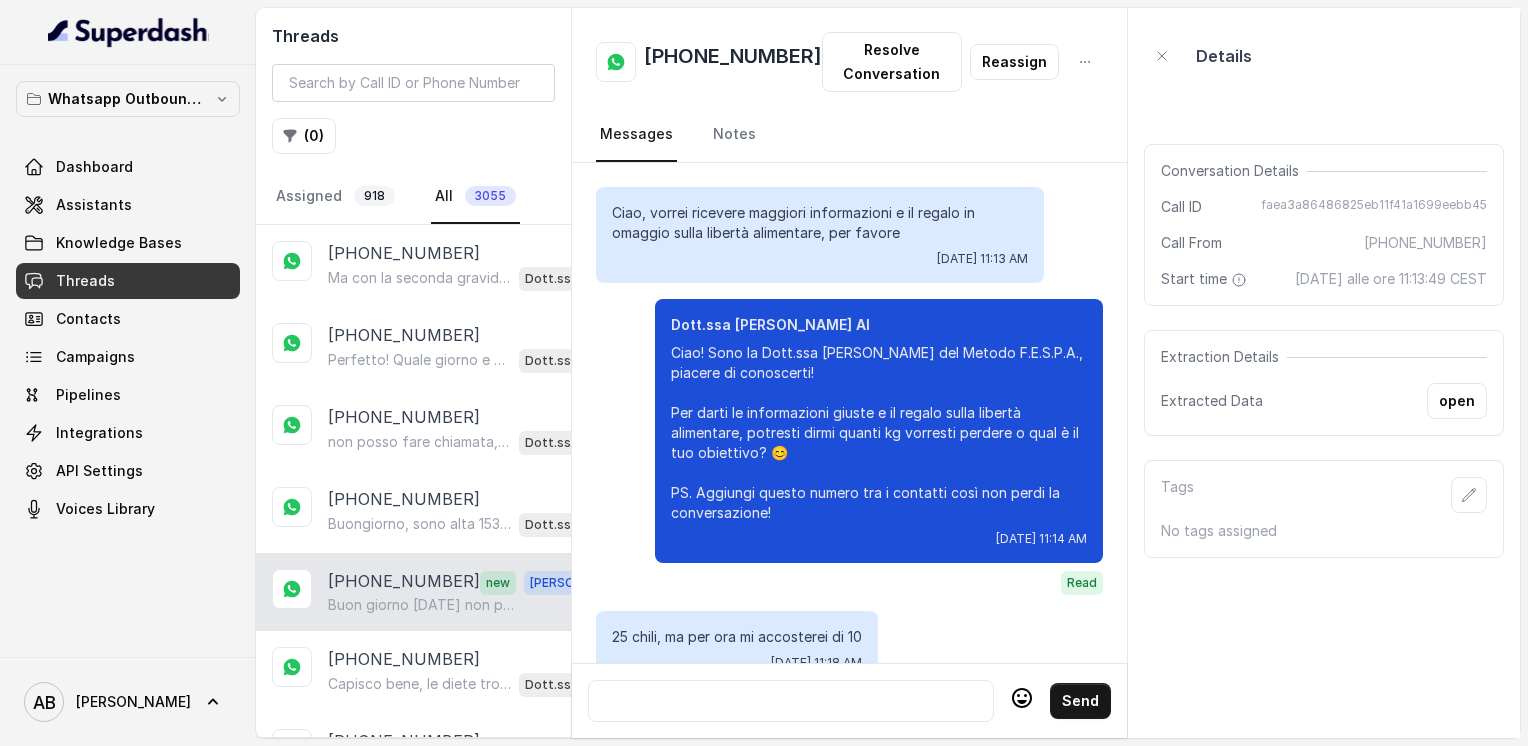 scroll, scrollTop: 2164, scrollLeft: 0, axis: vertical 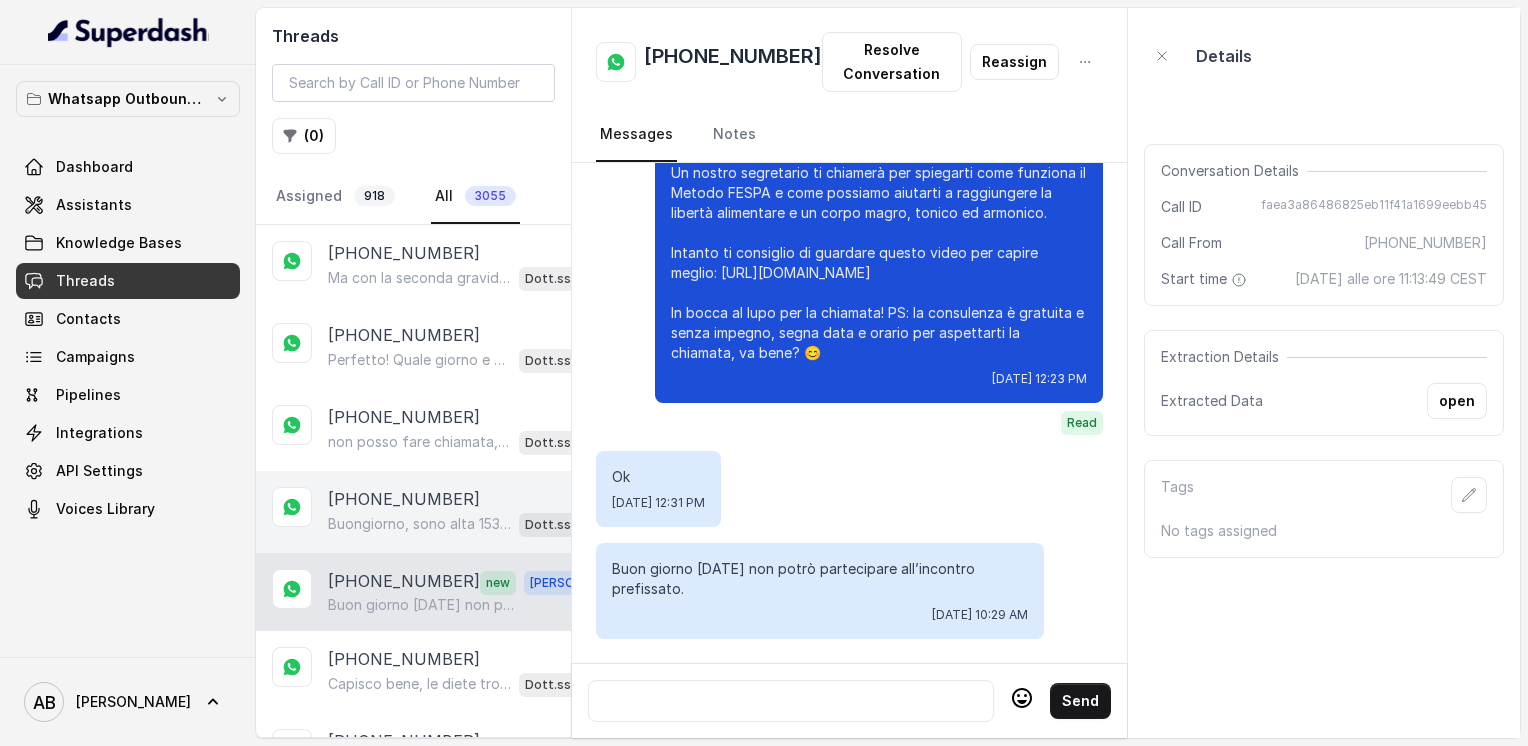click on "[PHONE_NUMBER]" at bounding box center [404, 499] 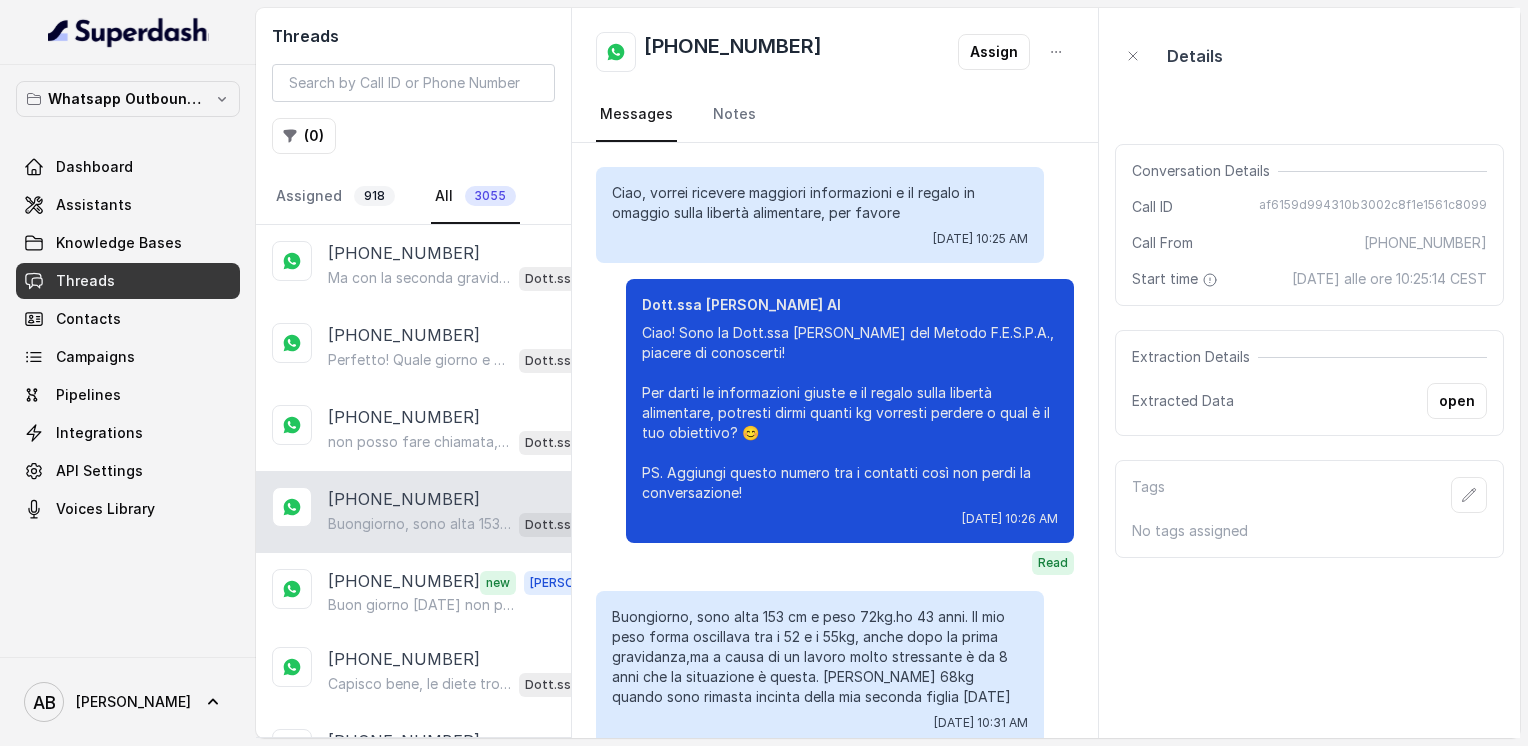 scroll, scrollTop: 32, scrollLeft: 0, axis: vertical 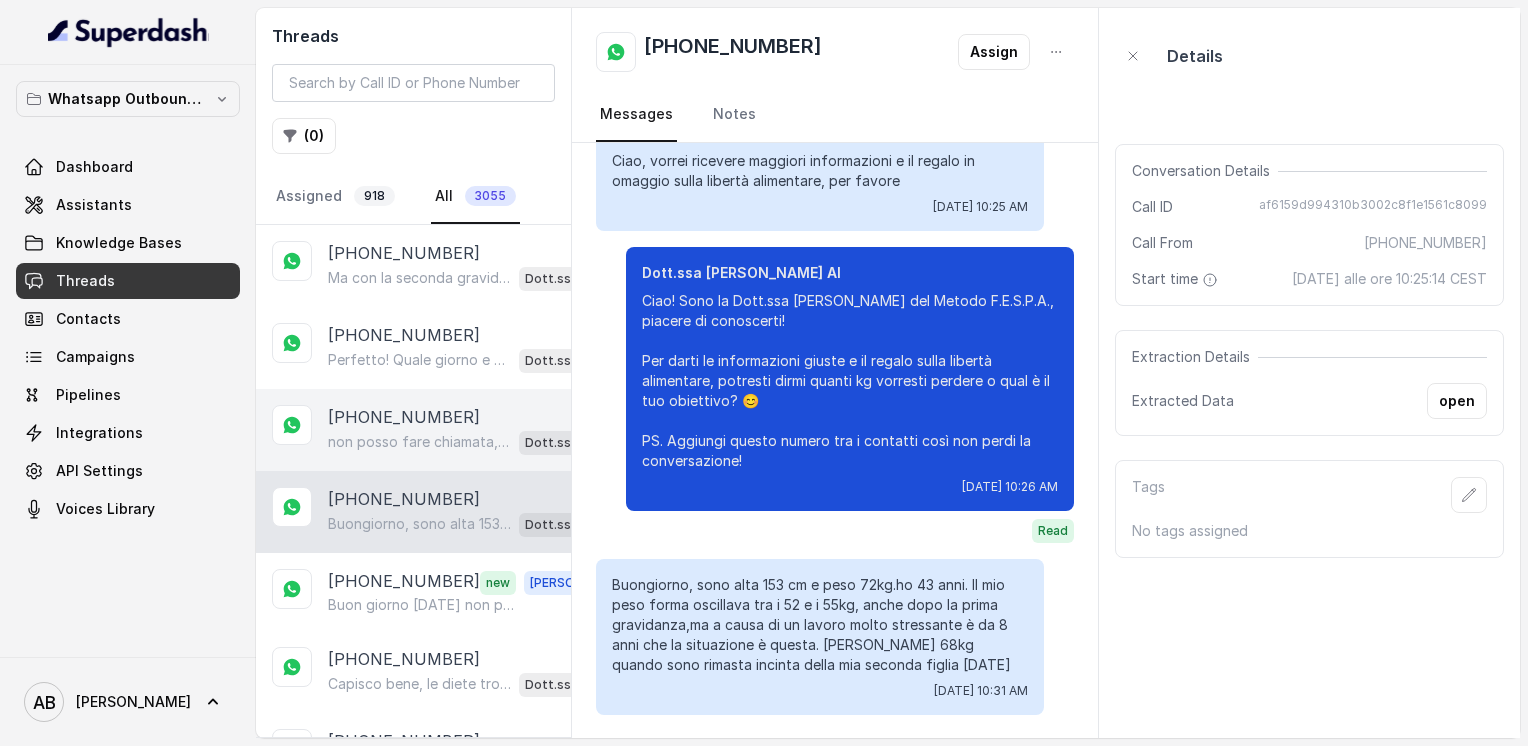 click on "non posso fare chiamata,ma sarei disponibile per una conversazione e capire cos’è il metodo fespa" at bounding box center [419, 442] 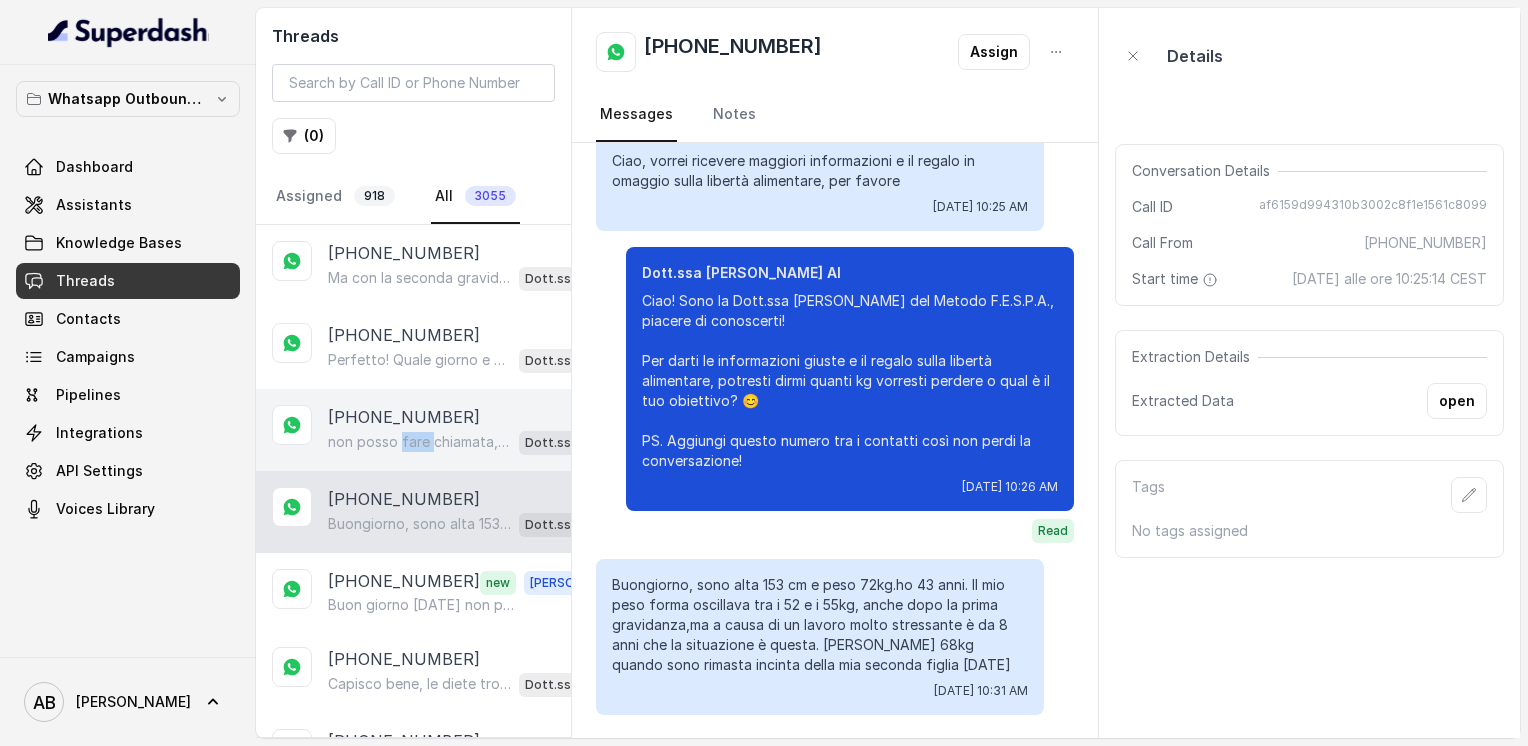 click on "non posso fare chiamata,ma sarei disponibile per una conversazione e capire cos’è il metodo fespa" at bounding box center (419, 442) 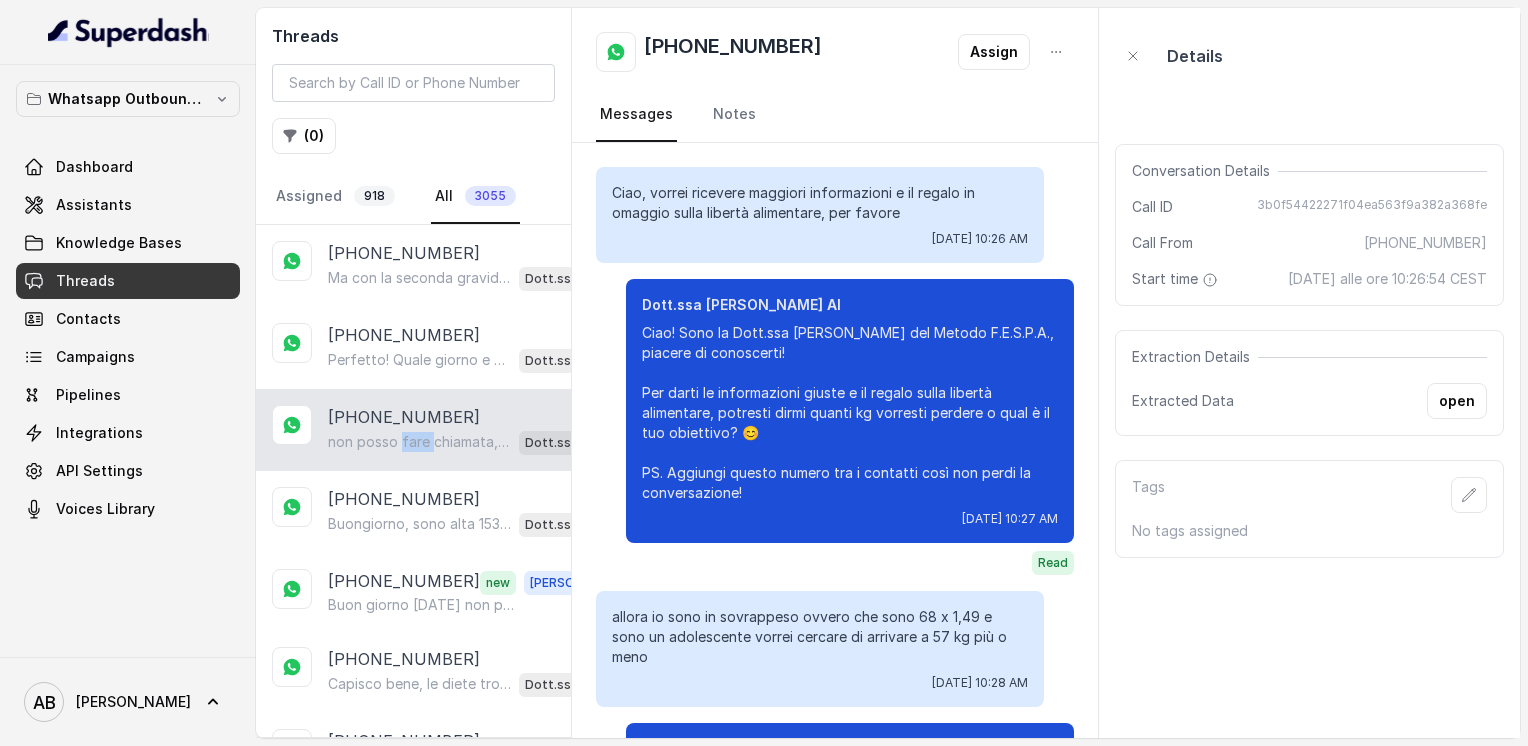 scroll, scrollTop: 700, scrollLeft: 0, axis: vertical 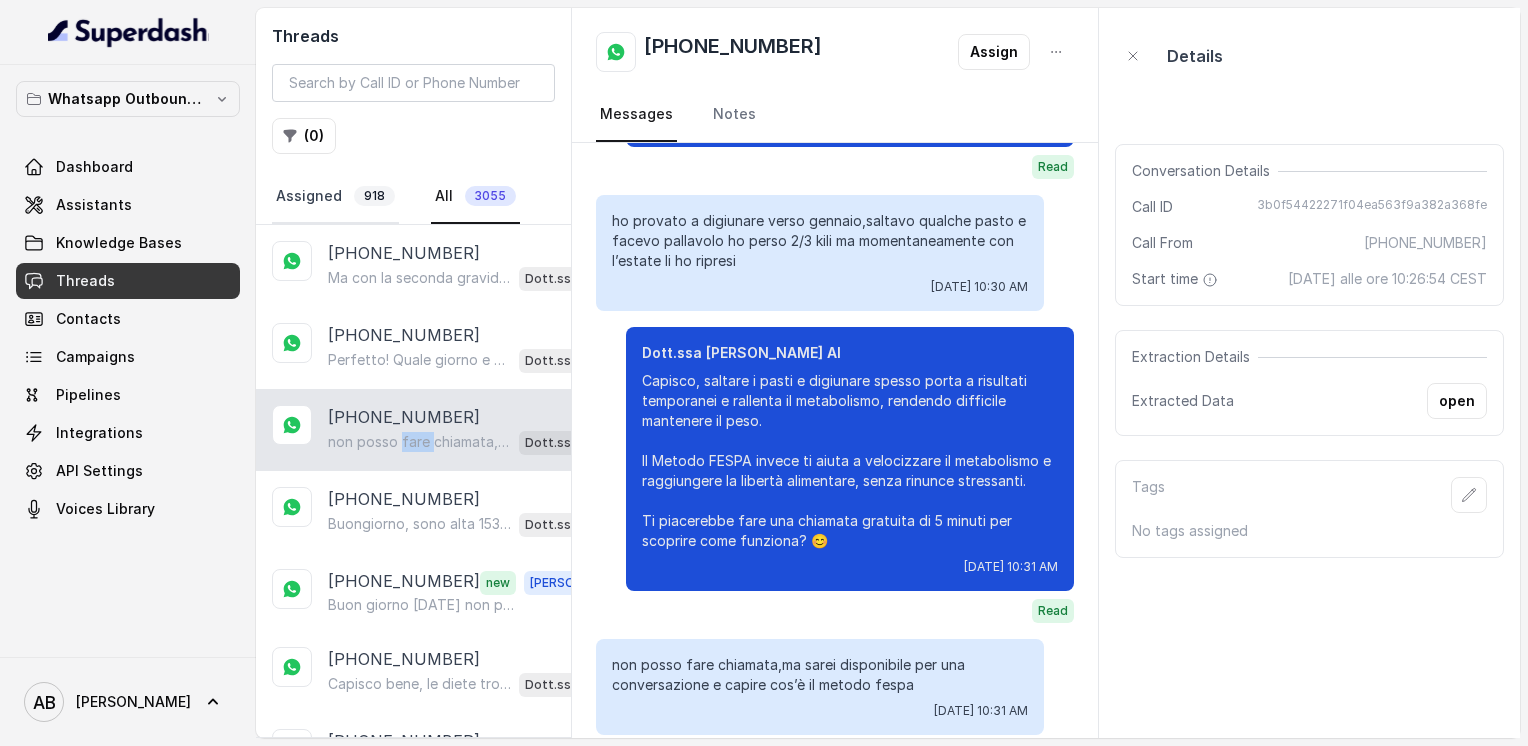 click on "Assigned 918" at bounding box center (335, 197) 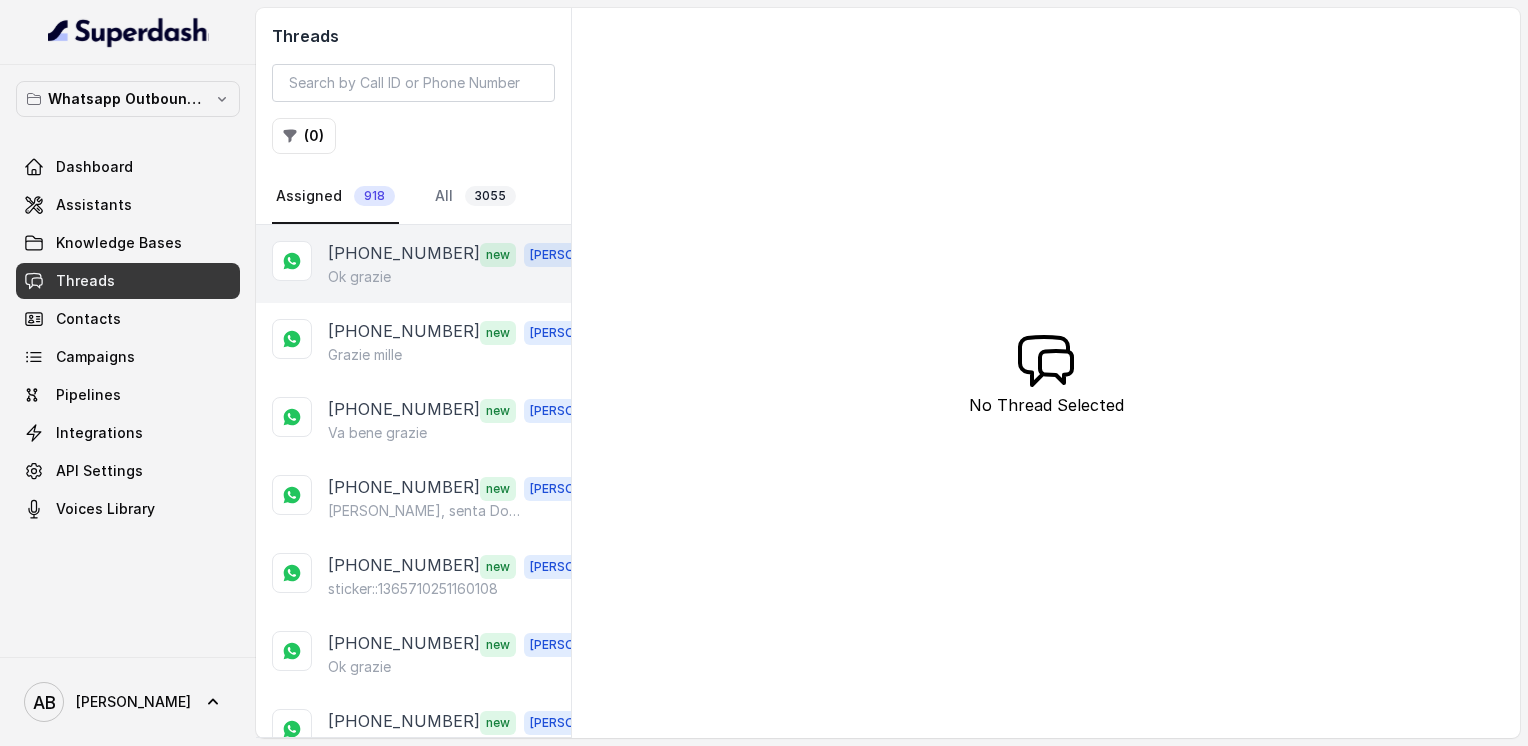 click on "[PHONE_NUMBER]" at bounding box center (404, 254) 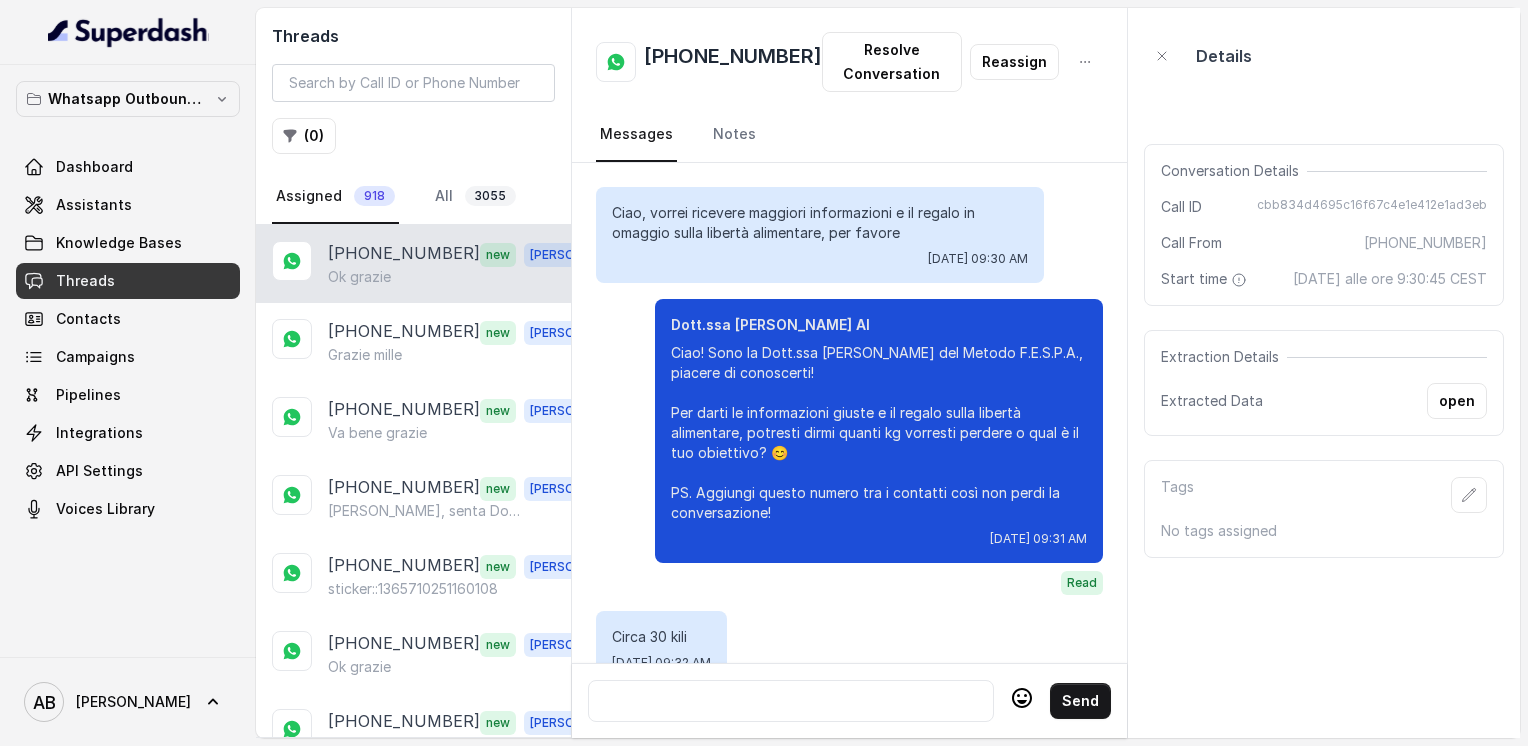 scroll, scrollTop: 3984, scrollLeft: 0, axis: vertical 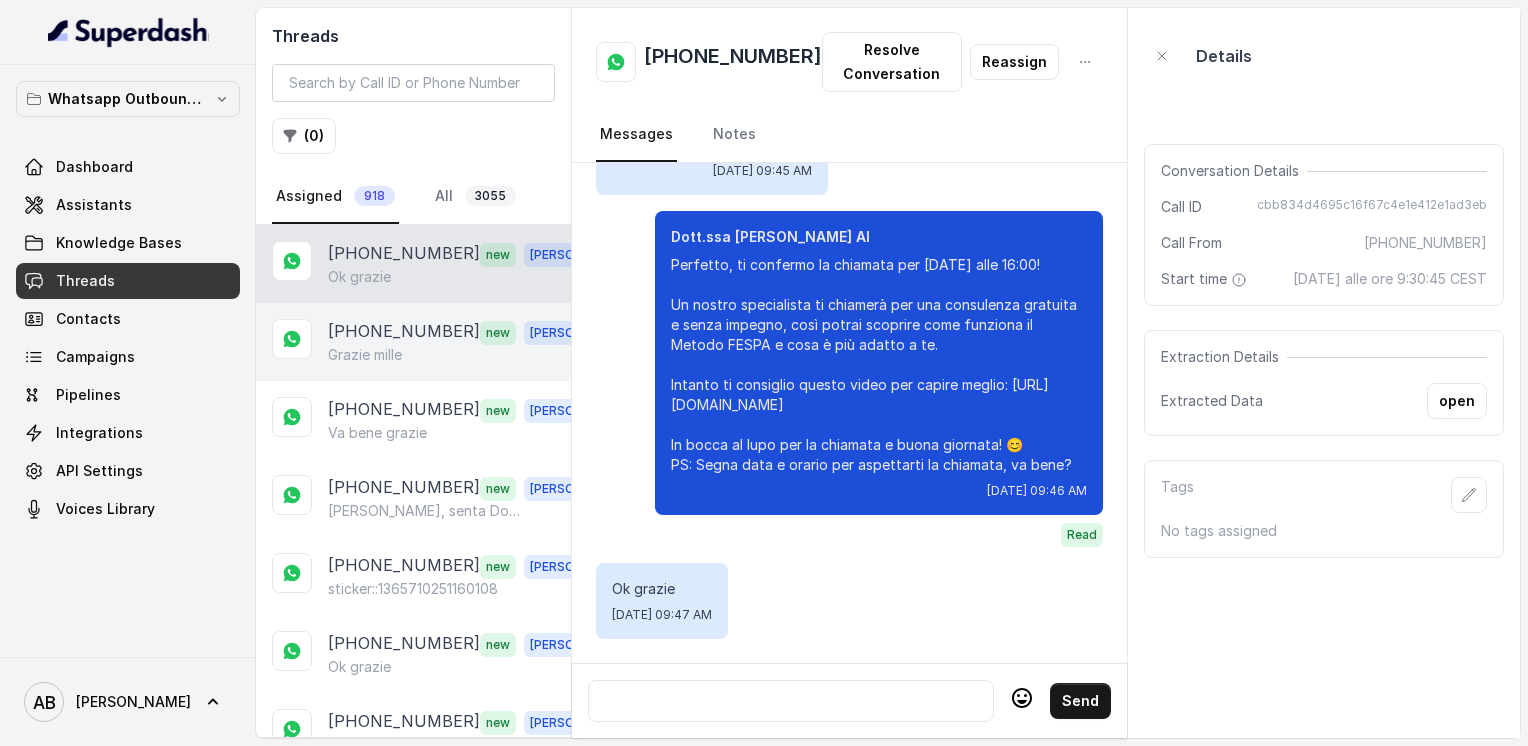 click on "[PHONE_NUMBER]" at bounding box center (404, 332) 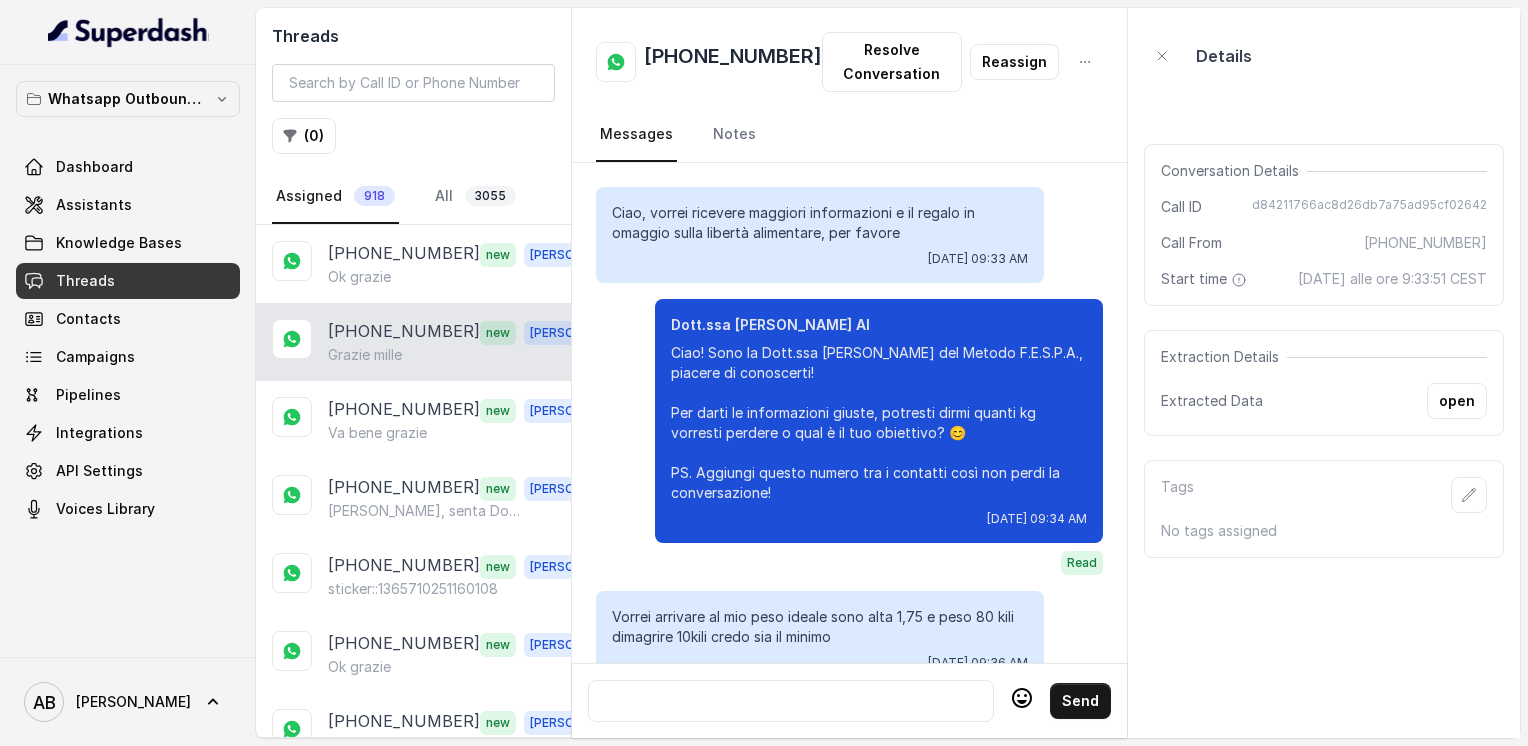 scroll, scrollTop: 2424, scrollLeft: 0, axis: vertical 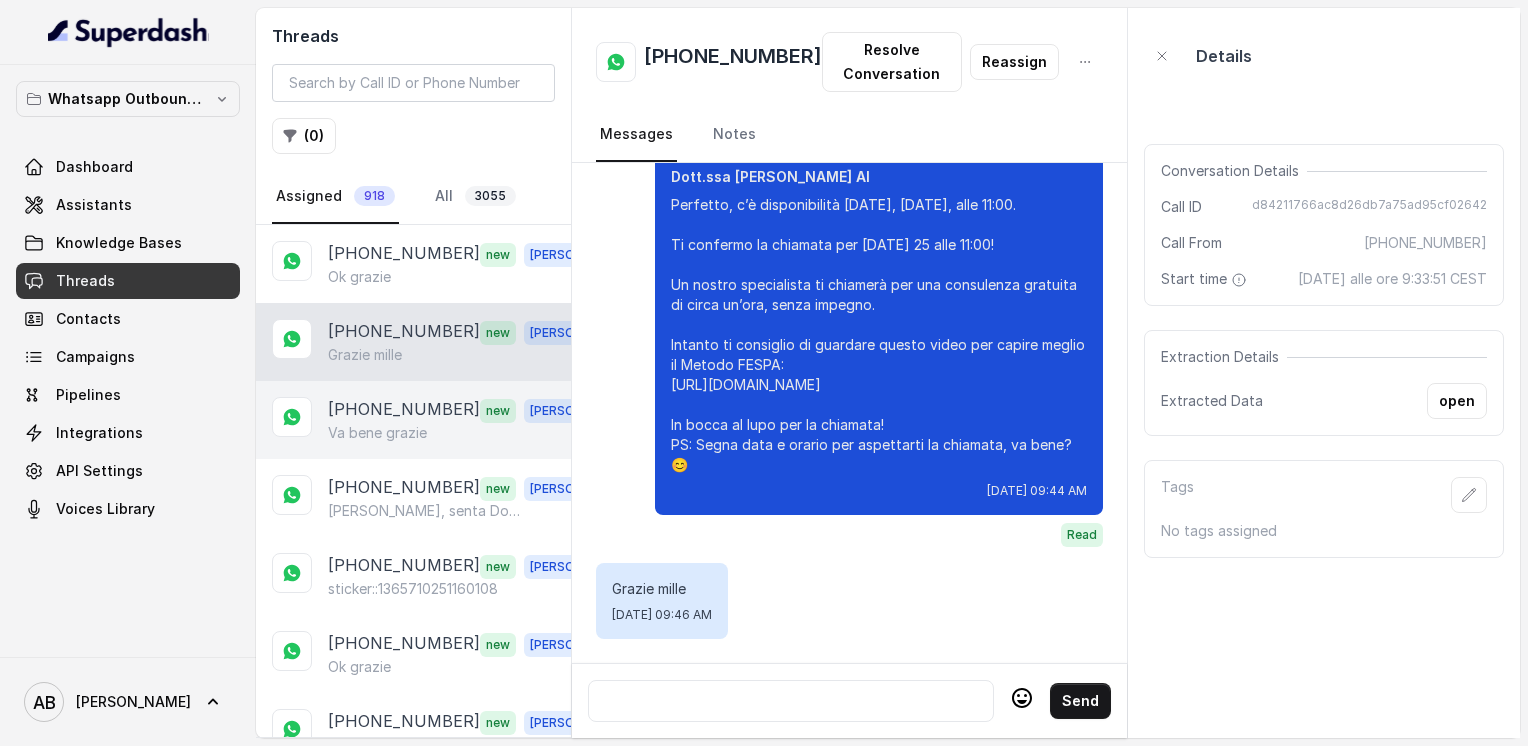 click on "[PHONE_NUMBER]   new [PERSON_NAME] bene grazie" at bounding box center [413, 420] 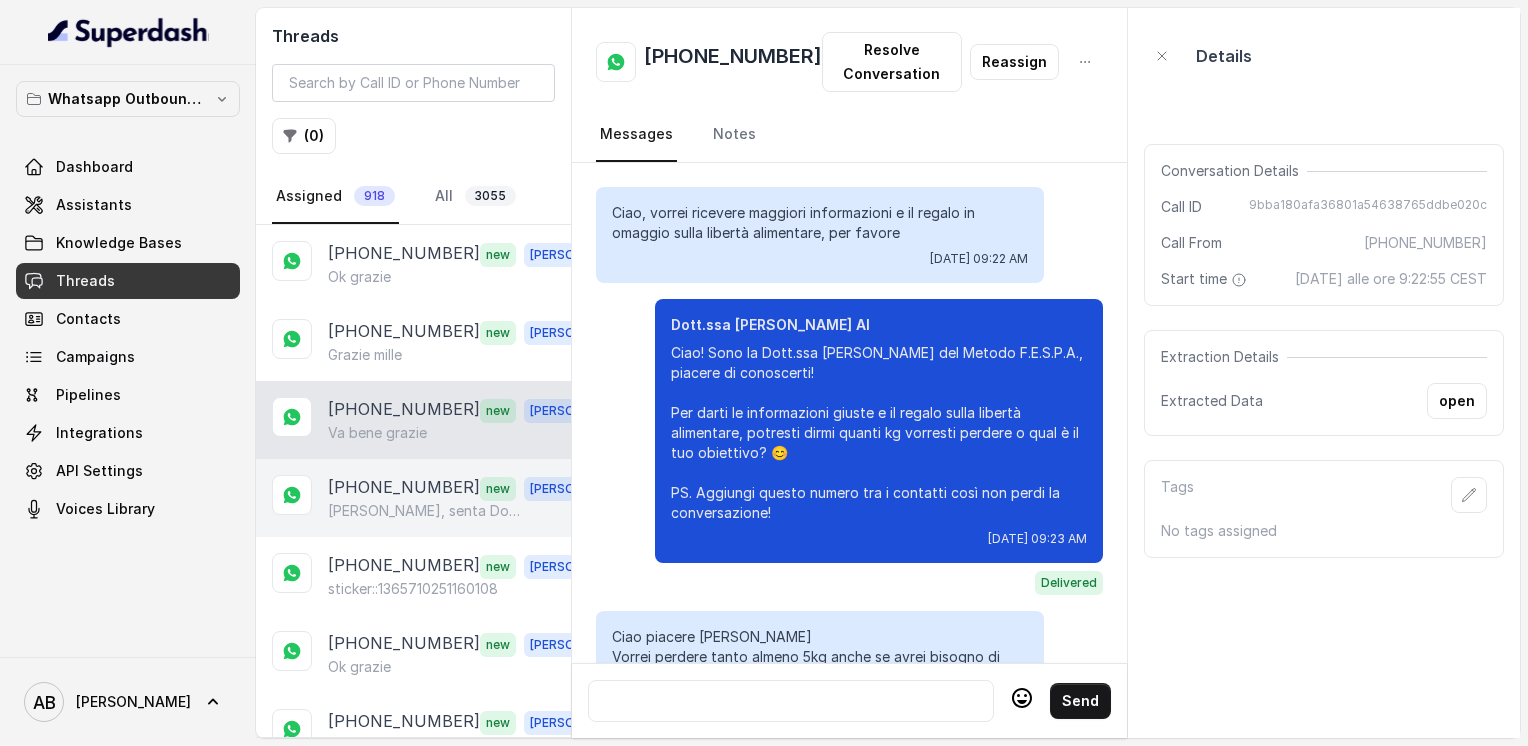 scroll, scrollTop: 2000, scrollLeft: 0, axis: vertical 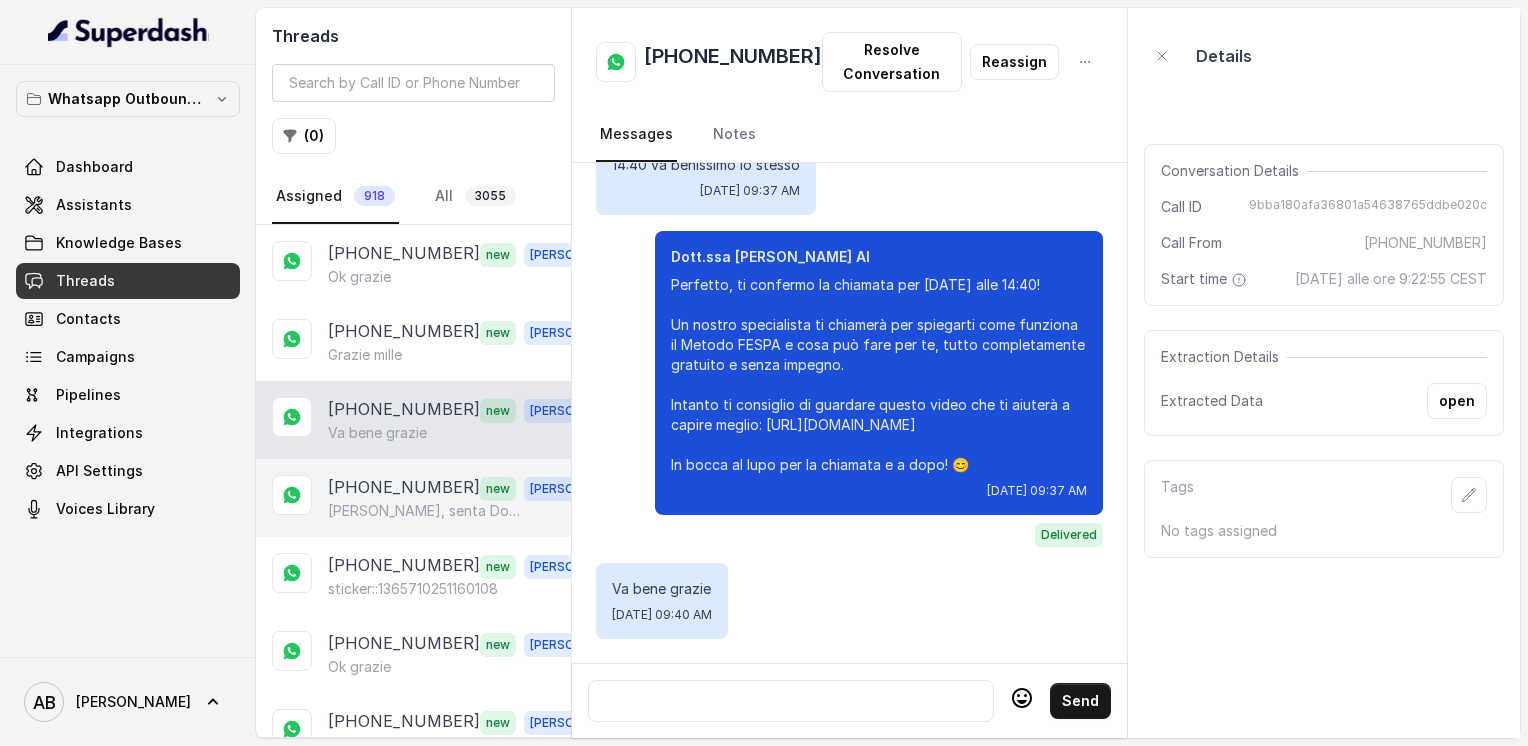 click on "[PHONE_NUMBER]" at bounding box center [404, 488] 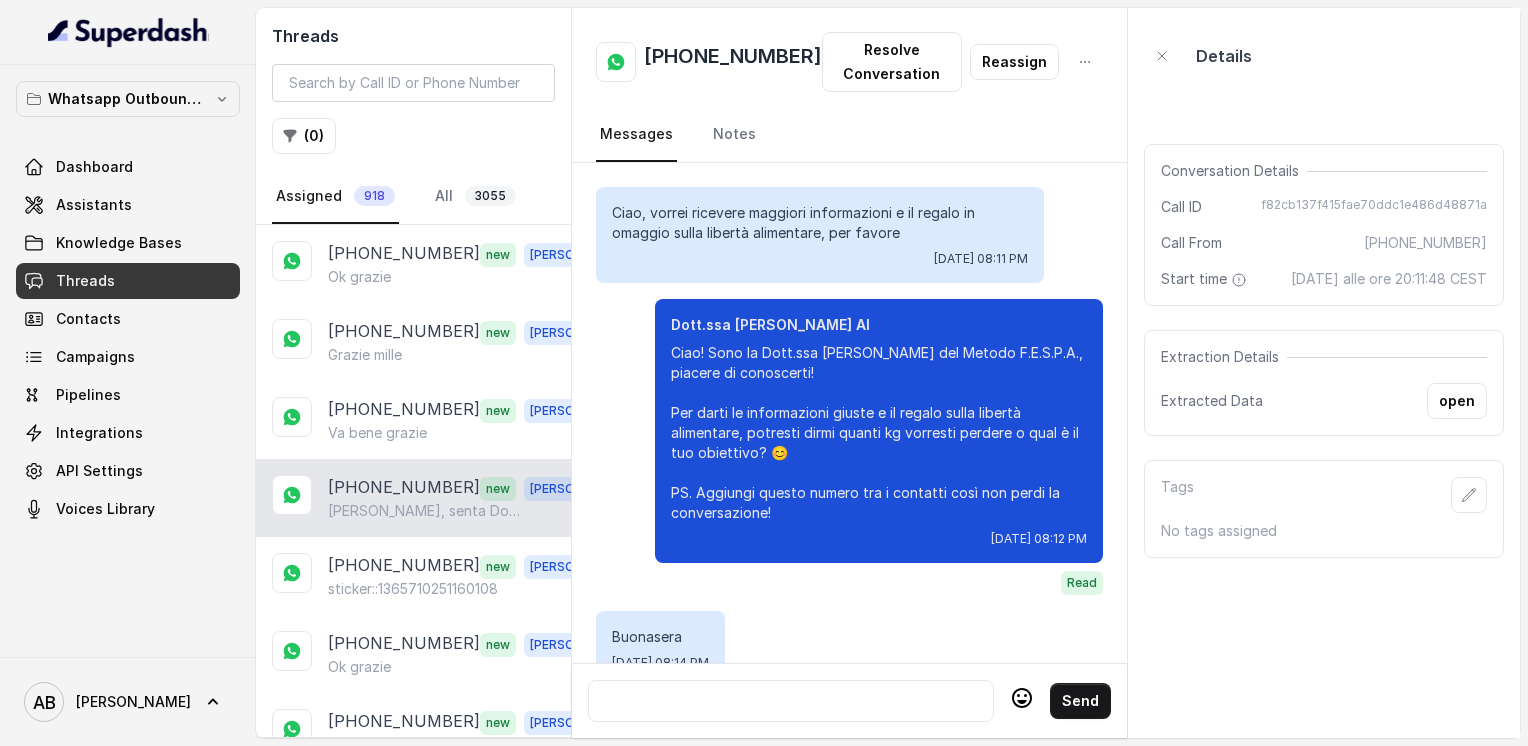 scroll, scrollTop: 4894, scrollLeft: 0, axis: vertical 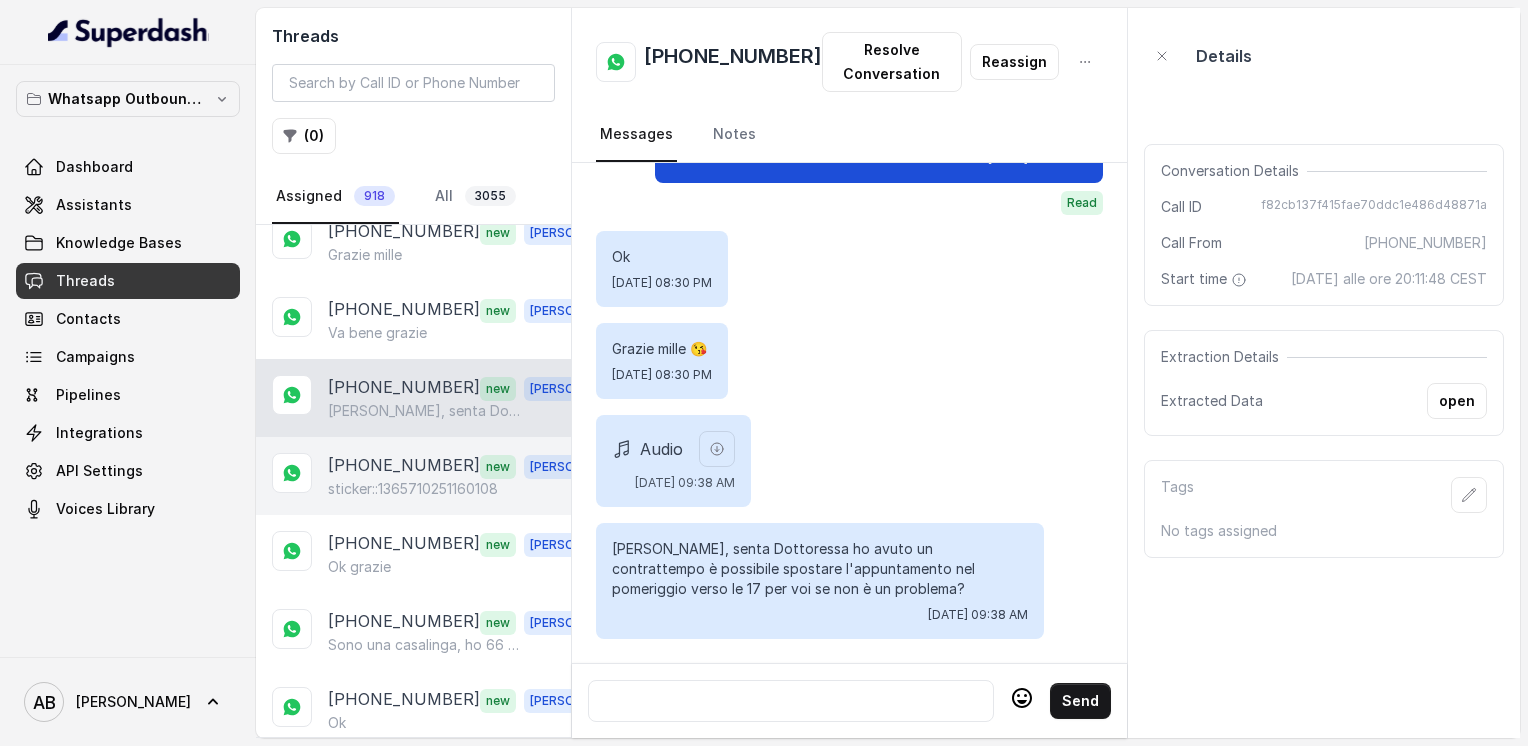 click on "sticker::1365710251160108" at bounding box center [413, 489] 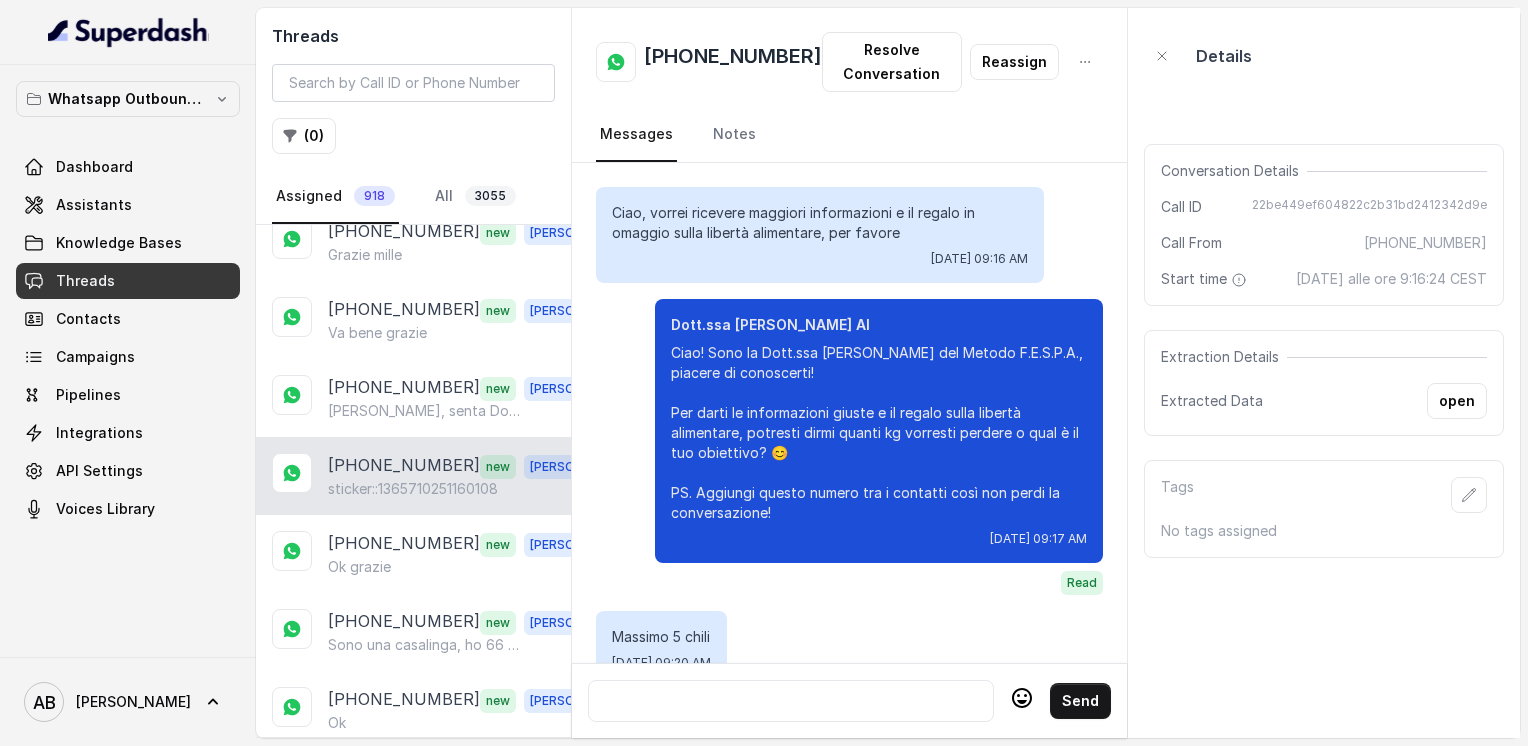 scroll, scrollTop: 1588, scrollLeft: 0, axis: vertical 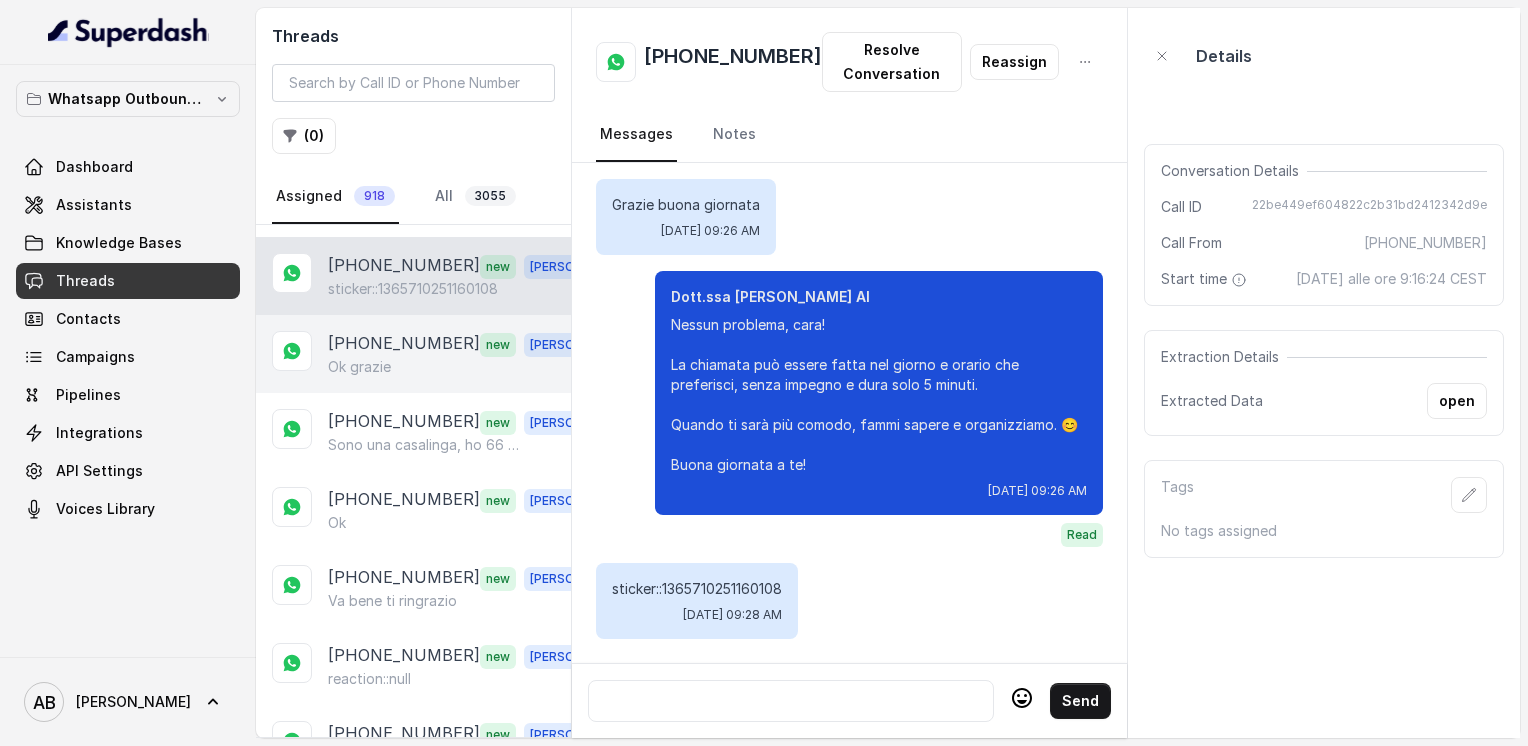 click on "Ok grazie" at bounding box center (469, 367) 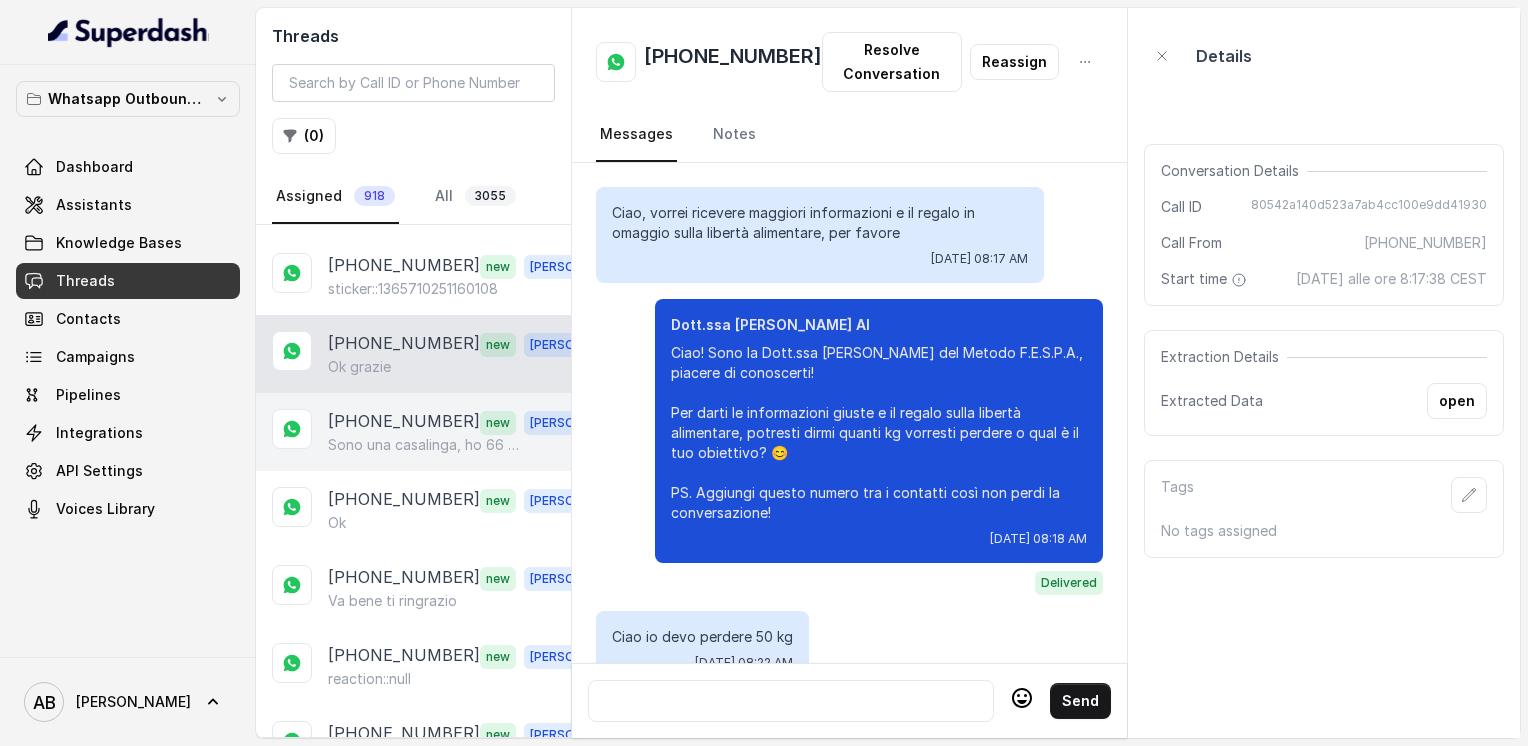 scroll, scrollTop: 2256, scrollLeft: 0, axis: vertical 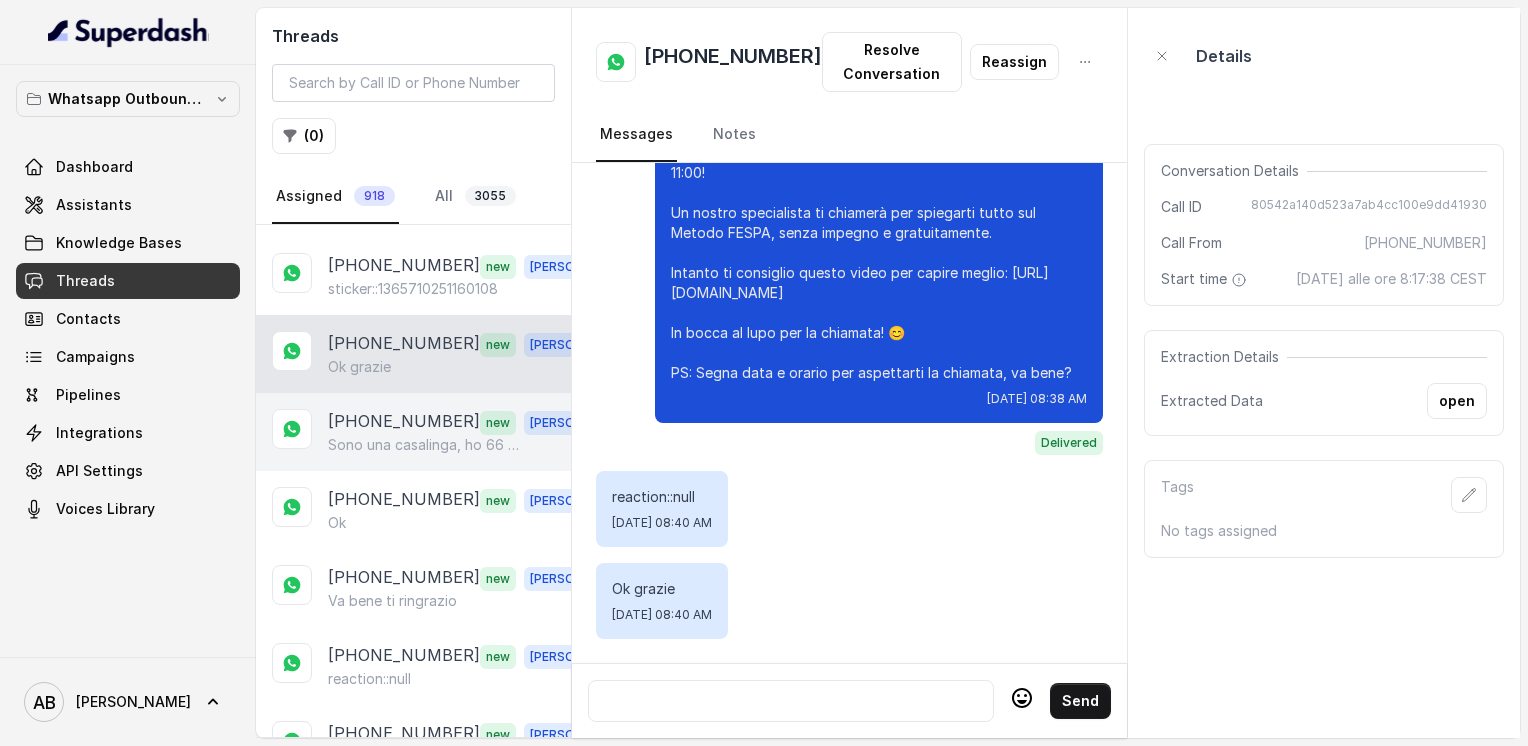 click on "[PHONE_NUMBER]" at bounding box center [404, 422] 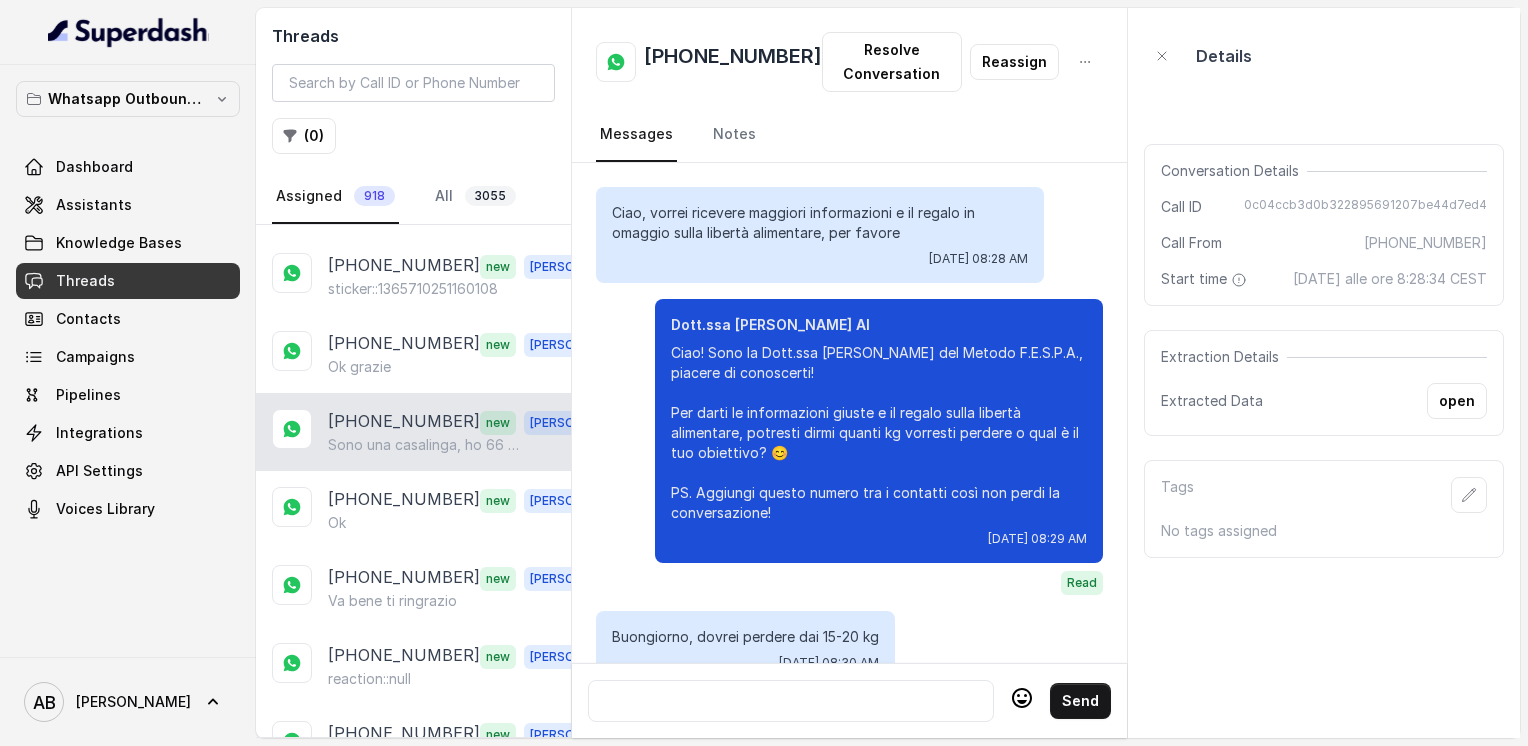 scroll, scrollTop: 1820, scrollLeft: 0, axis: vertical 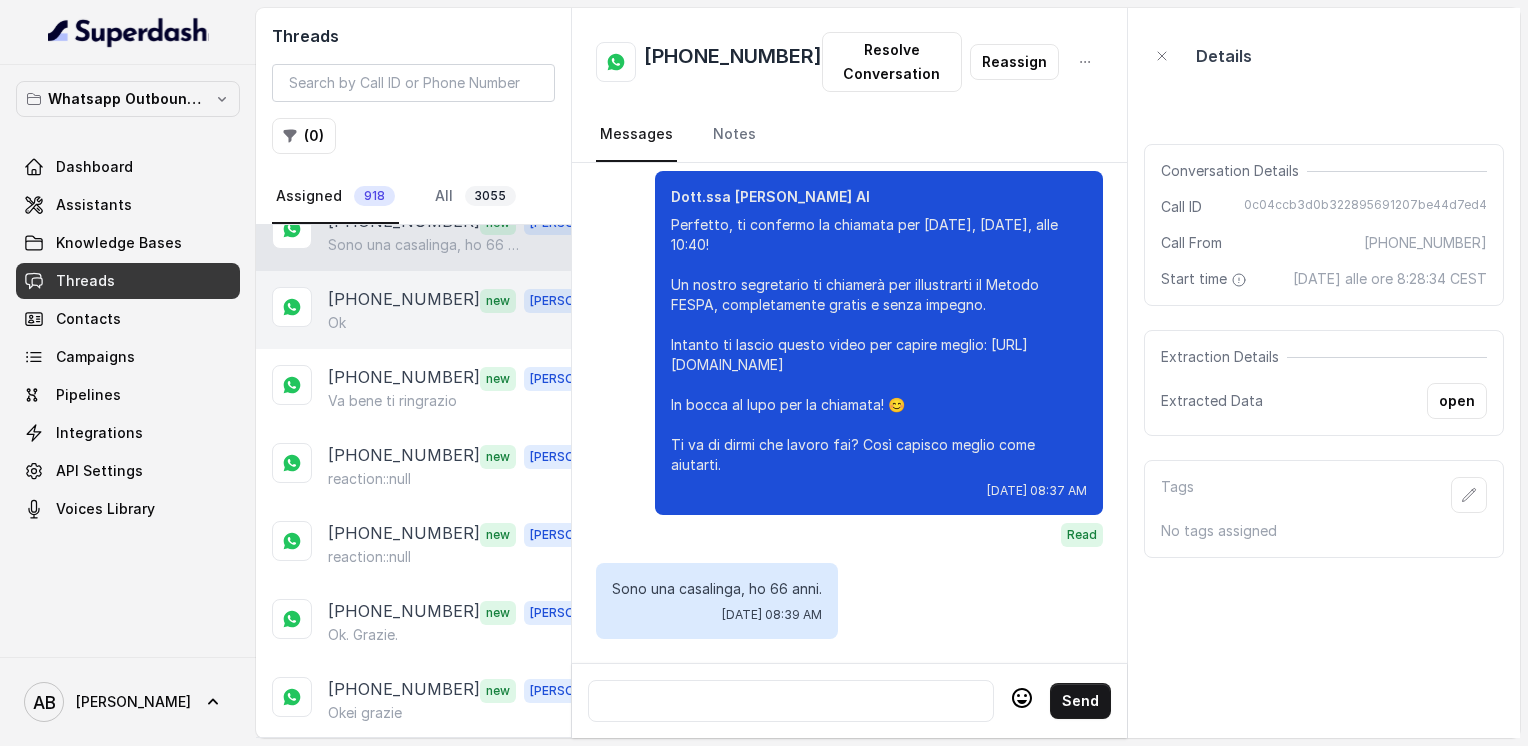 click on "Ok" at bounding box center (469, 323) 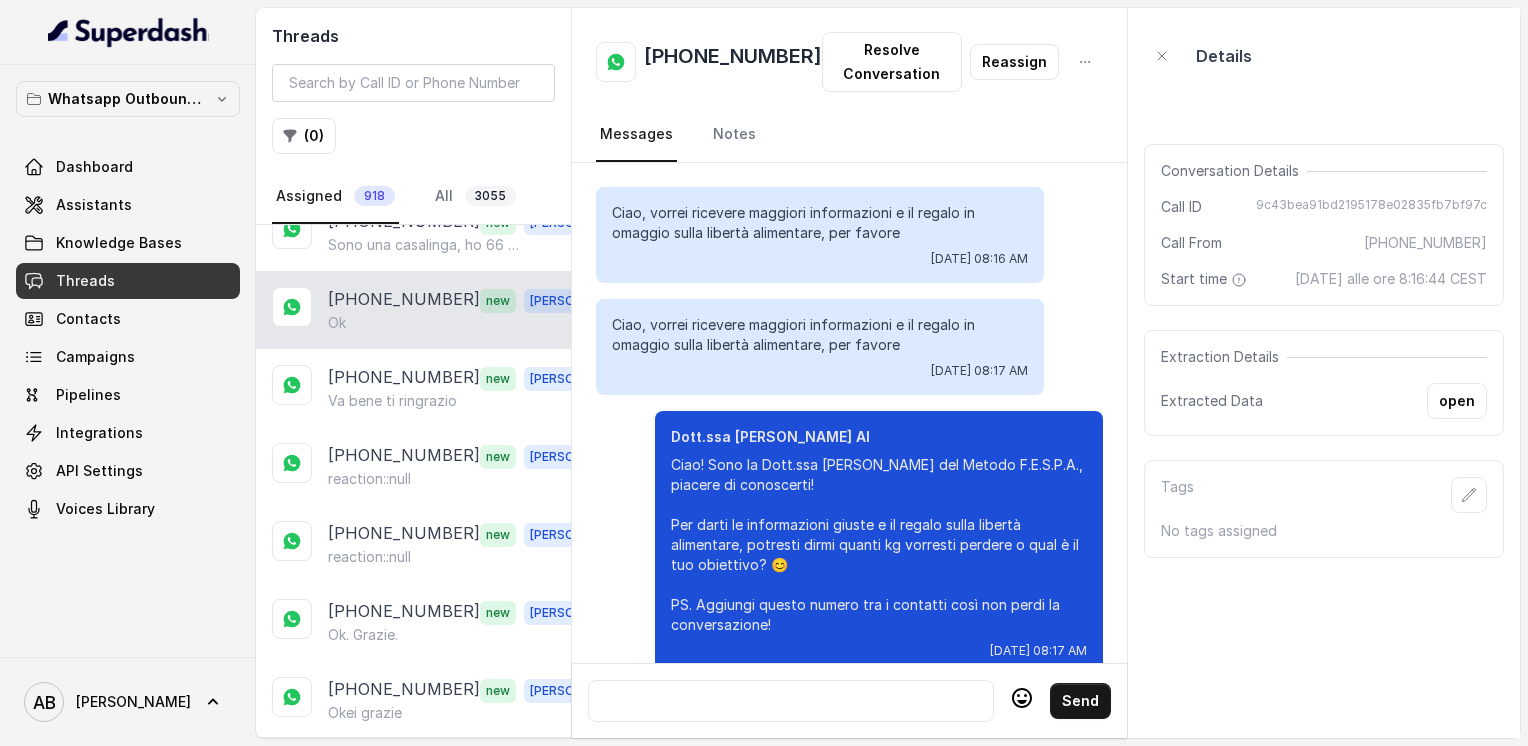 scroll, scrollTop: 3272, scrollLeft: 0, axis: vertical 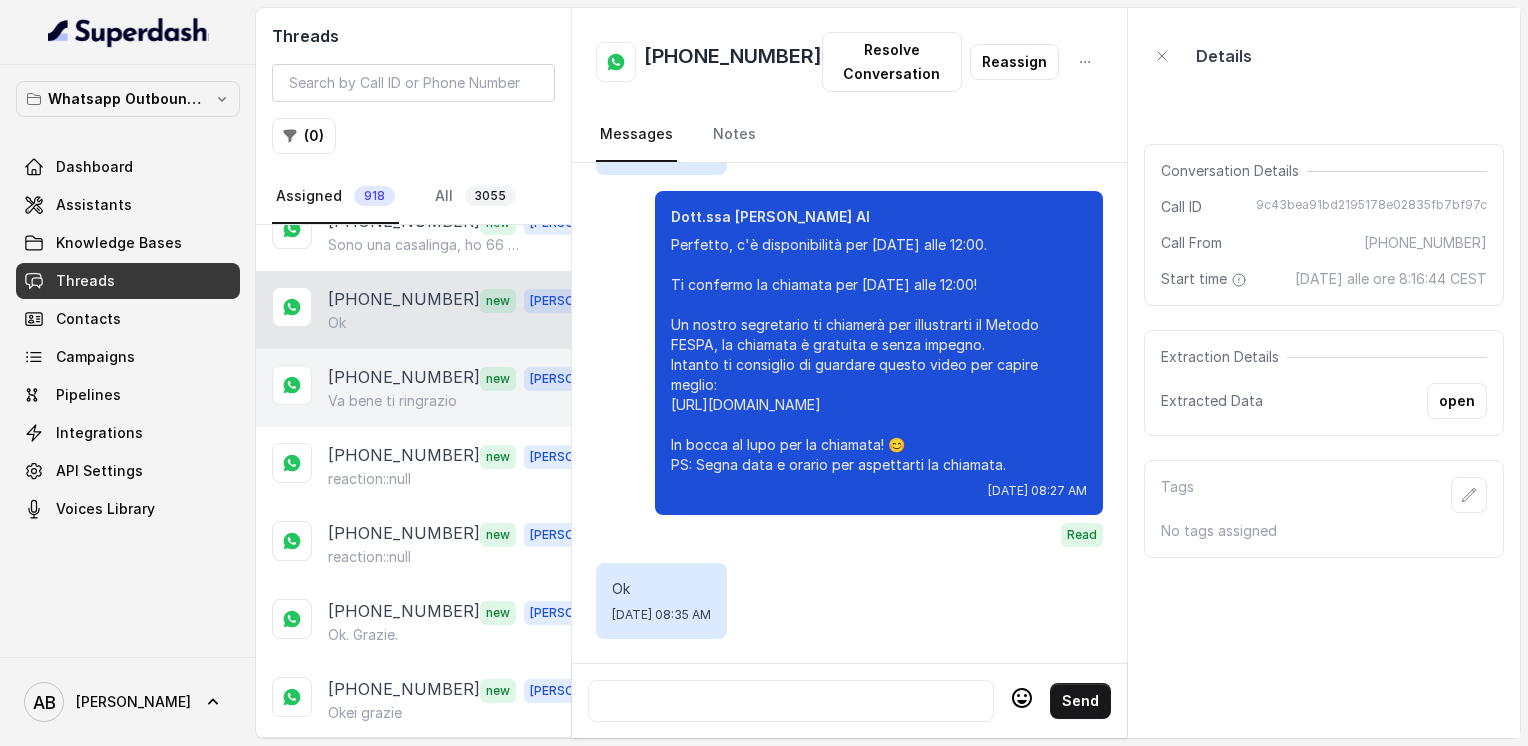 click on "[PHONE_NUMBER]   new [PERSON_NAME] bene ti ringrazio" at bounding box center (413, 388) 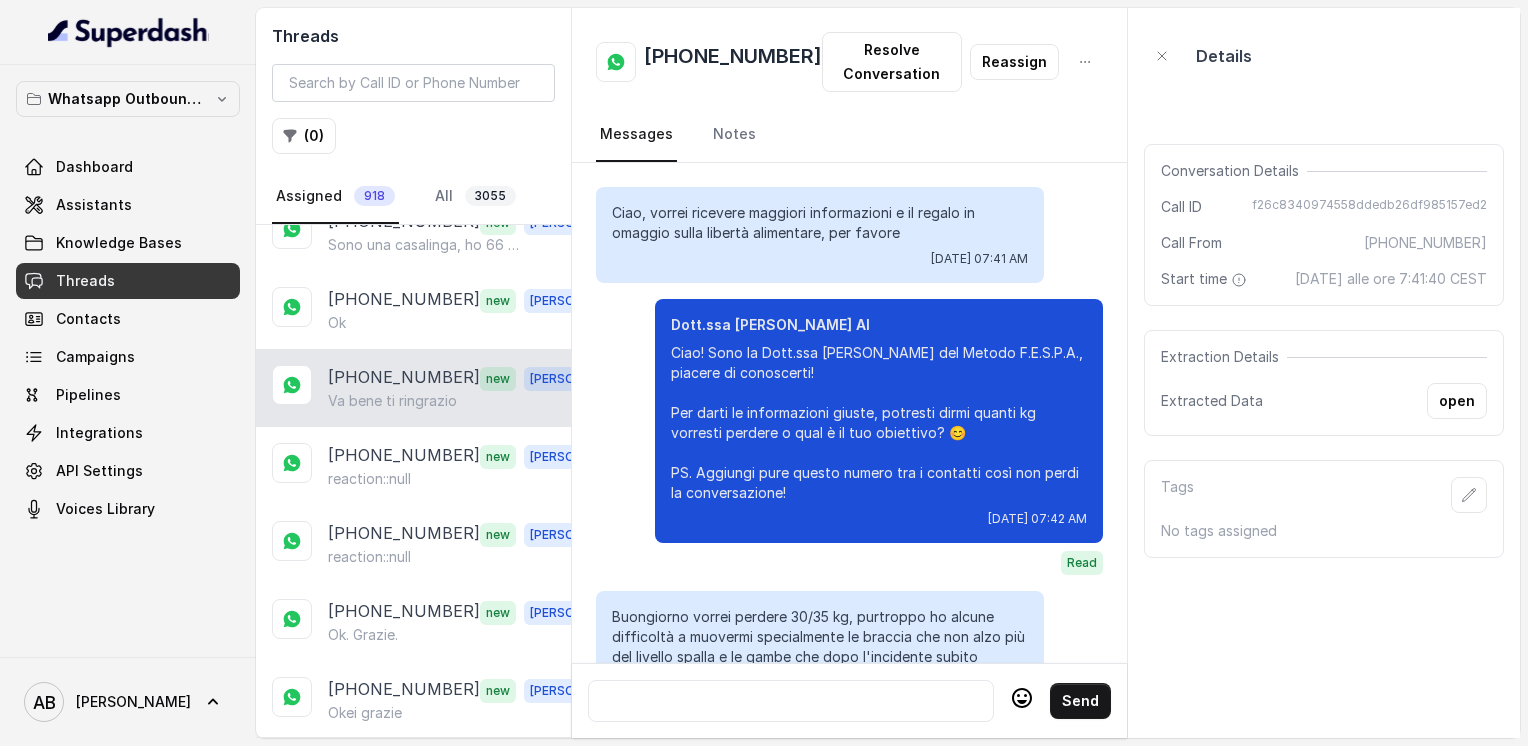 scroll, scrollTop: 5500, scrollLeft: 0, axis: vertical 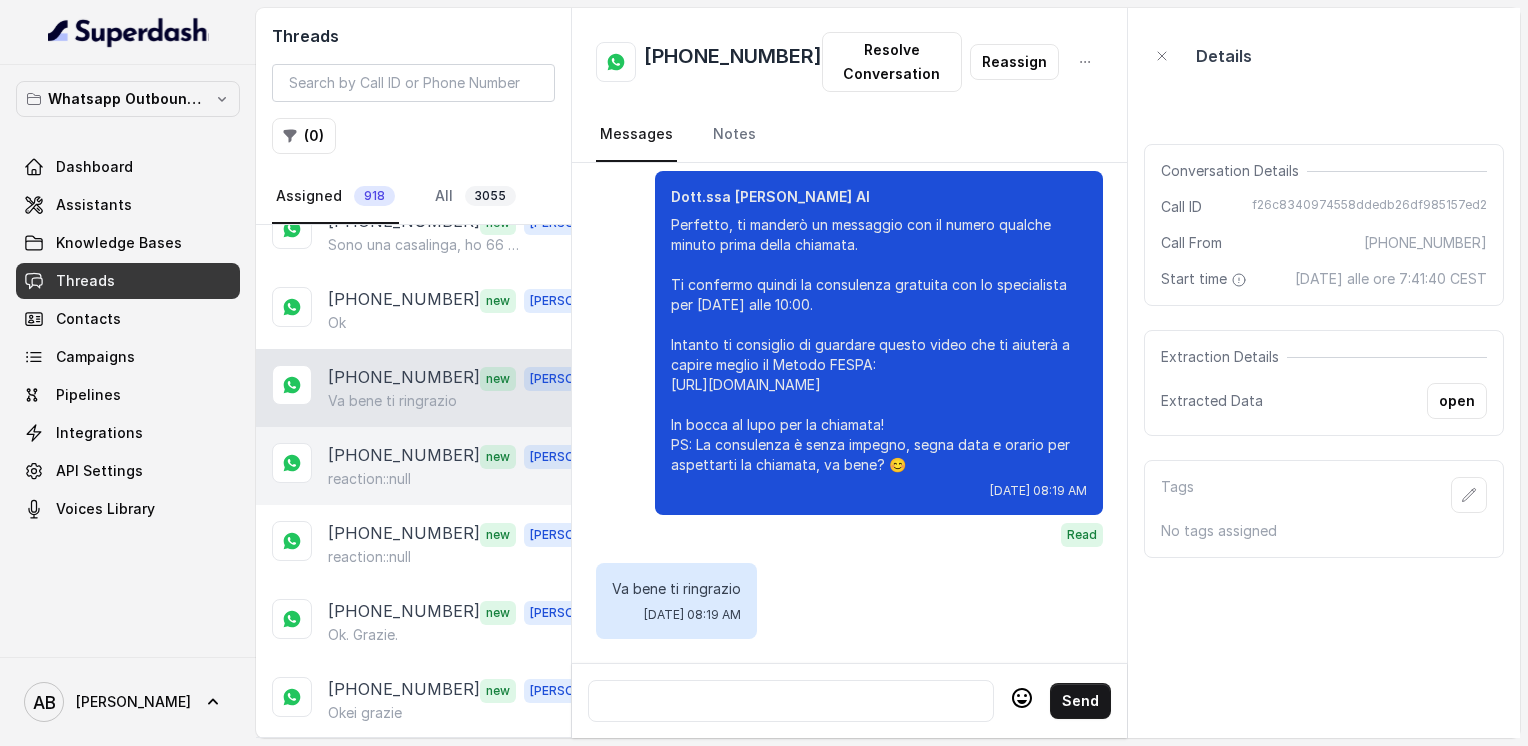 click on "[PHONE_NUMBER]" at bounding box center (404, 456) 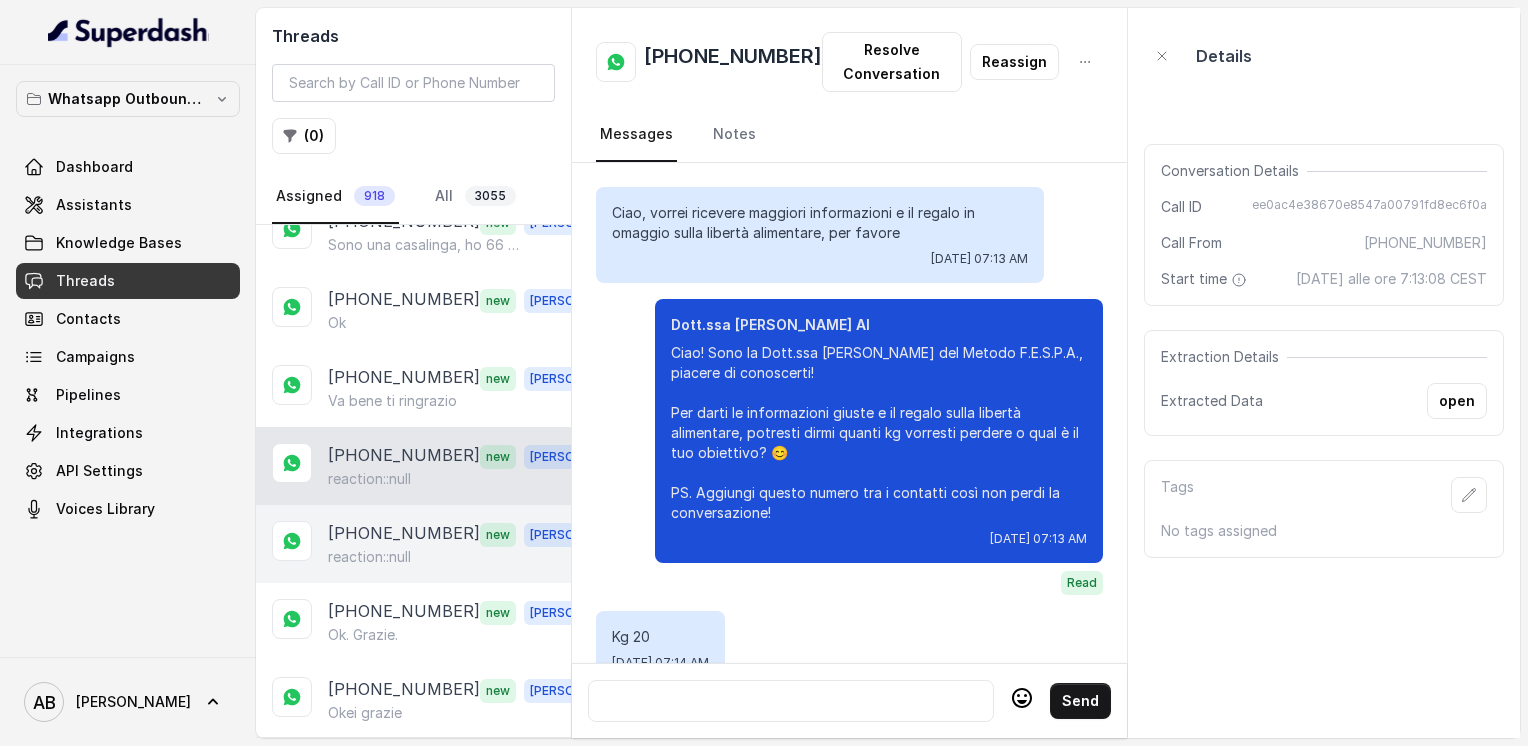 scroll, scrollTop: 3232, scrollLeft: 0, axis: vertical 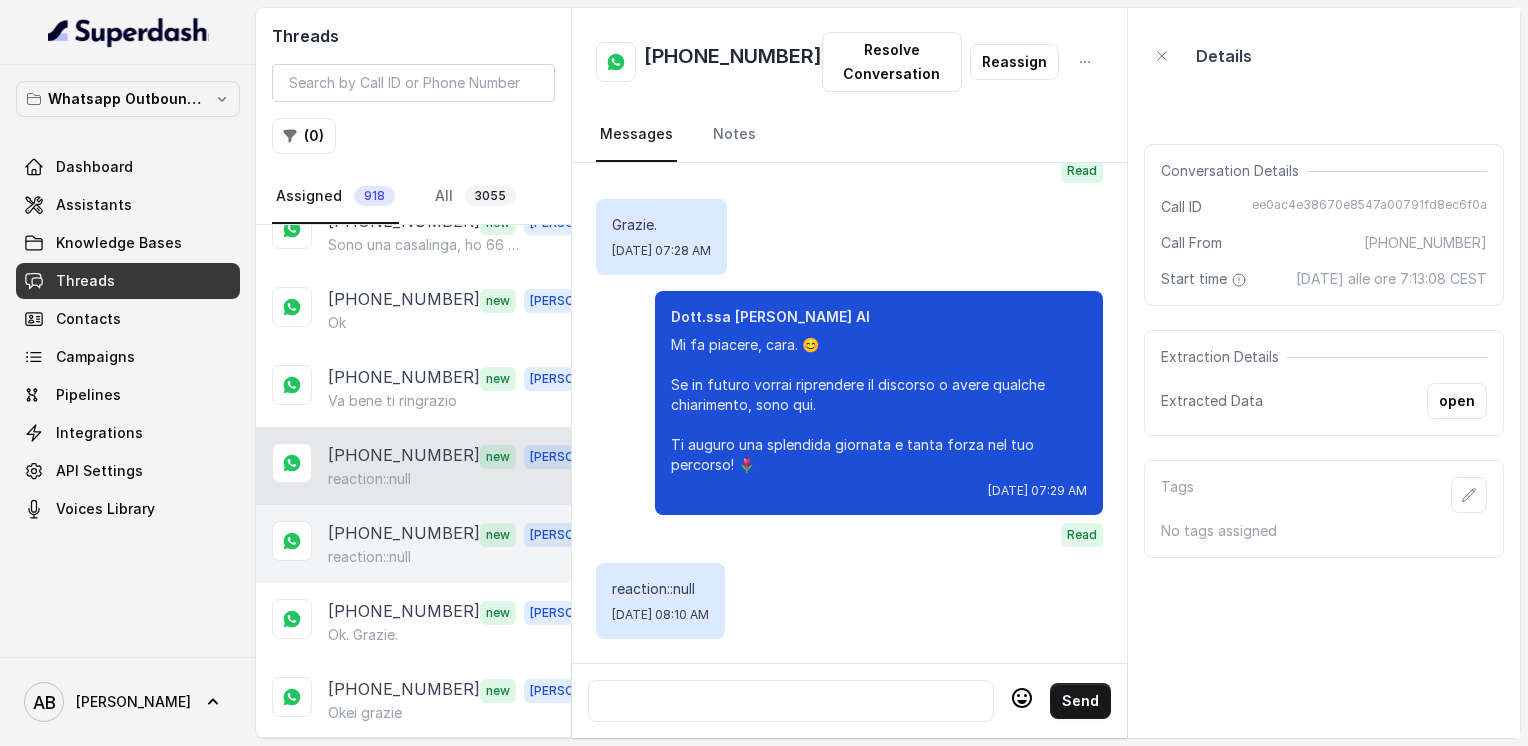 click on "[PHONE_NUMBER]" at bounding box center [404, 534] 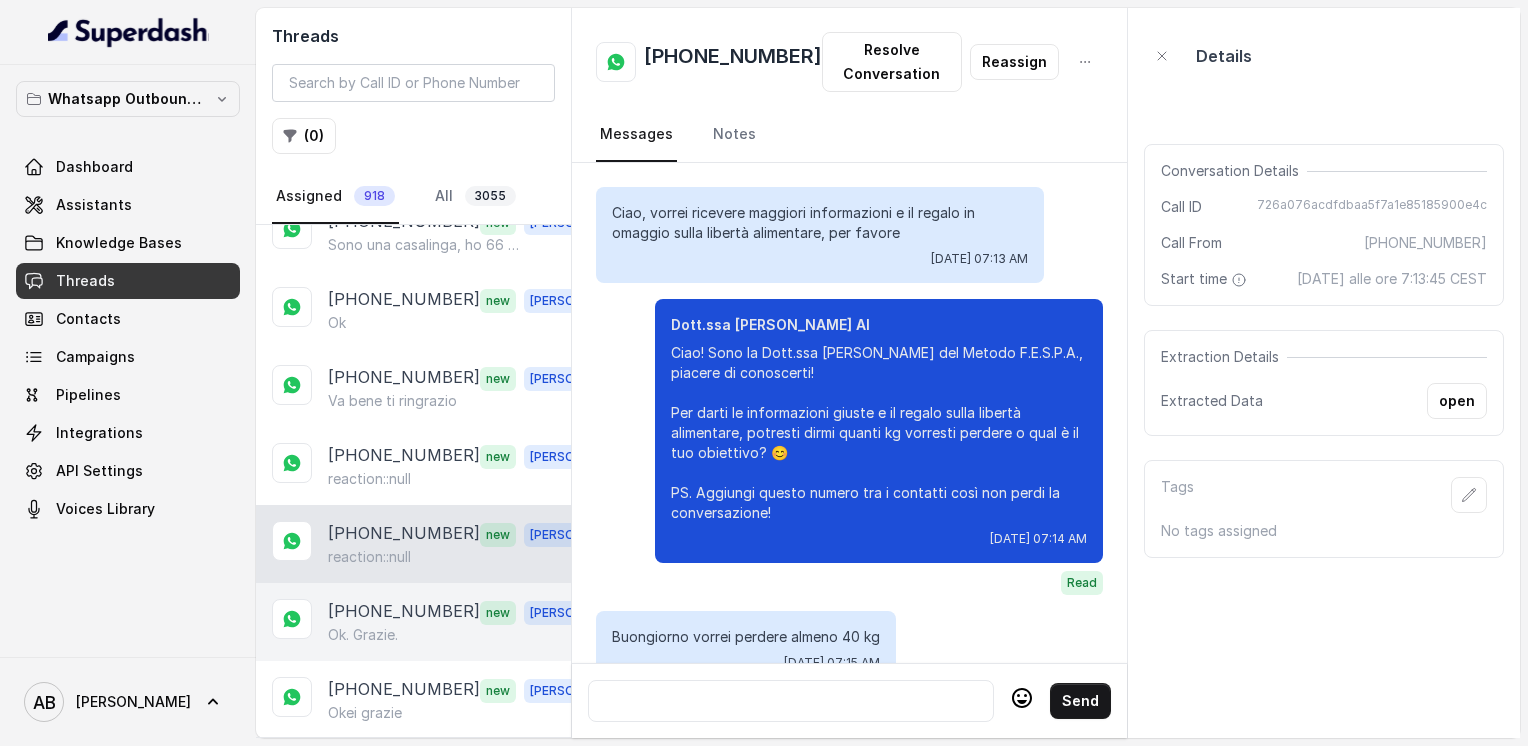 scroll, scrollTop: 1980, scrollLeft: 0, axis: vertical 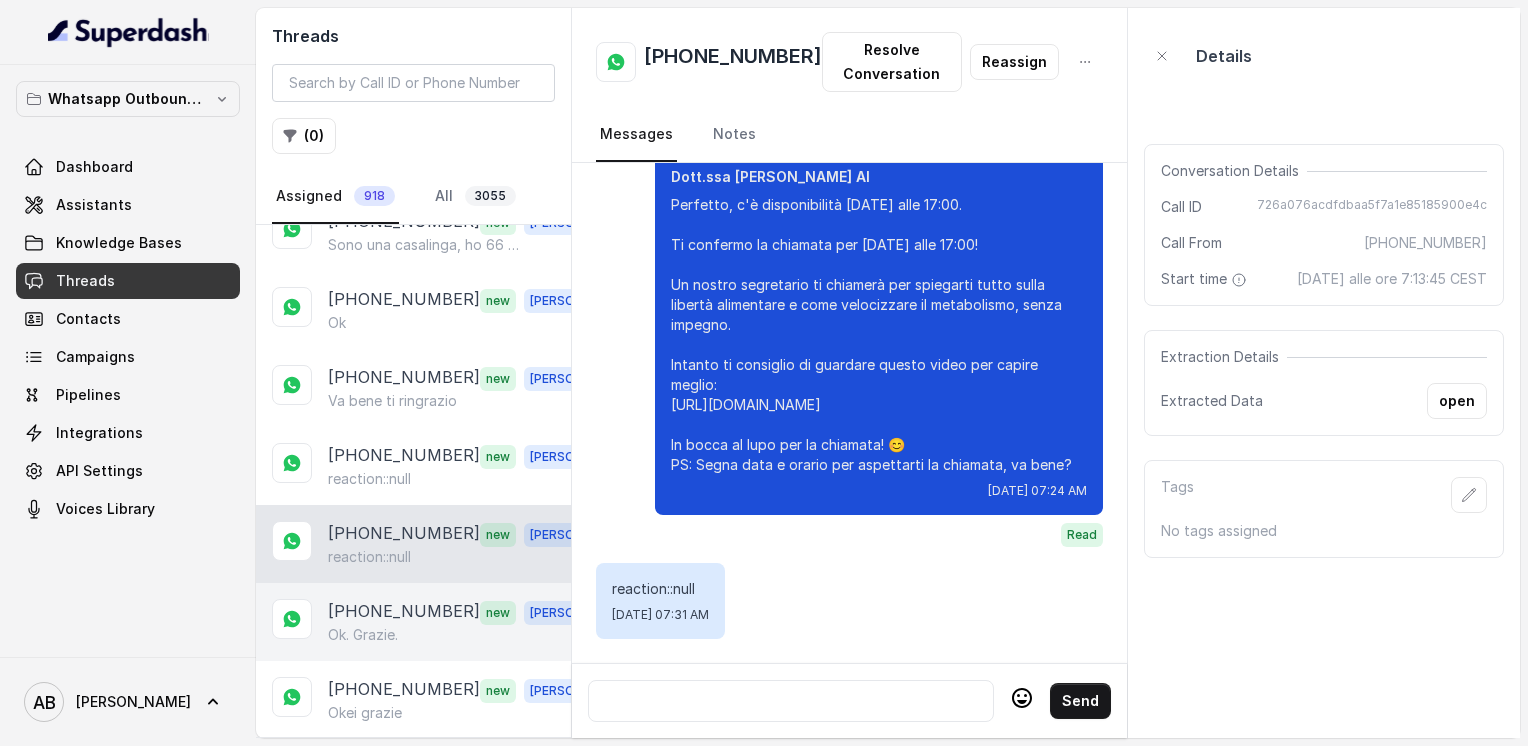 click on "[PHONE_NUMBER]" at bounding box center (404, 612) 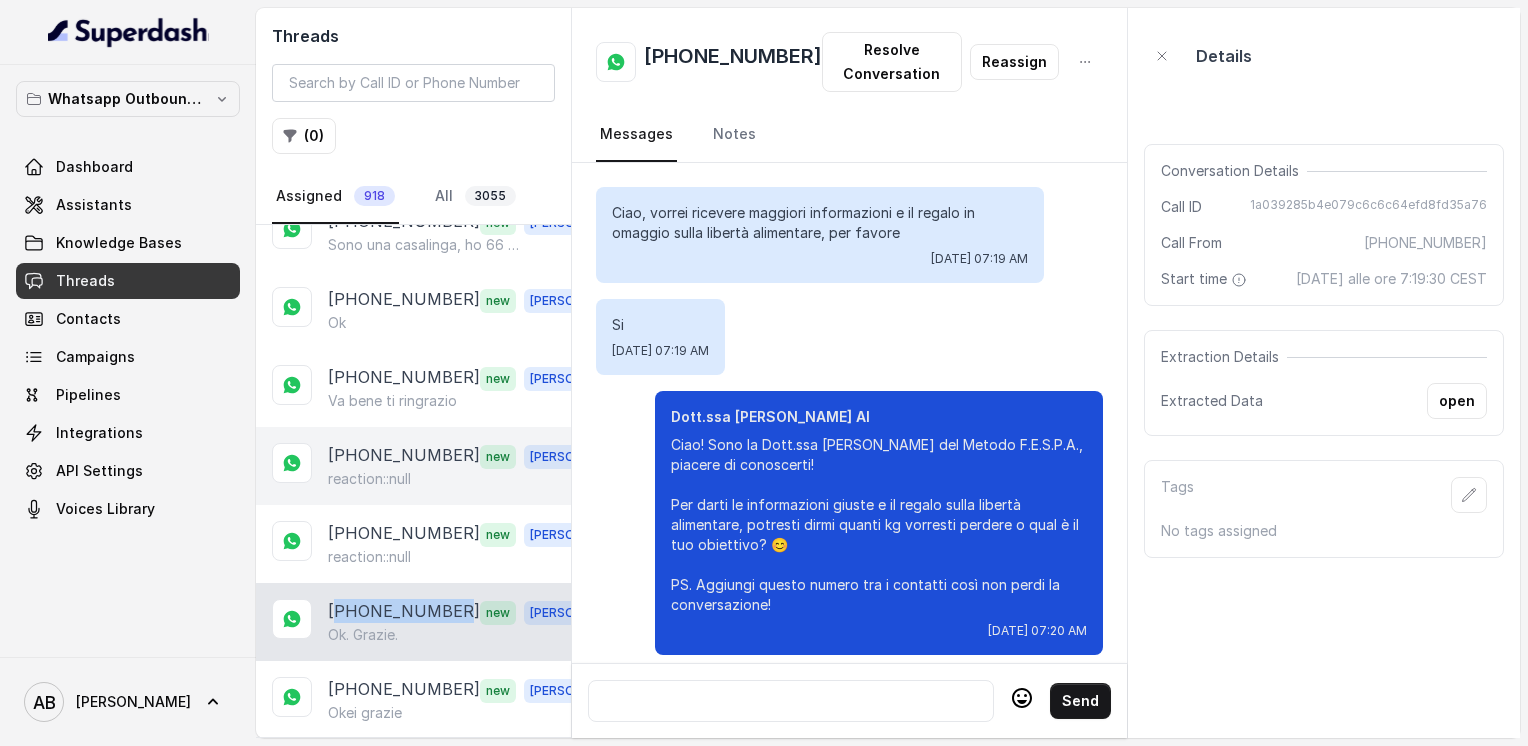 scroll, scrollTop: 2012, scrollLeft: 0, axis: vertical 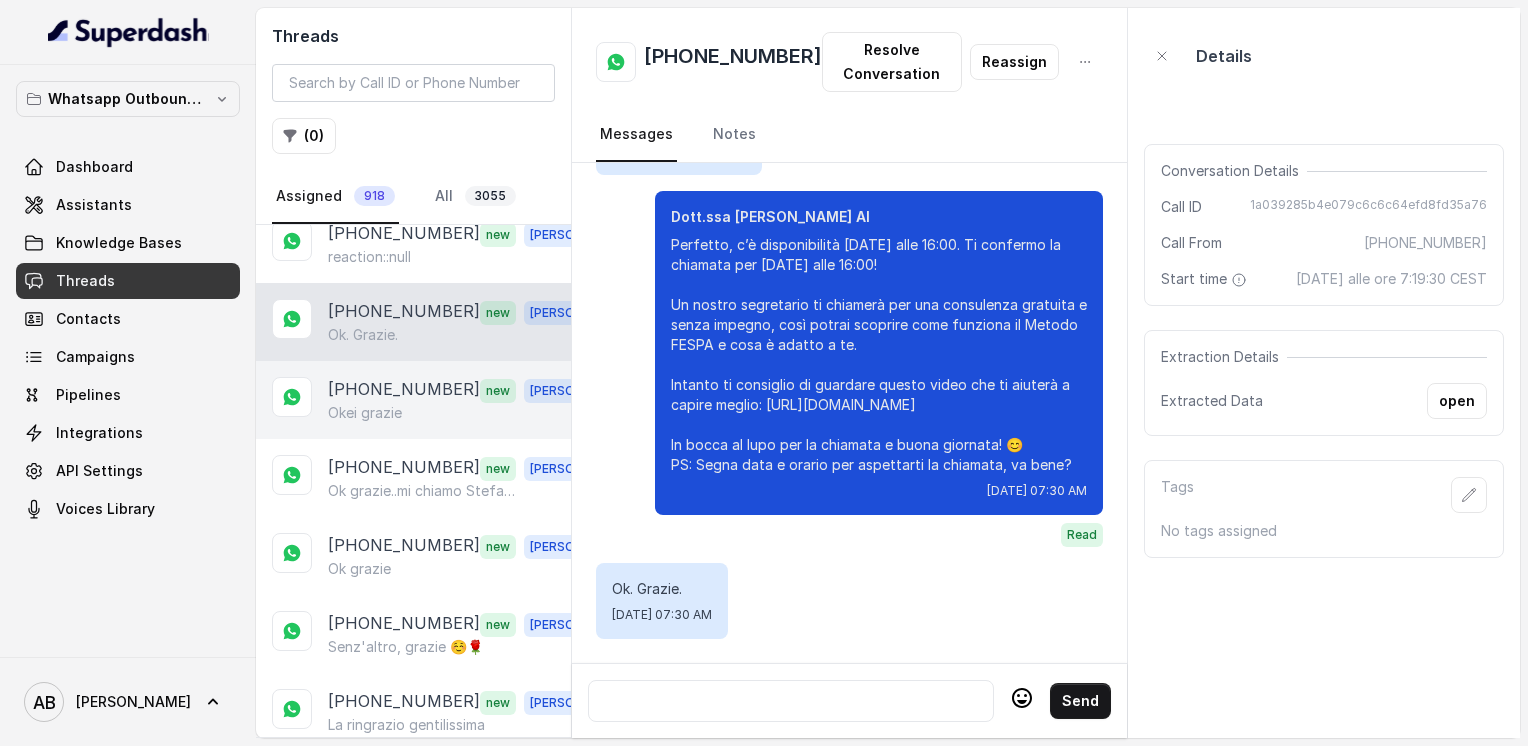 click on "[PHONE_NUMBER]" at bounding box center [404, 390] 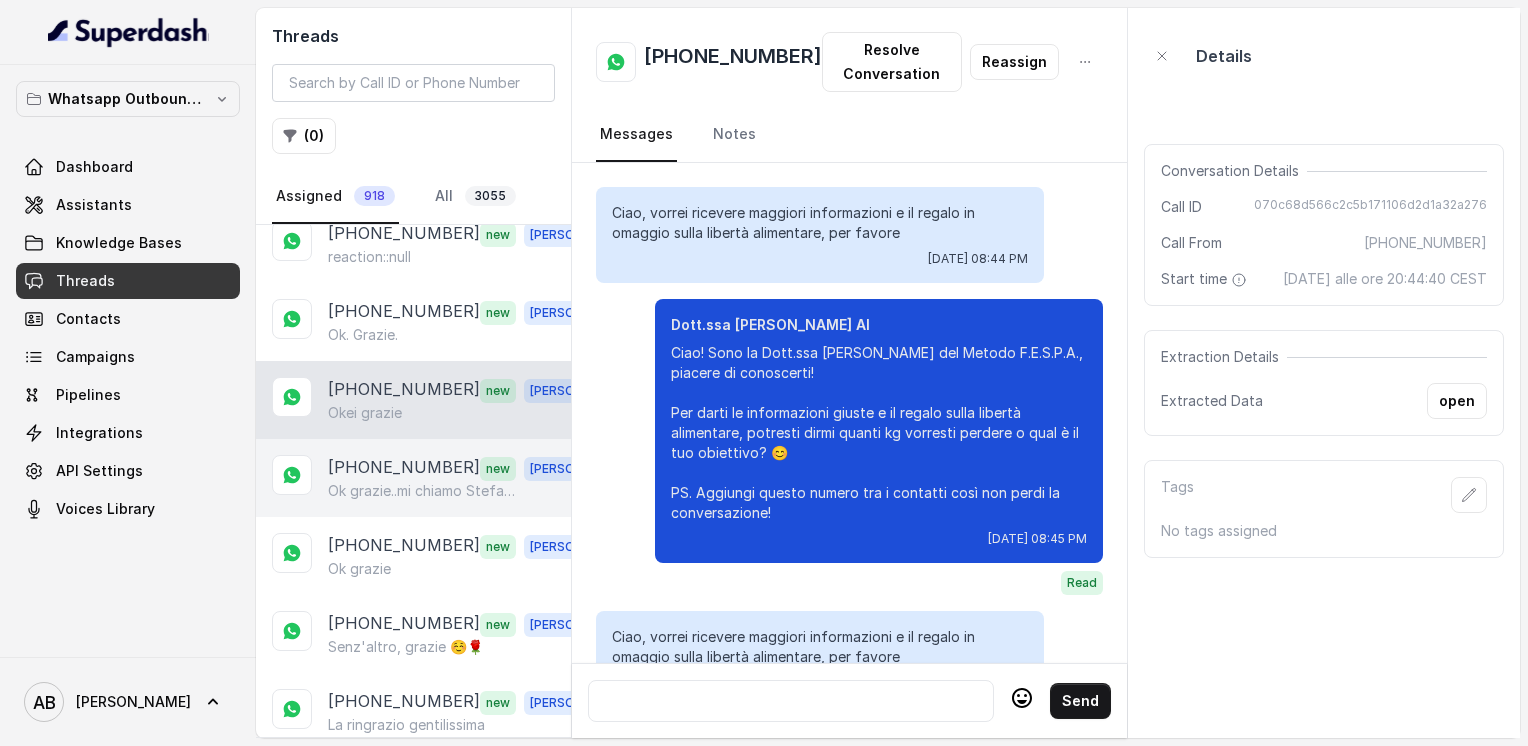 click on "[PHONE_NUMBER]" at bounding box center [404, 468] 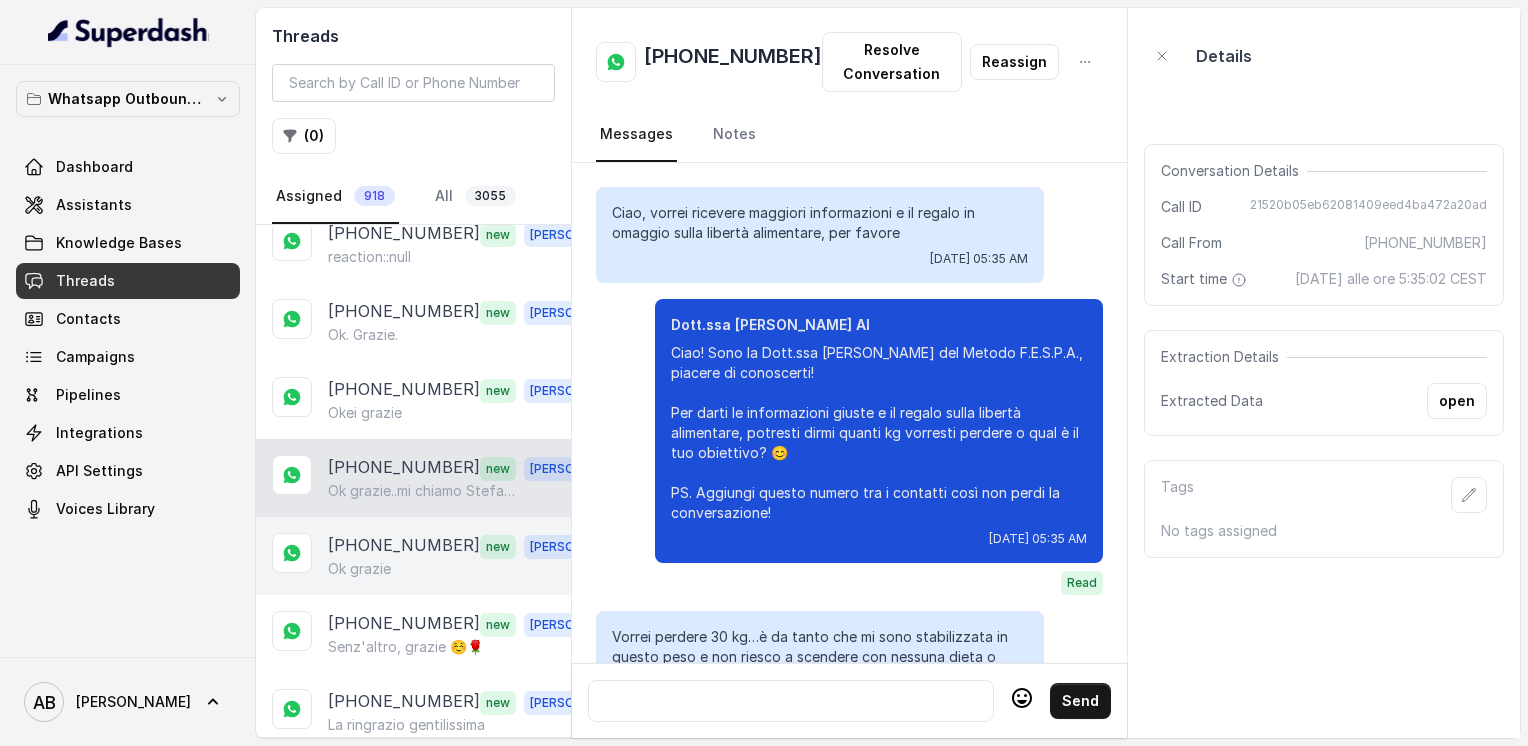 click on "[PHONE_NUMBER]   new [PERSON_NAME] grazie" at bounding box center (413, 556) 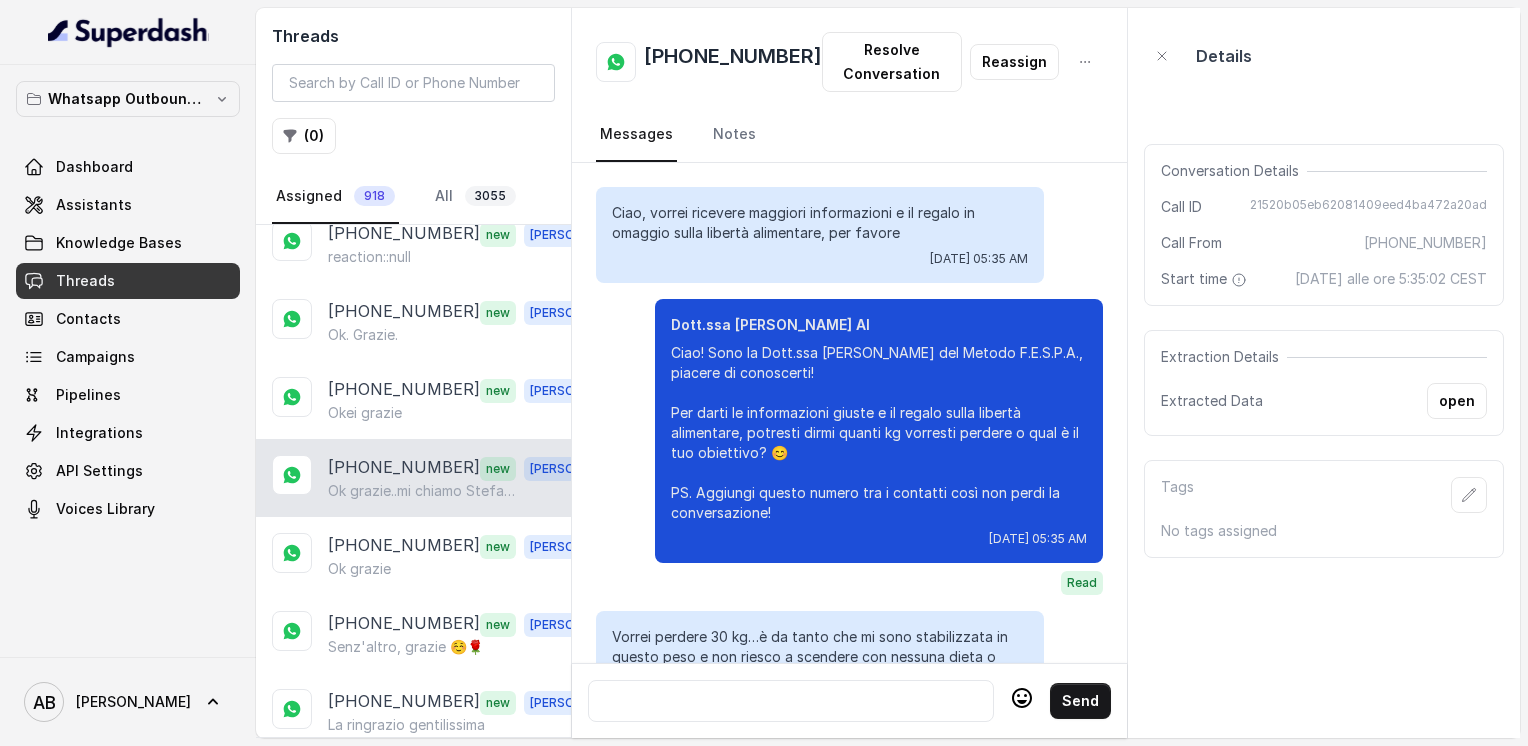 scroll, scrollTop: 0, scrollLeft: 0, axis: both 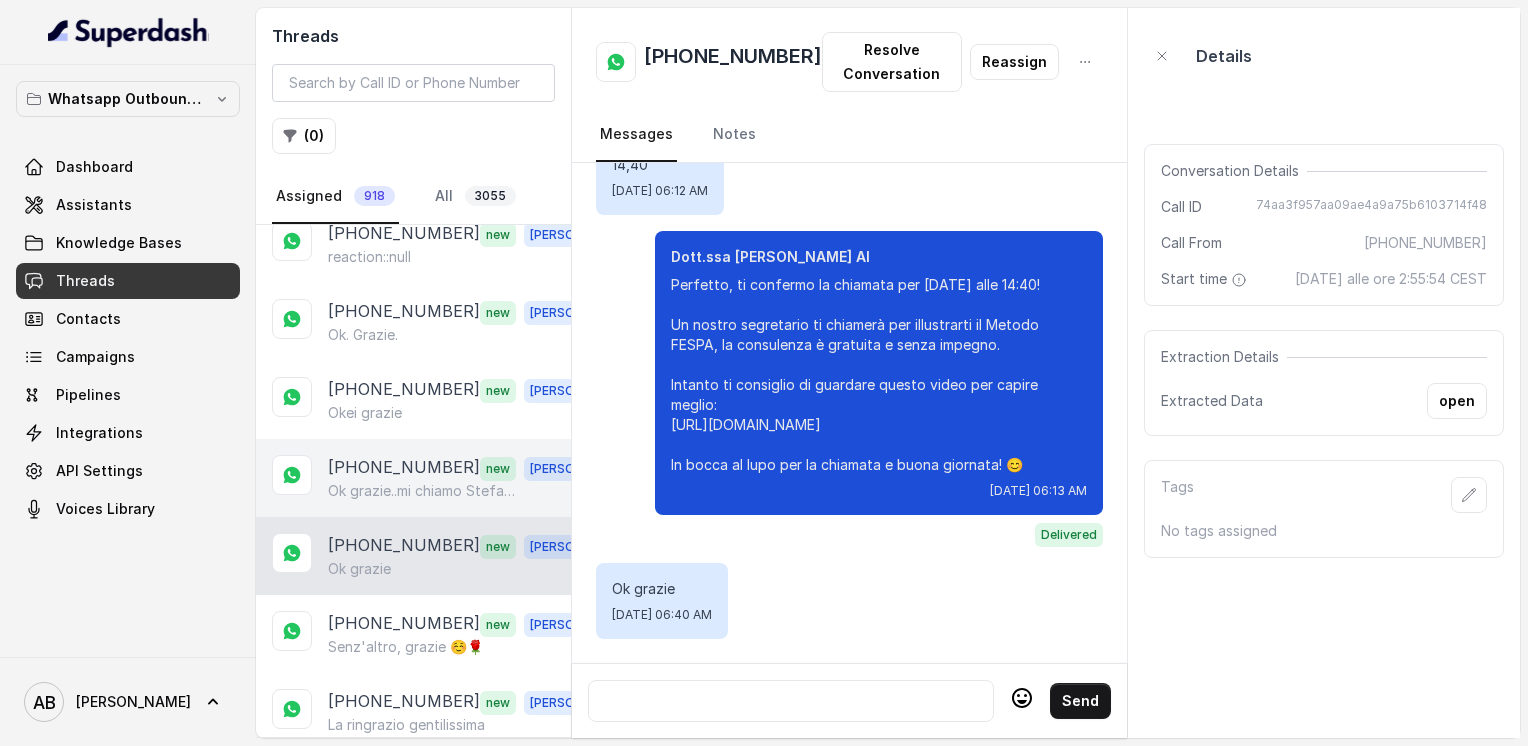 click on "[PHONE_NUMBER]" at bounding box center [404, 468] 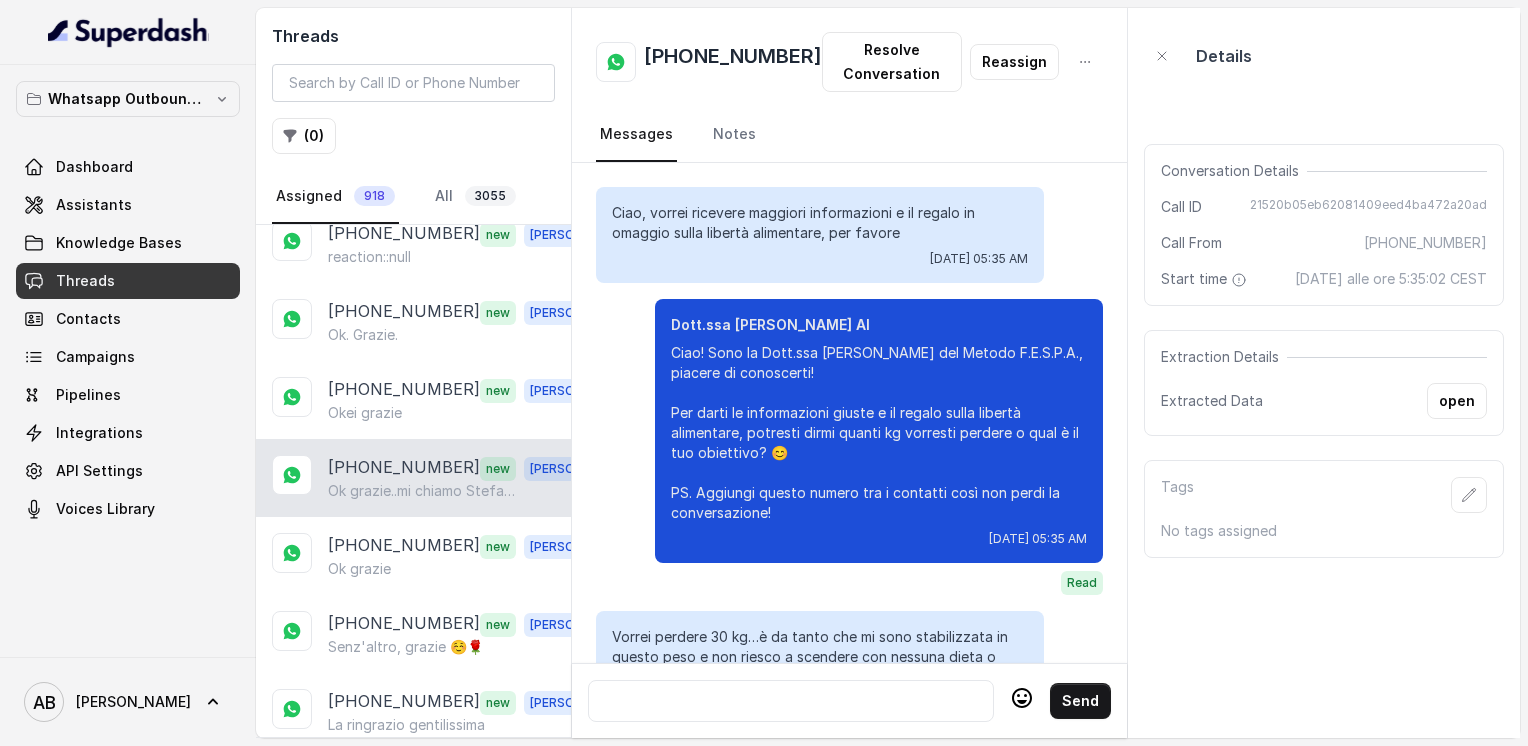 scroll, scrollTop: 2020, scrollLeft: 0, axis: vertical 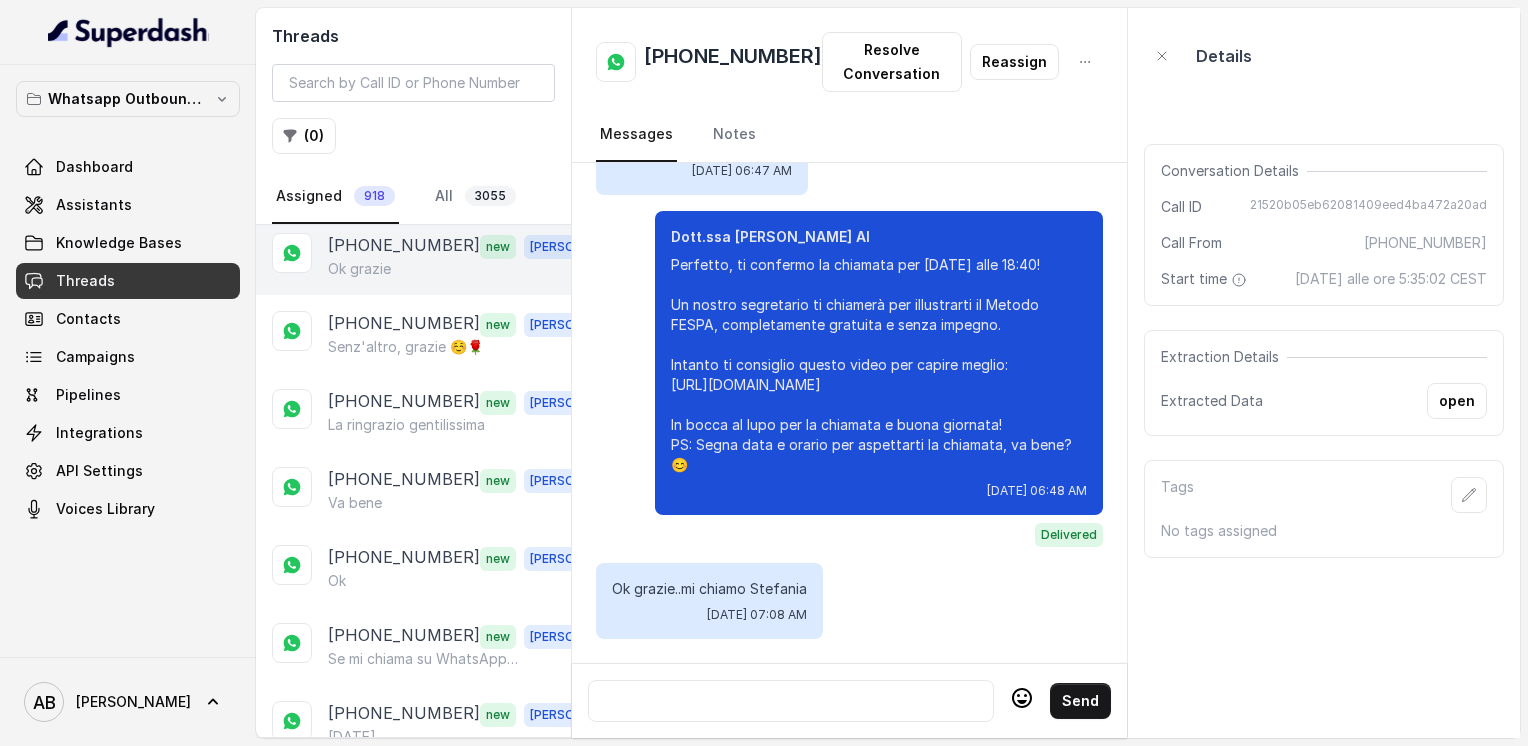 click on "[PHONE_NUMBER]   new [PERSON_NAME] grazie" at bounding box center (413, 256) 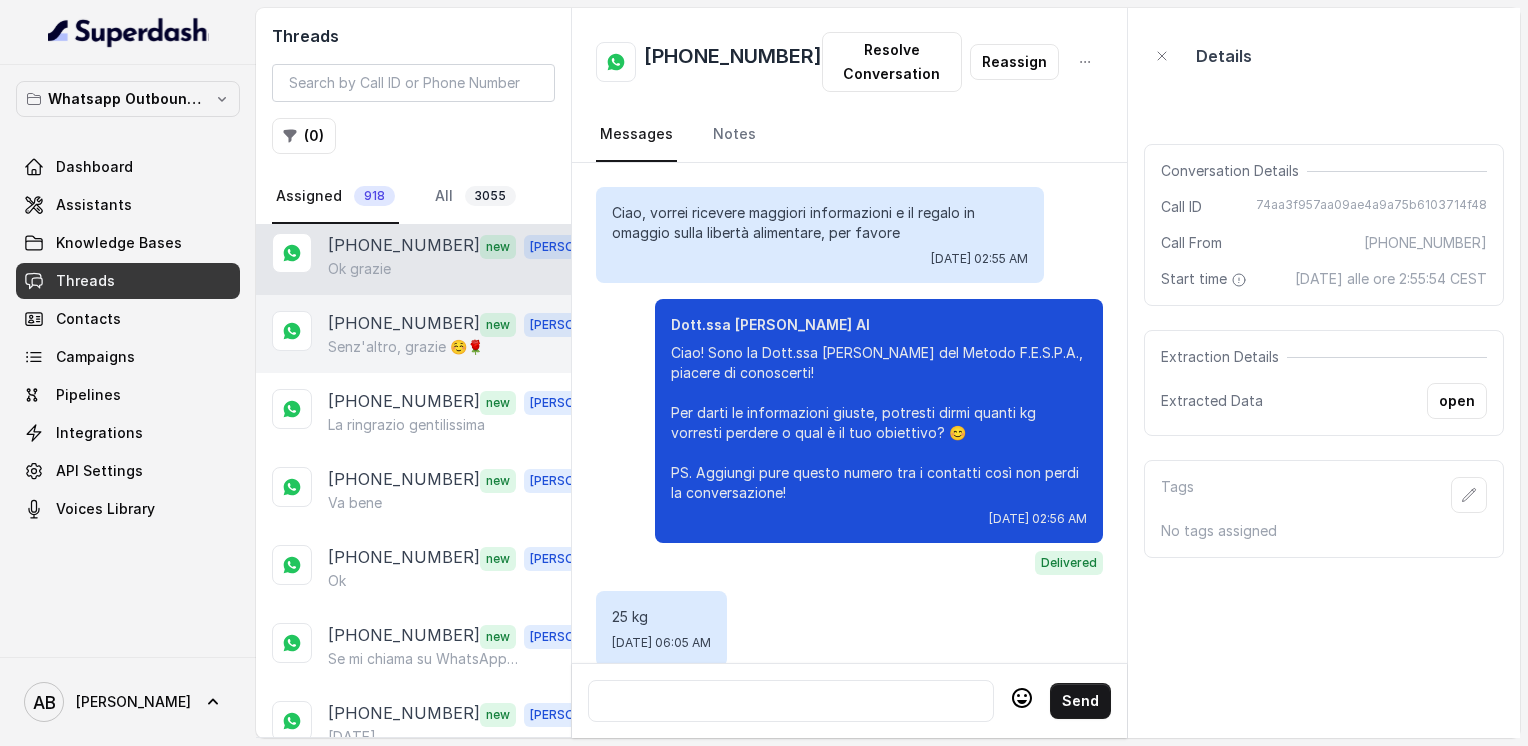 scroll, scrollTop: 2256, scrollLeft: 0, axis: vertical 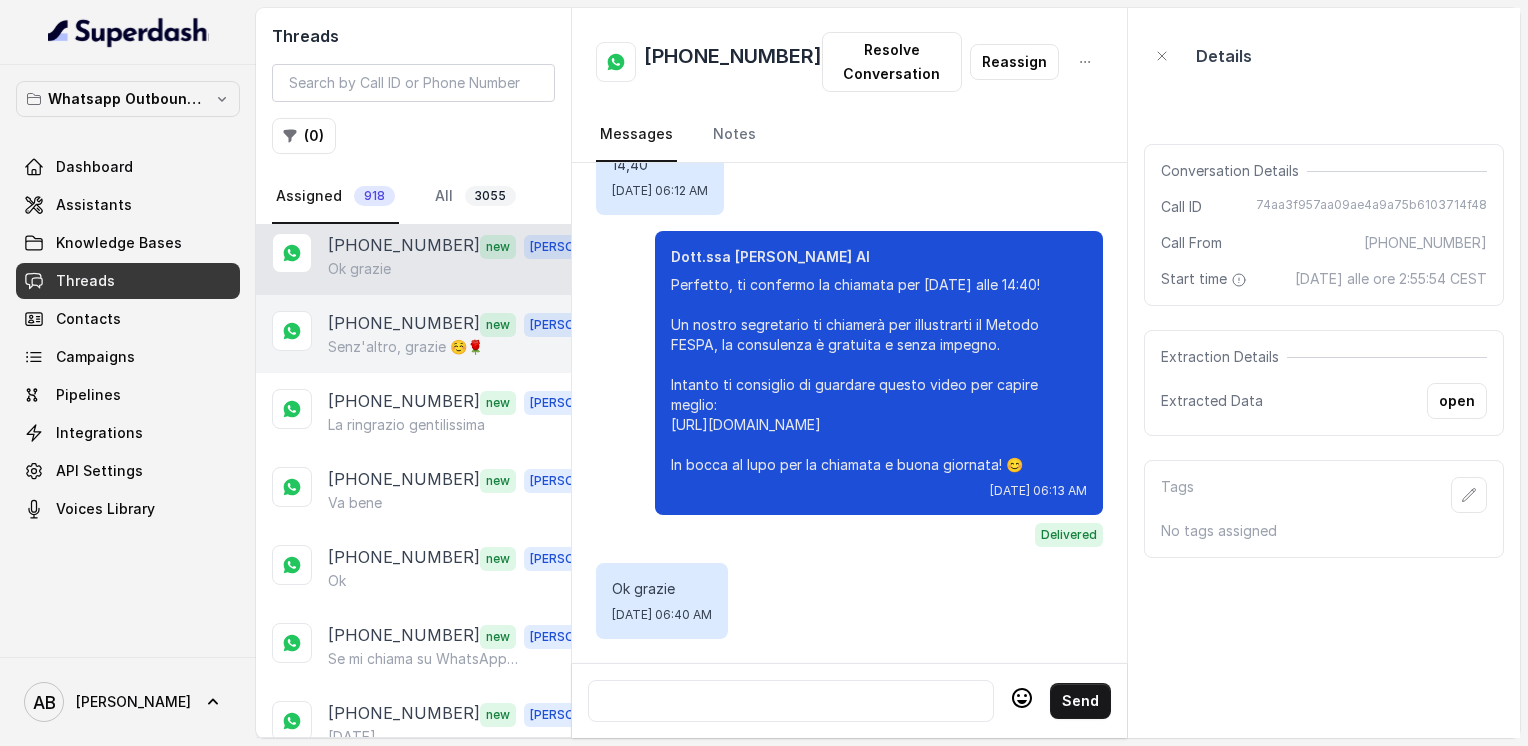 click on "[PHONE_NUMBER]" at bounding box center (404, 324) 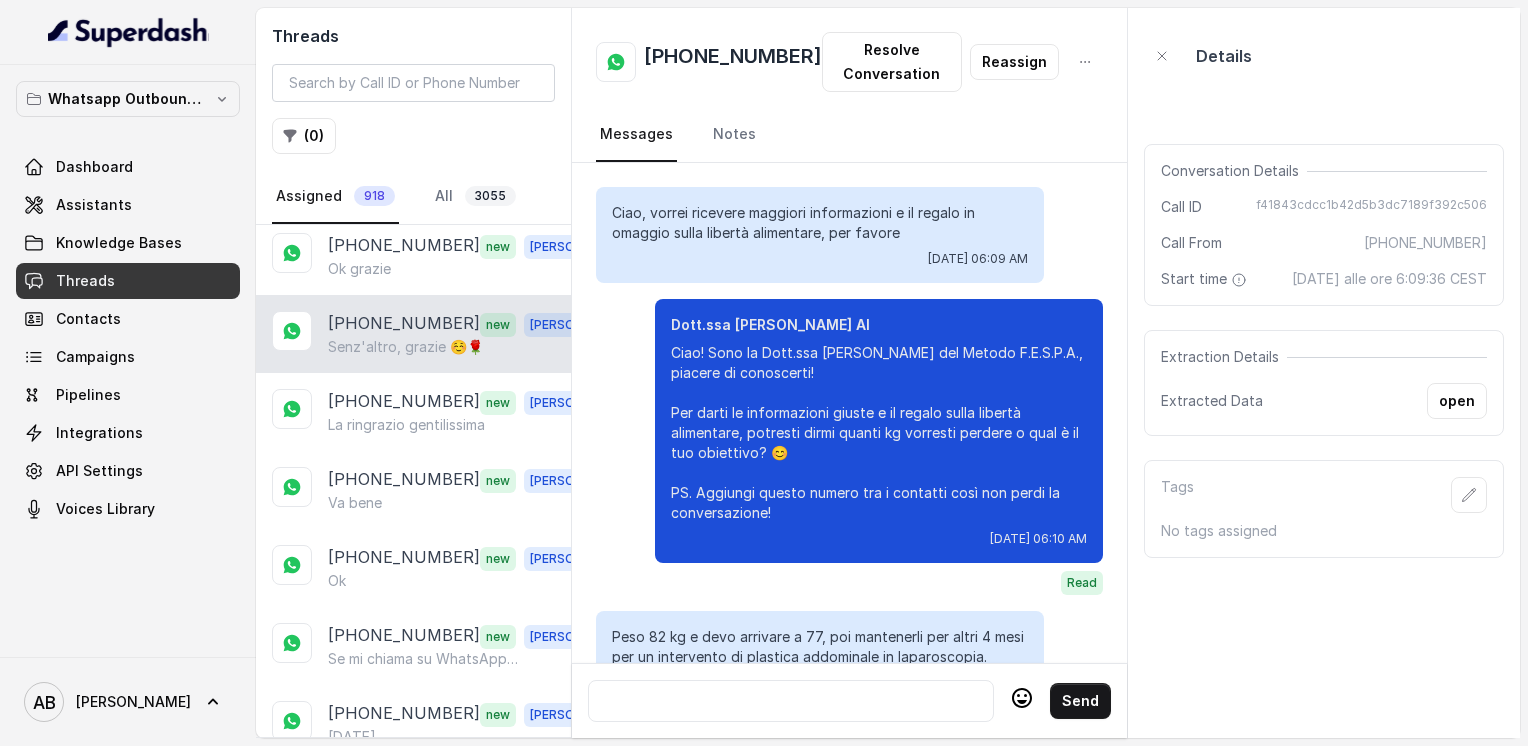 scroll, scrollTop: 1960, scrollLeft: 0, axis: vertical 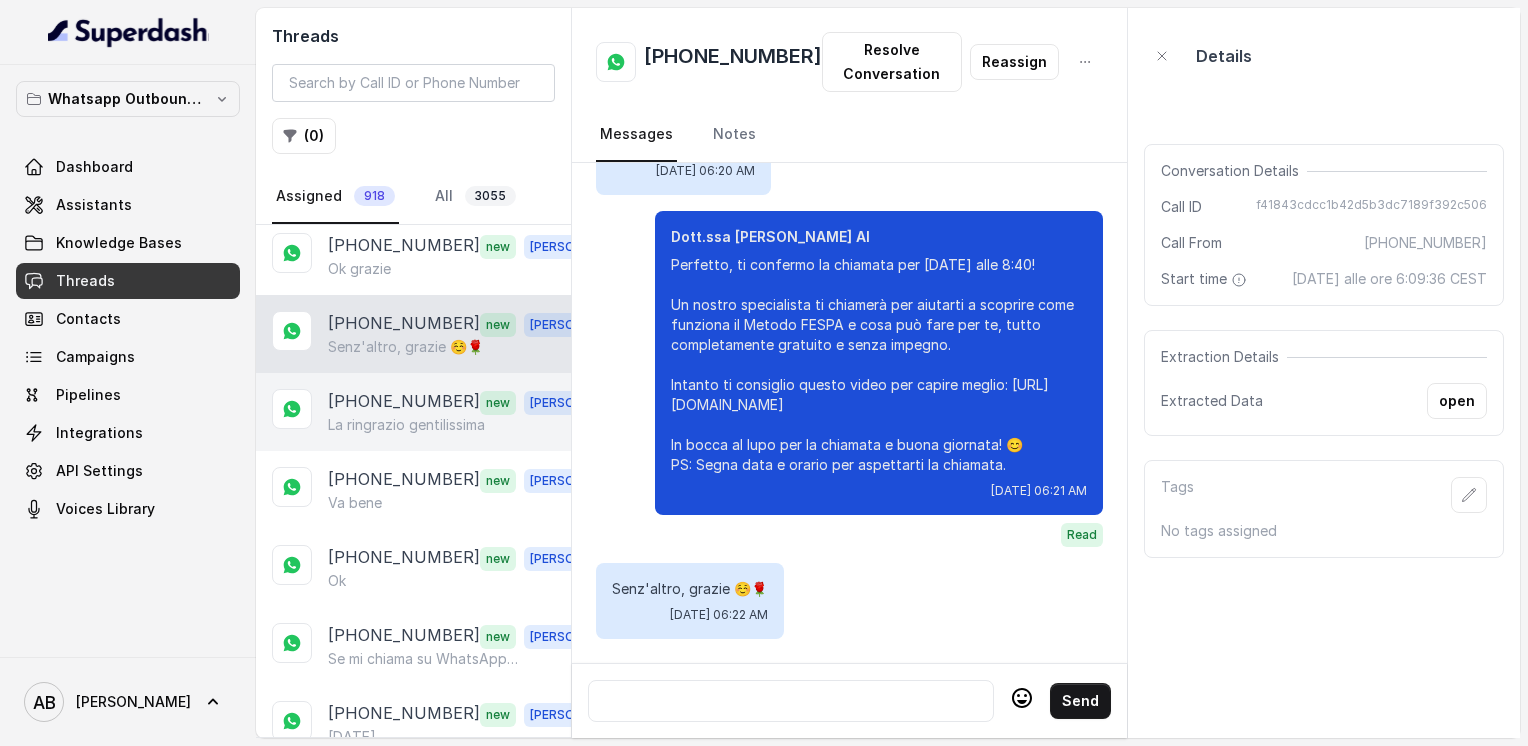 click on "La ringrazio gentilissima" at bounding box center [406, 425] 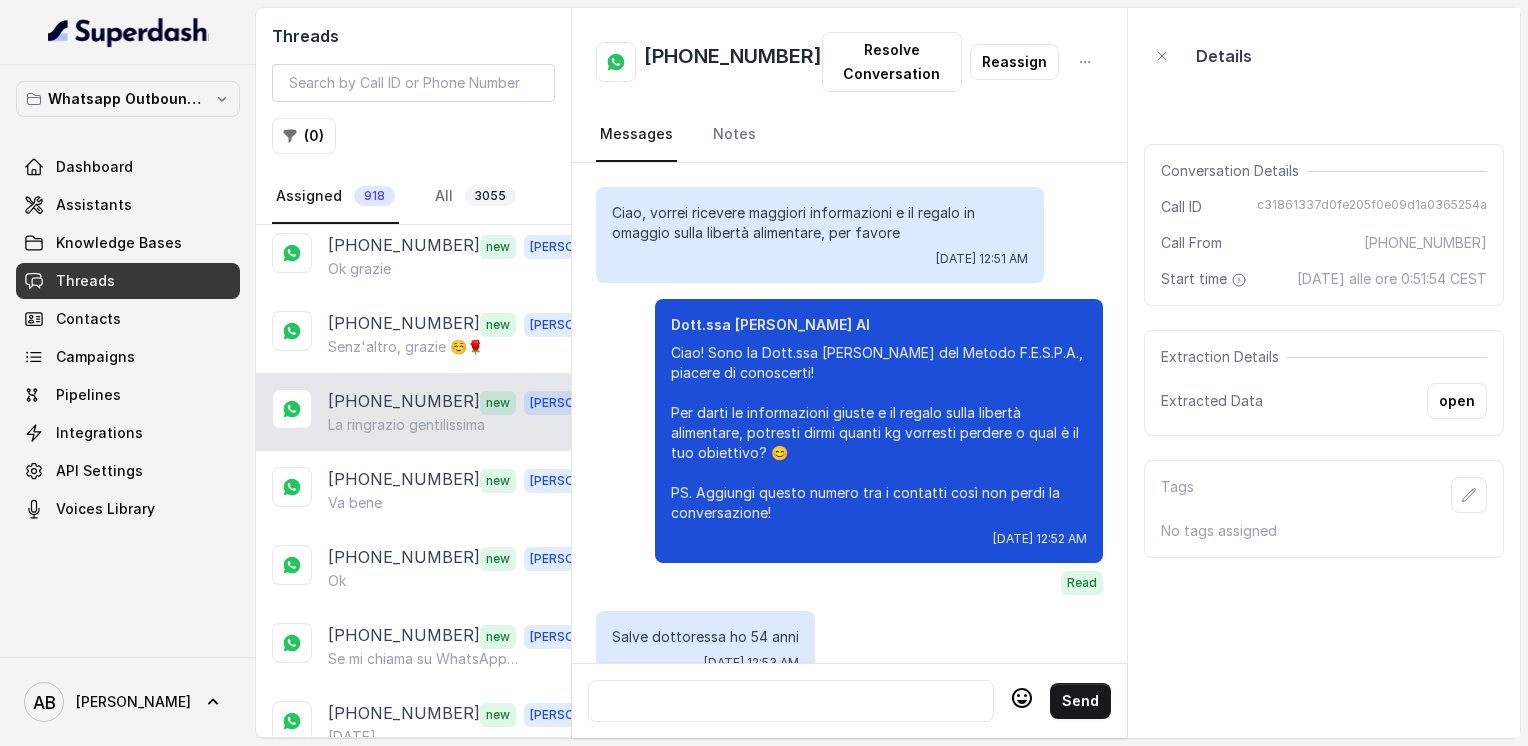 scroll, scrollTop: 2952, scrollLeft: 0, axis: vertical 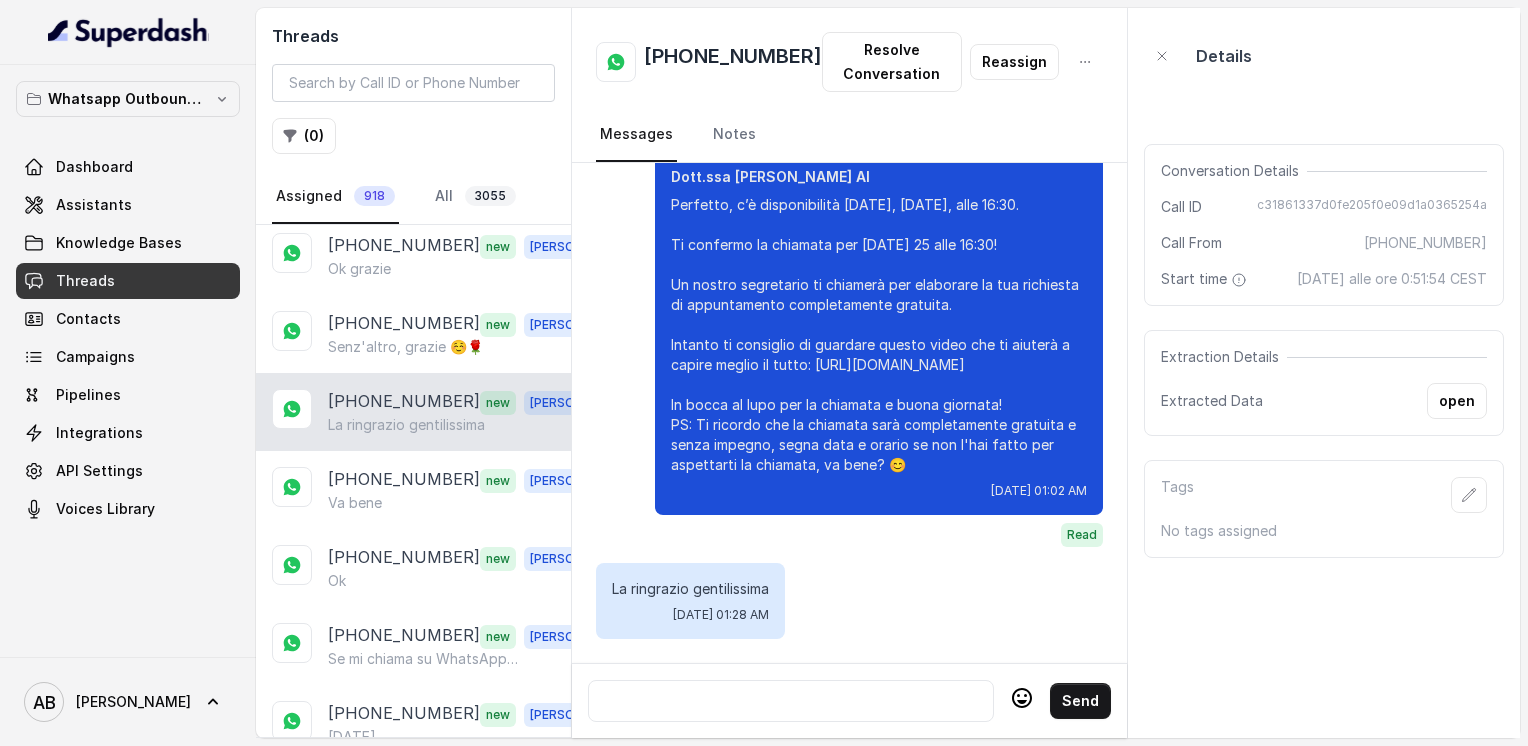 click 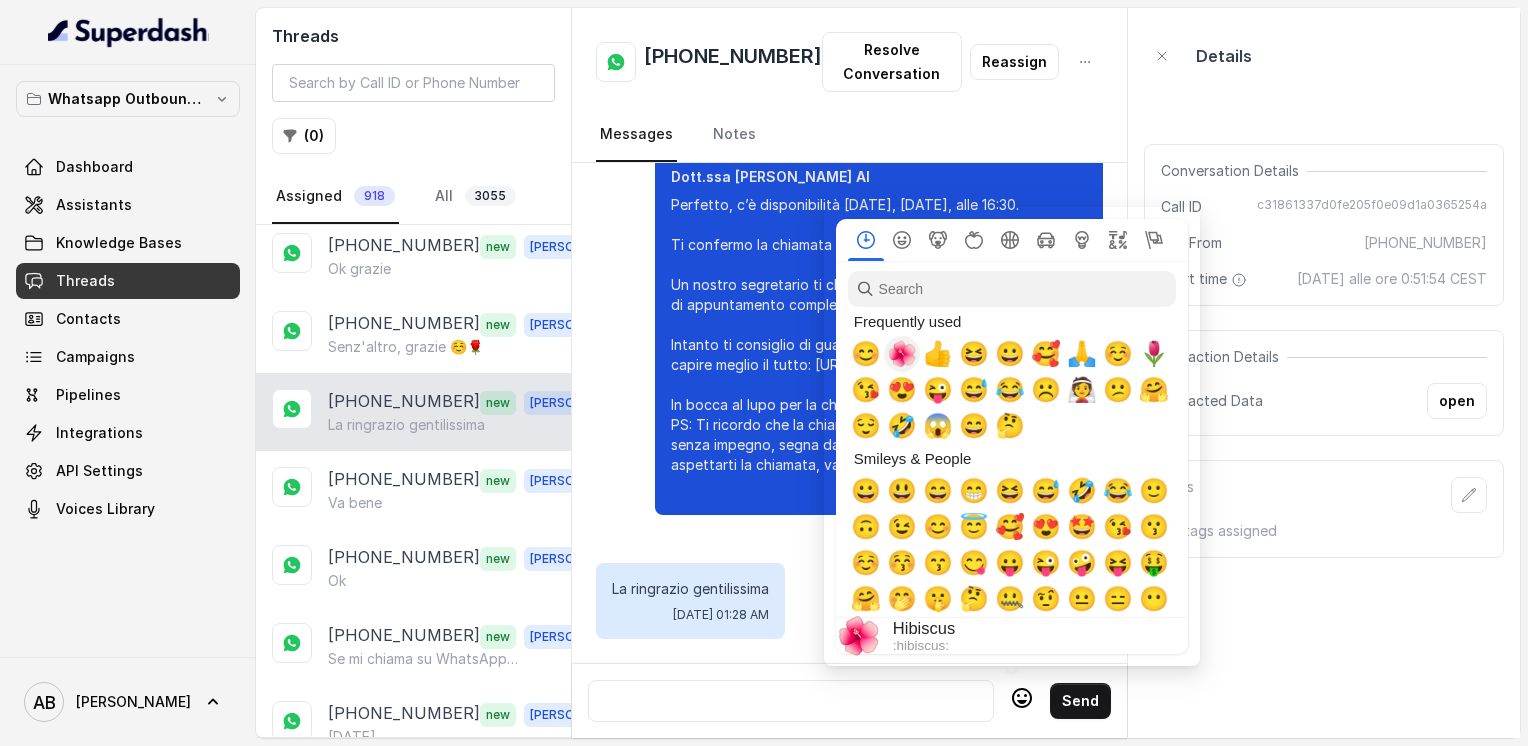 click on "🌺" at bounding box center [902, 354] 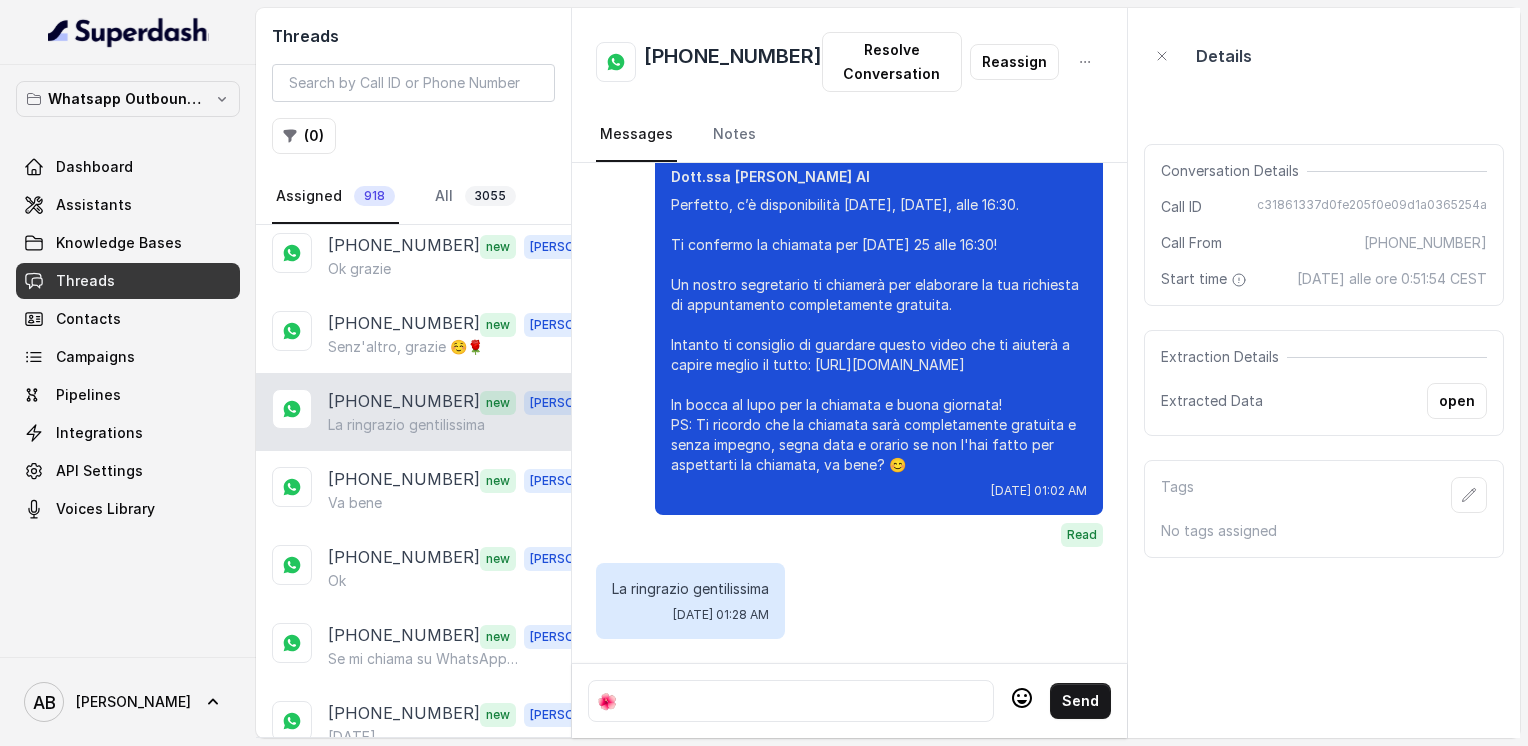 click 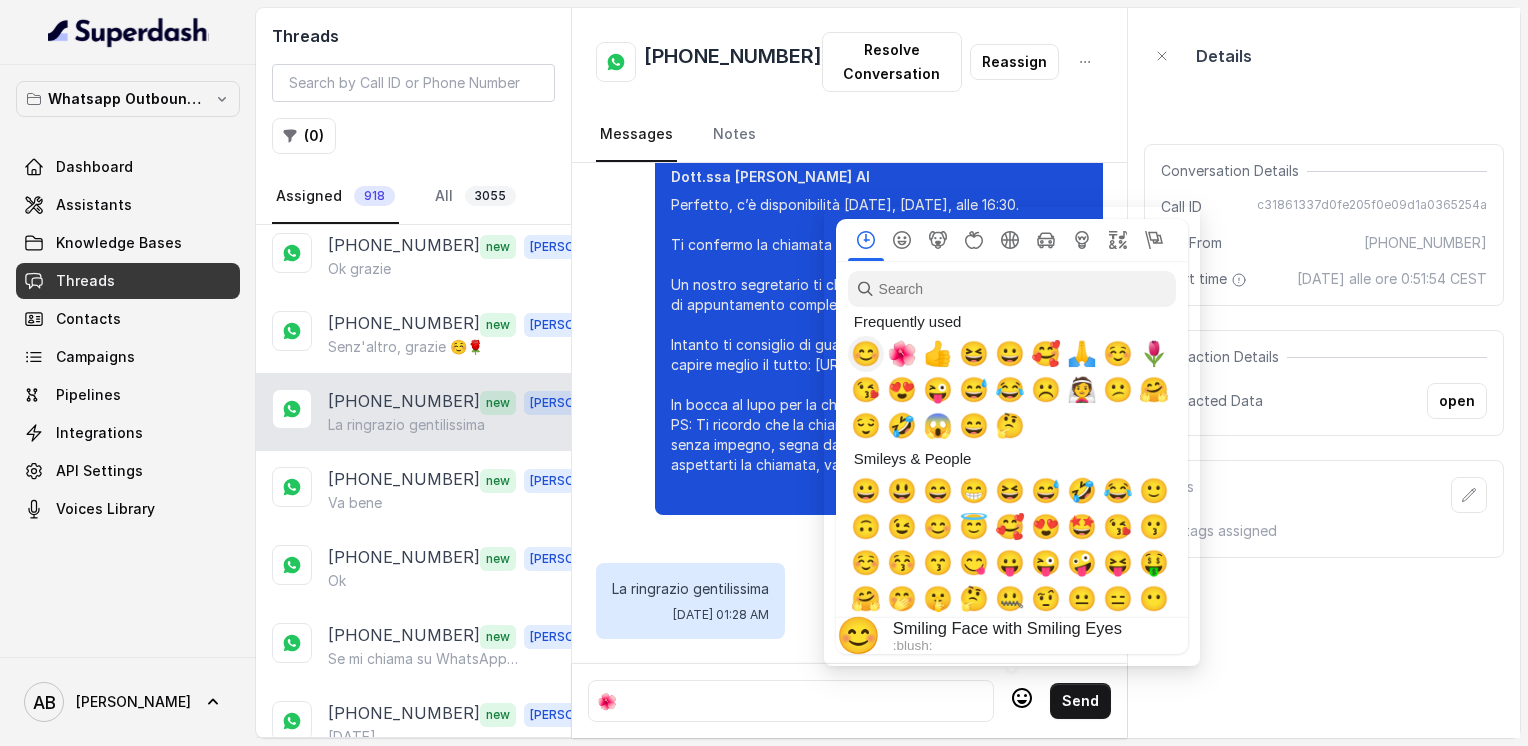 drag, startPoint x: 866, startPoint y: 354, endPoint x: 951, endPoint y: 468, distance: 142.20056 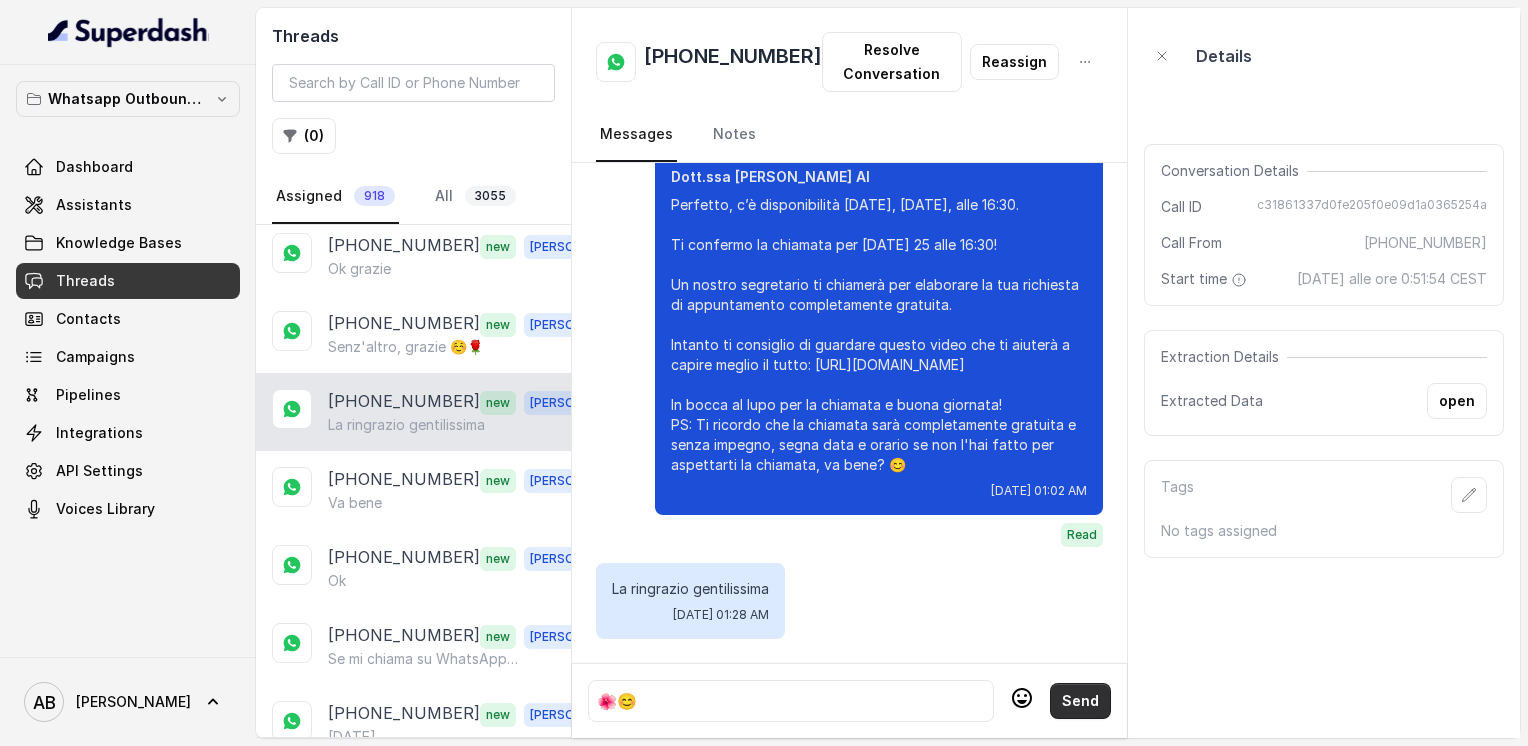 click on "🌺😊 Send" at bounding box center [849, 700] 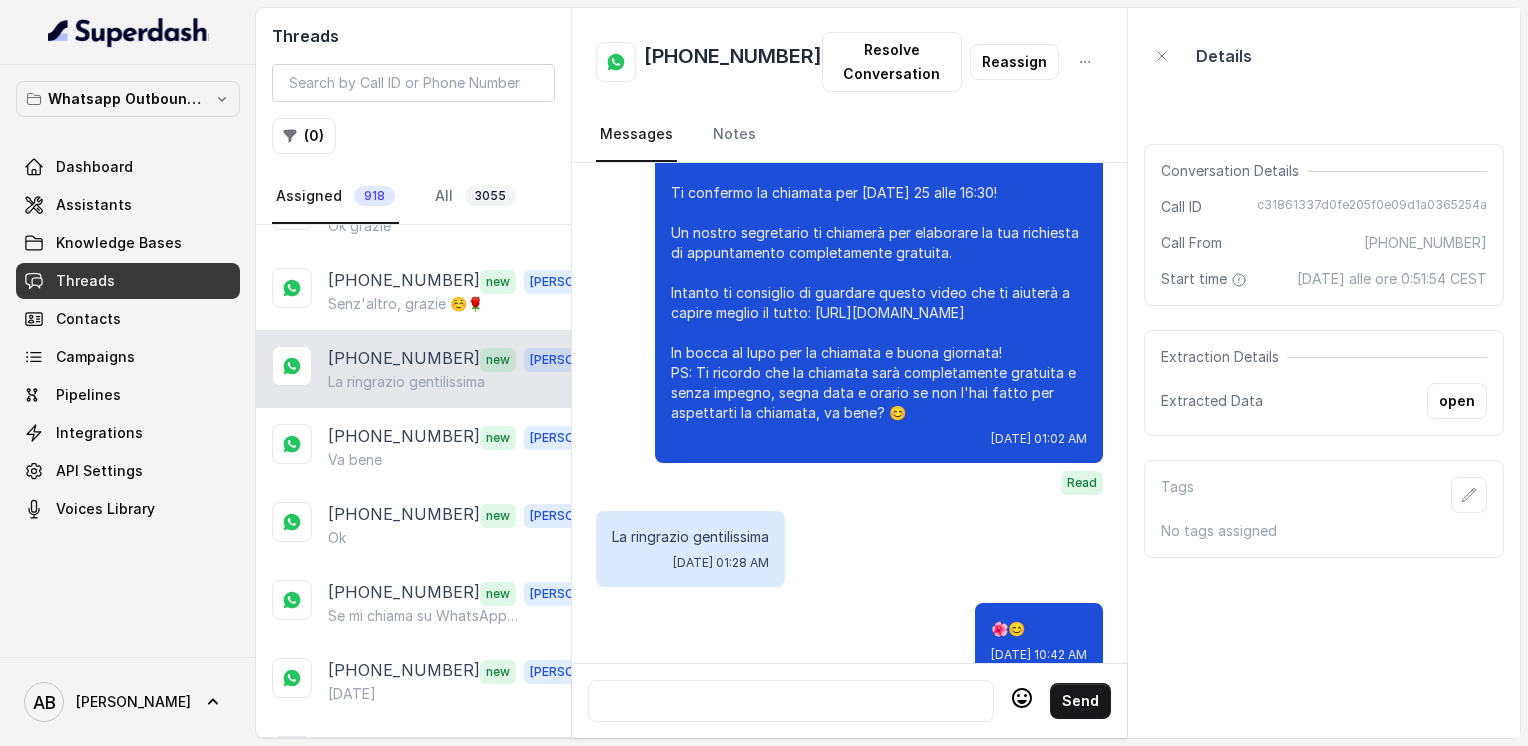 scroll, scrollTop: 1400, scrollLeft: 0, axis: vertical 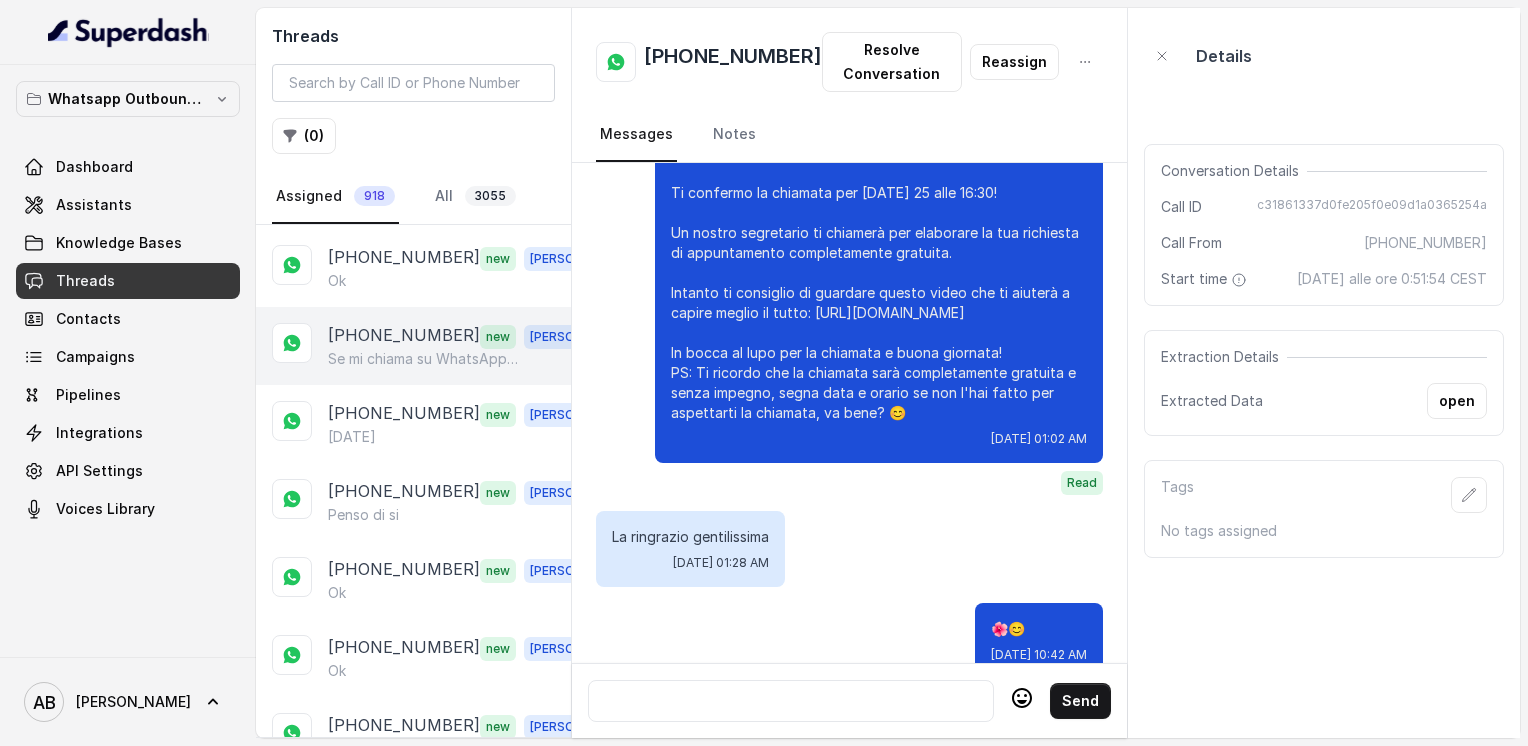 click on "Se mi chiama su WhatsApp è meglio, perché sono in una zona dove il telefono non prende bene, mentre whatsapp, col WiFi, funziona" at bounding box center (424, 359) 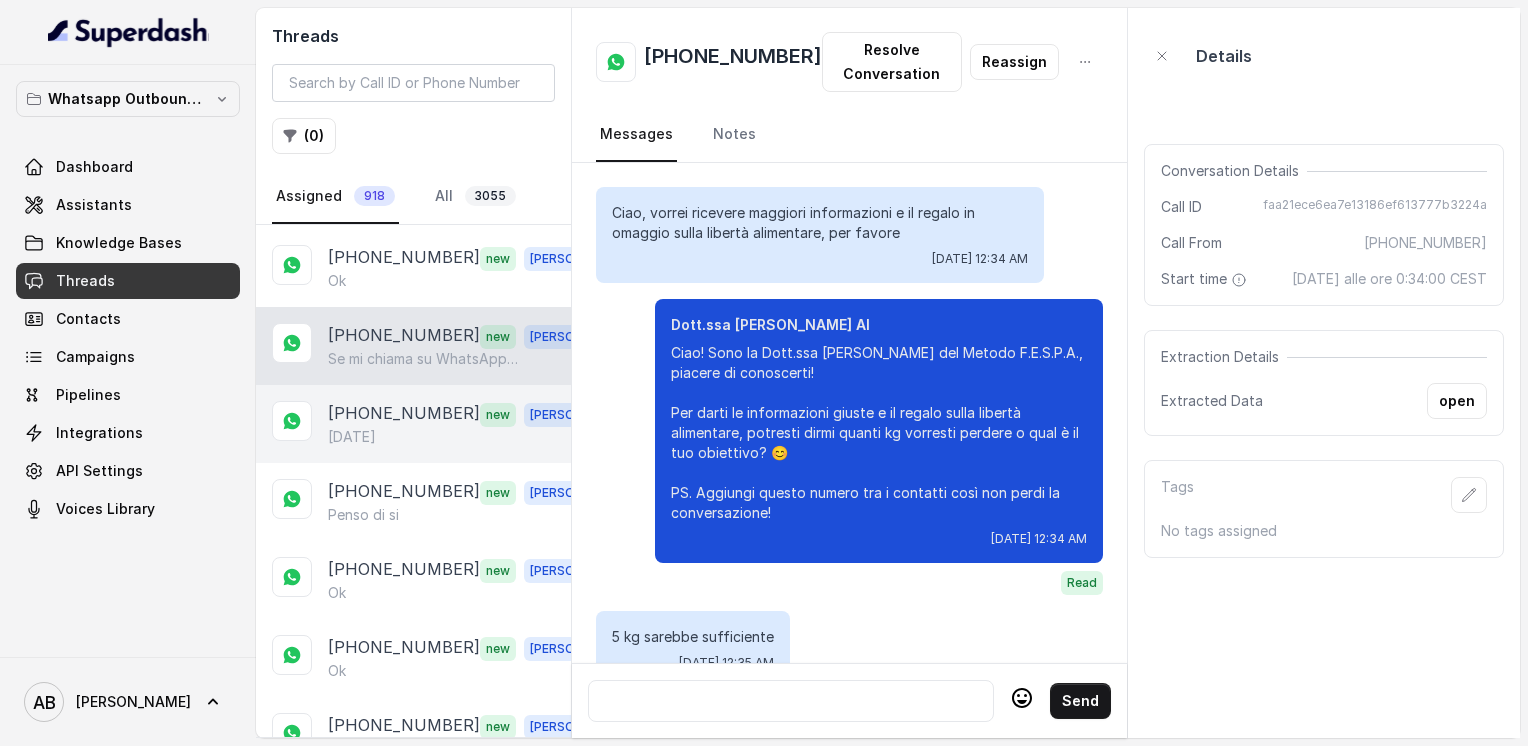 scroll, scrollTop: 1636, scrollLeft: 0, axis: vertical 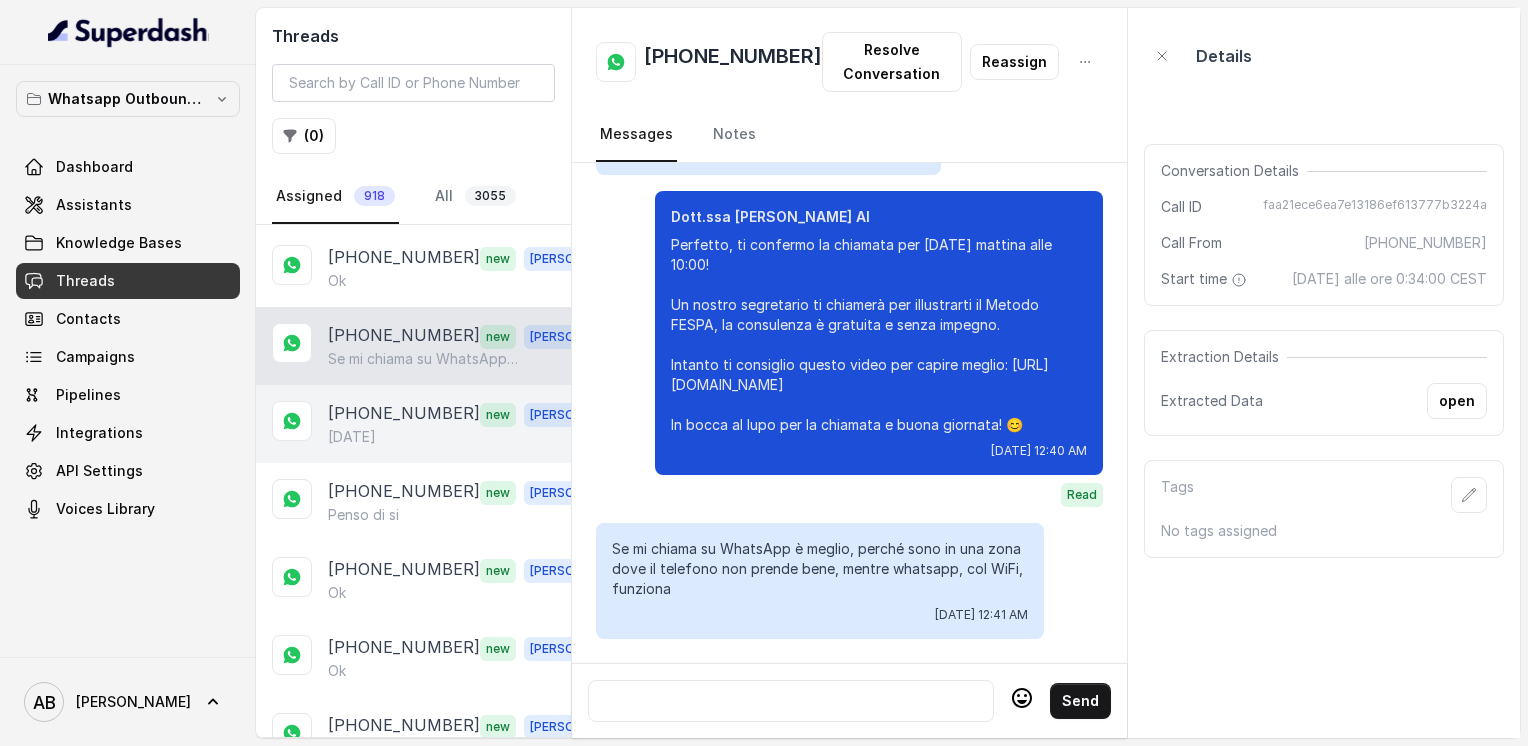click on "[PHONE_NUMBER]" at bounding box center (404, 414) 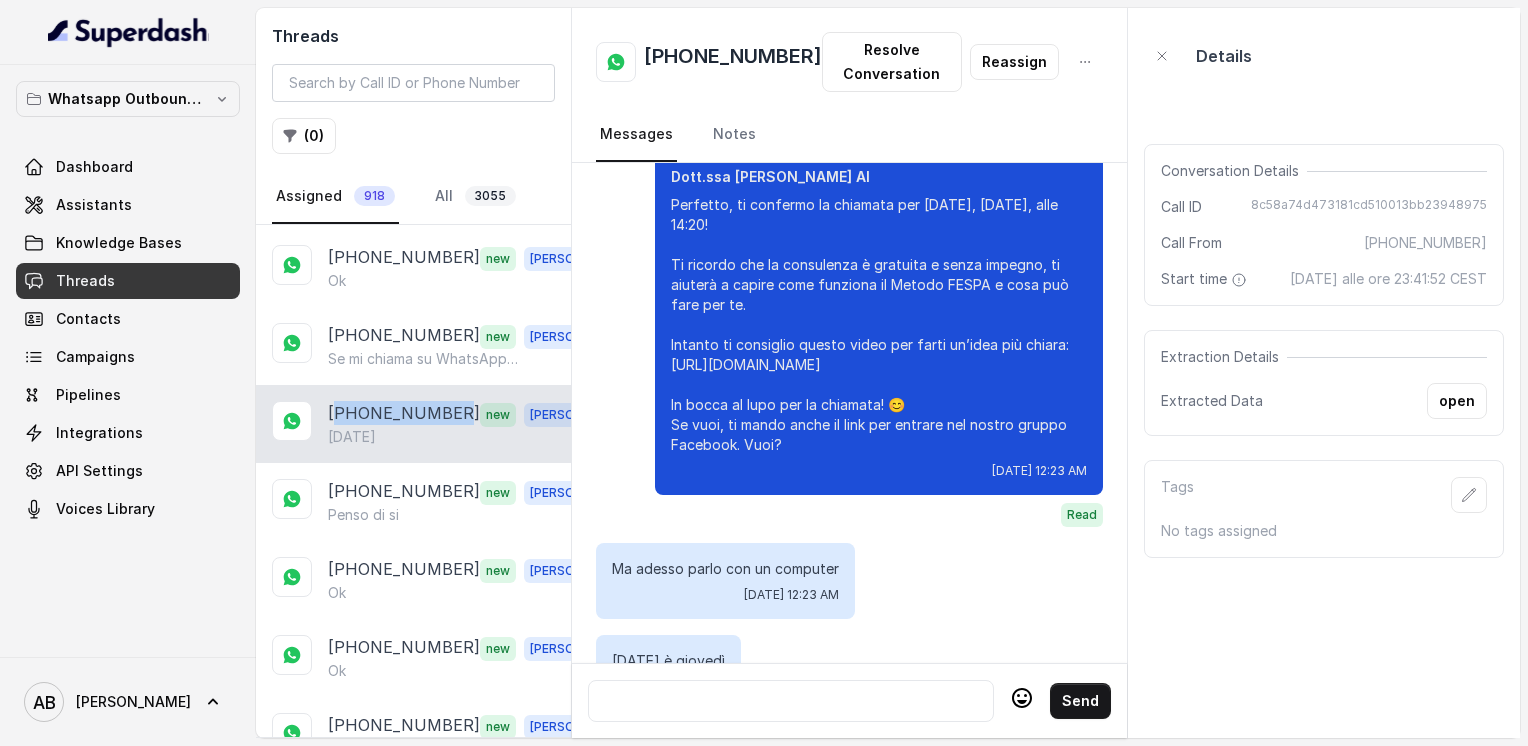 scroll, scrollTop: 3780, scrollLeft: 0, axis: vertical 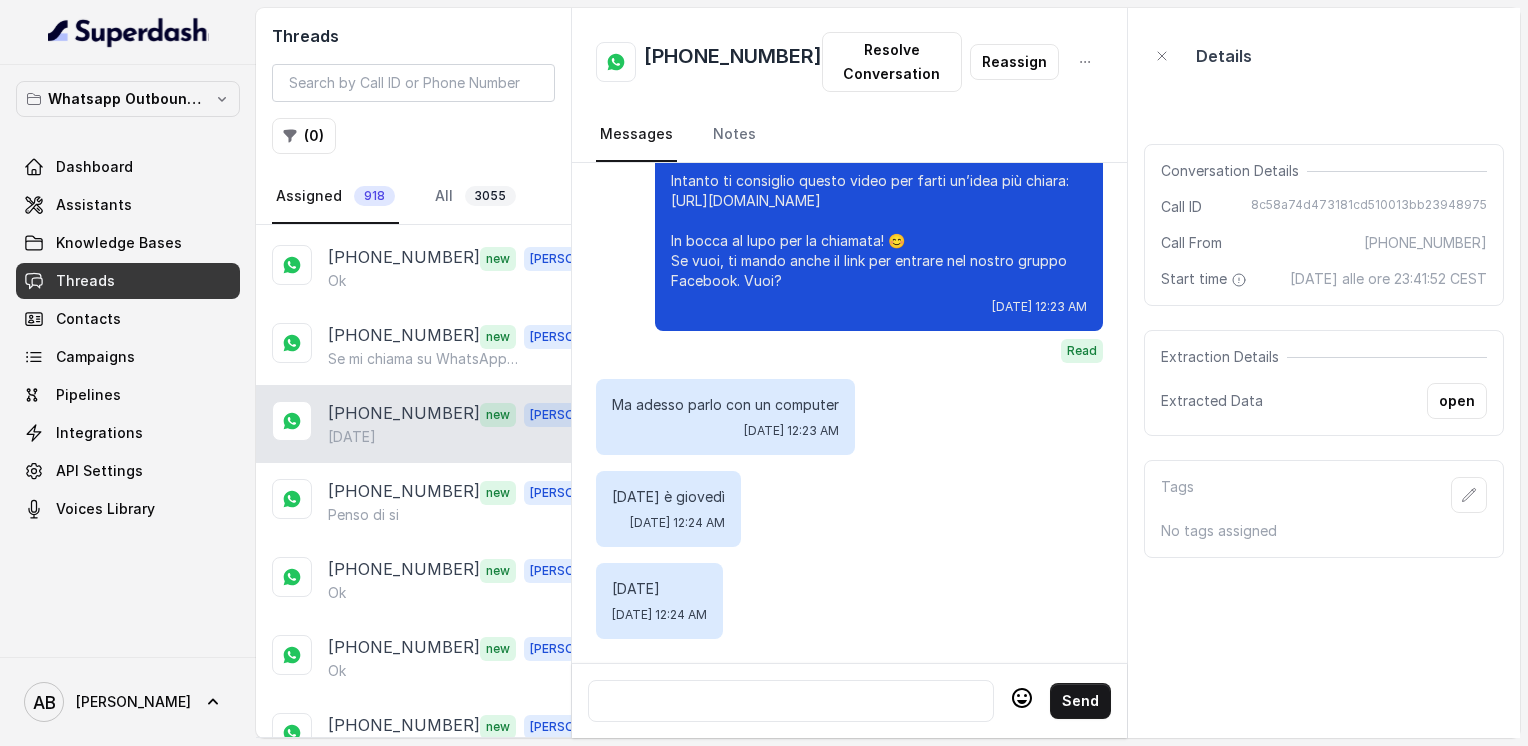 click at bounding box center (791, 701) 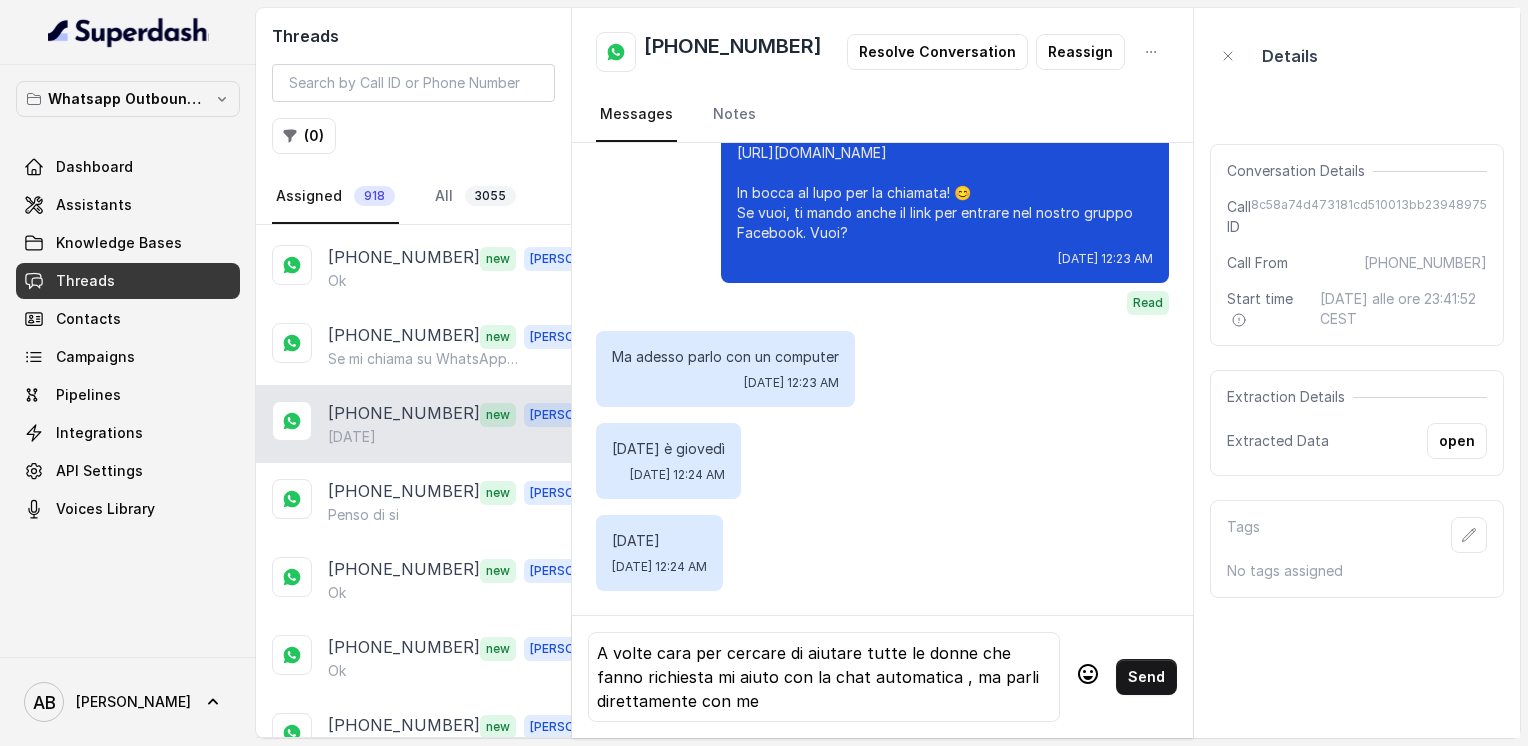 scroll, scrollTop: 3809, scrollLeft: 0, axis: vertical 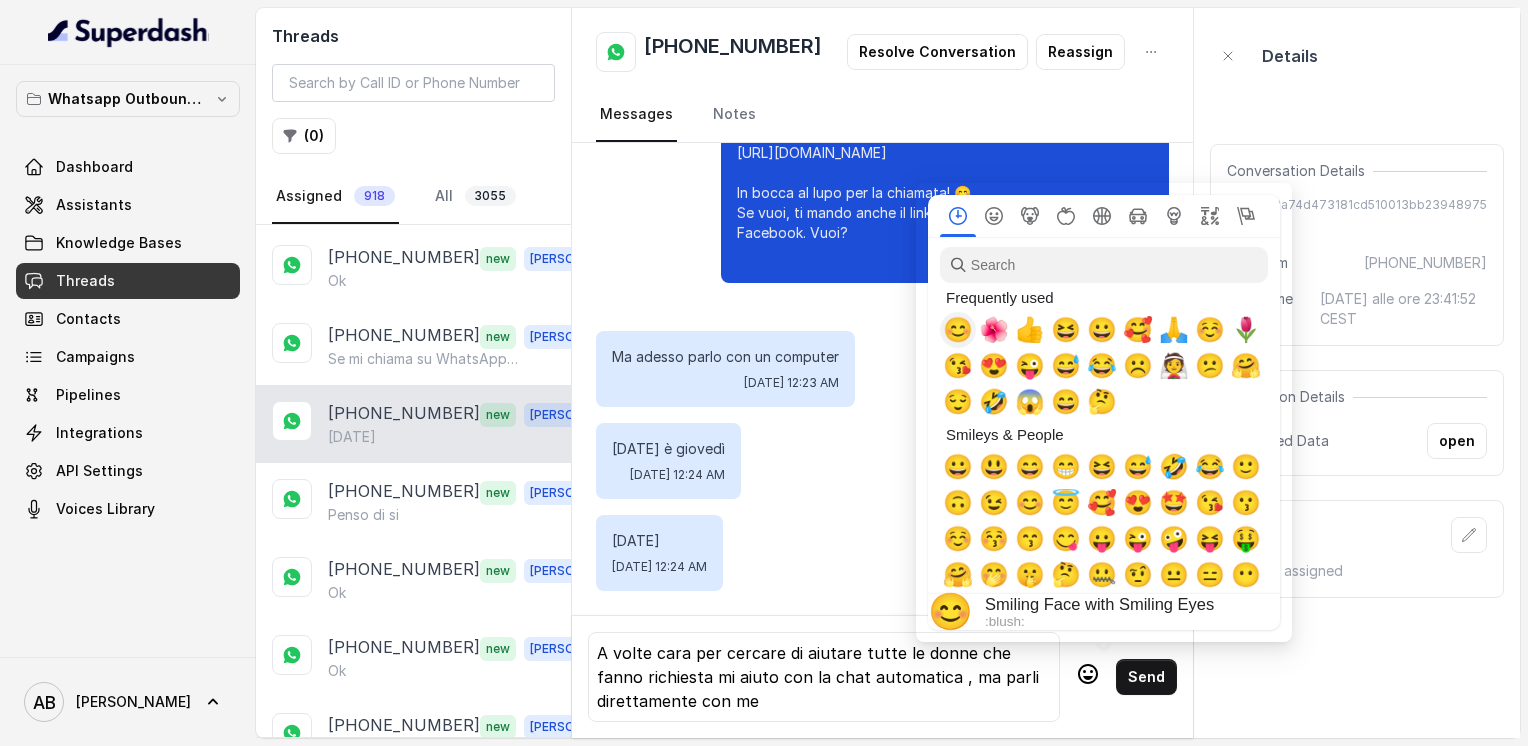 click on "😊" at bounding box center (958, 330) 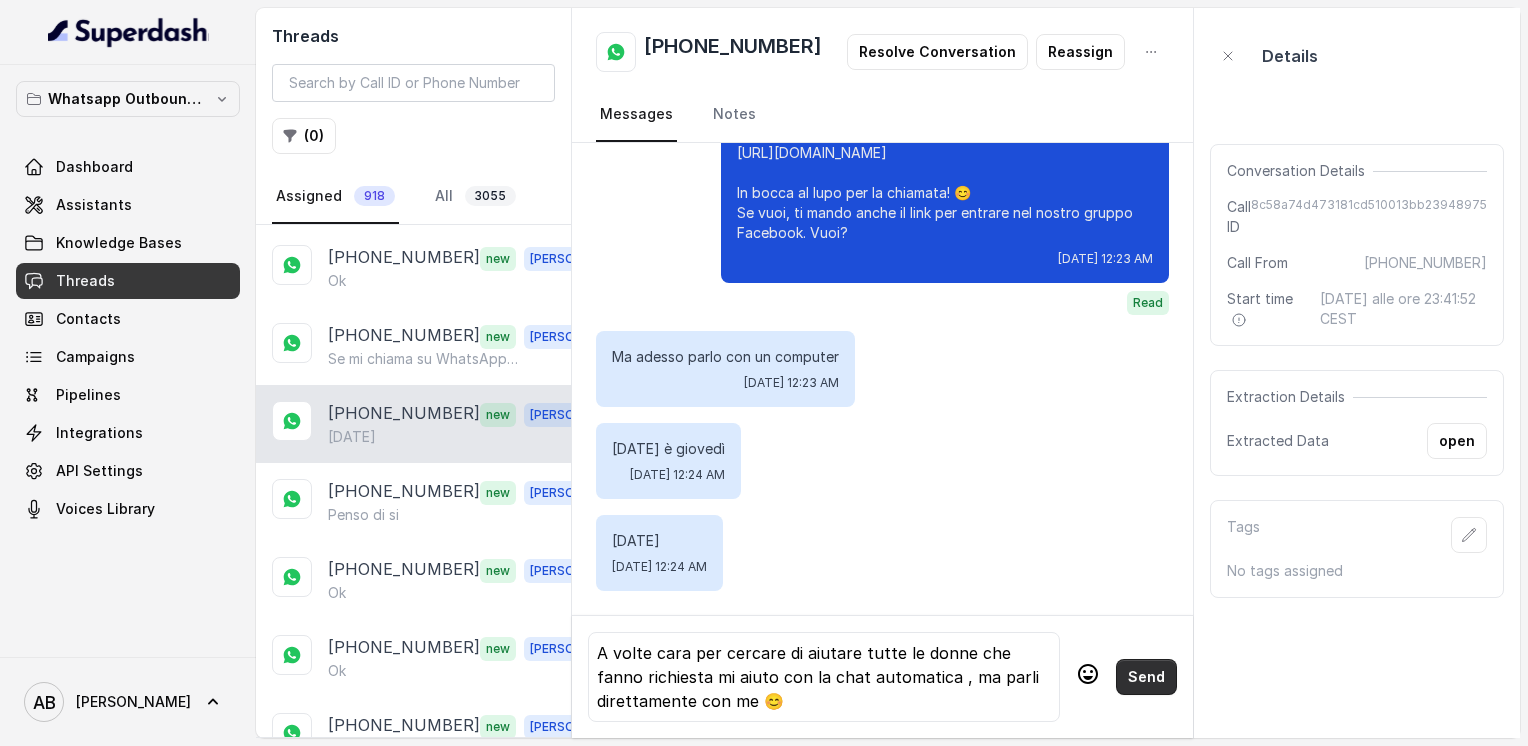 click on "Send" at bounding box center (1146, 677) 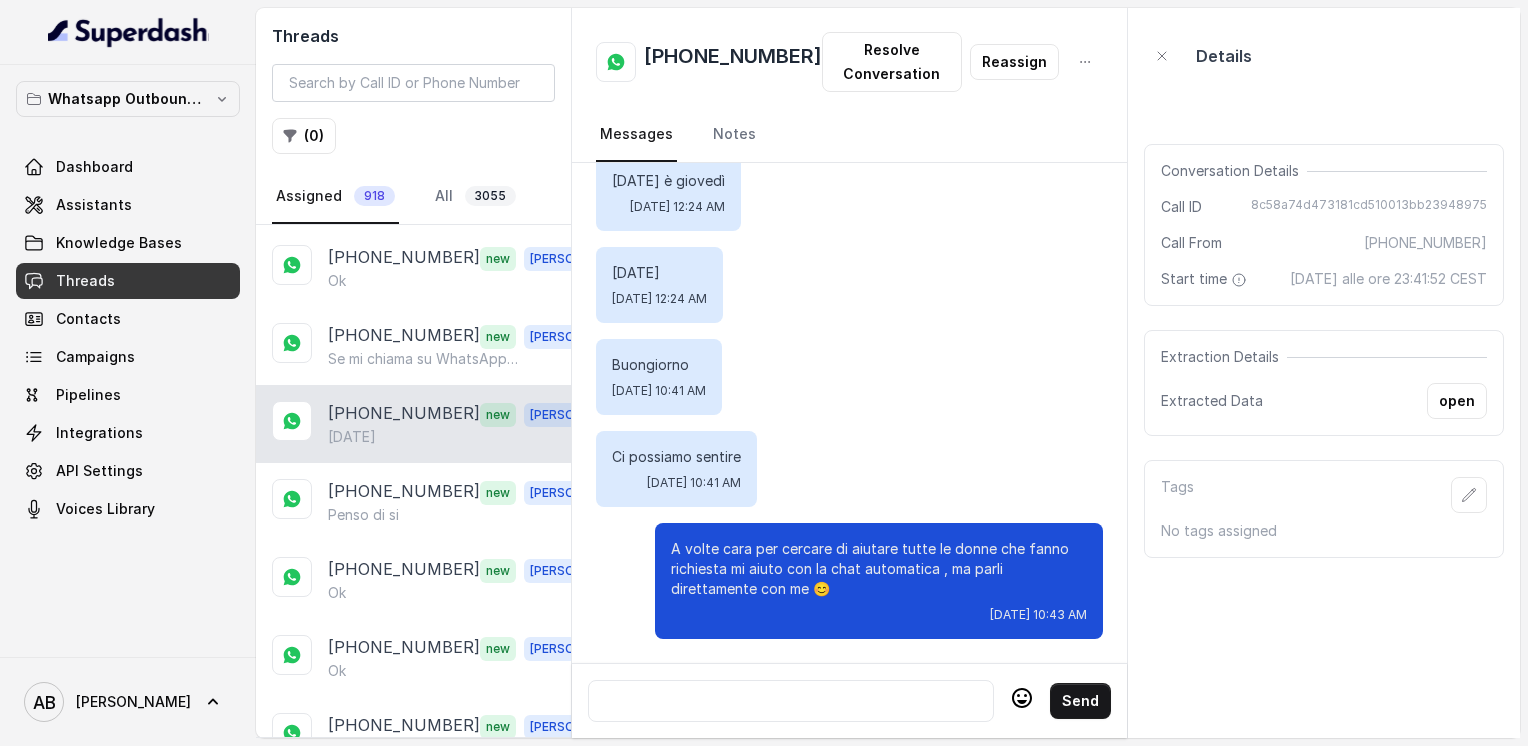 scroll, scrollTop: 4096, scrollLeft: 0, axis: vertical 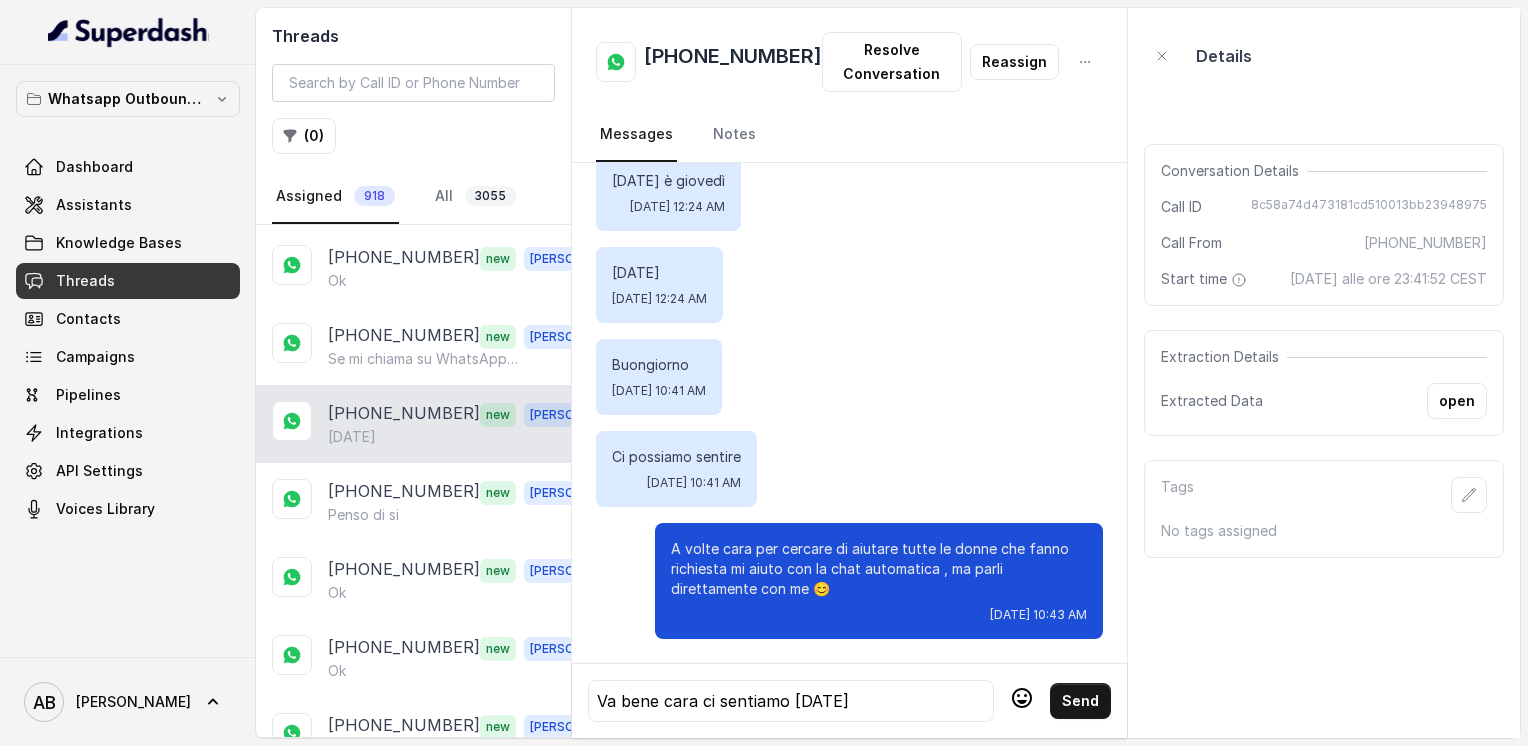 click 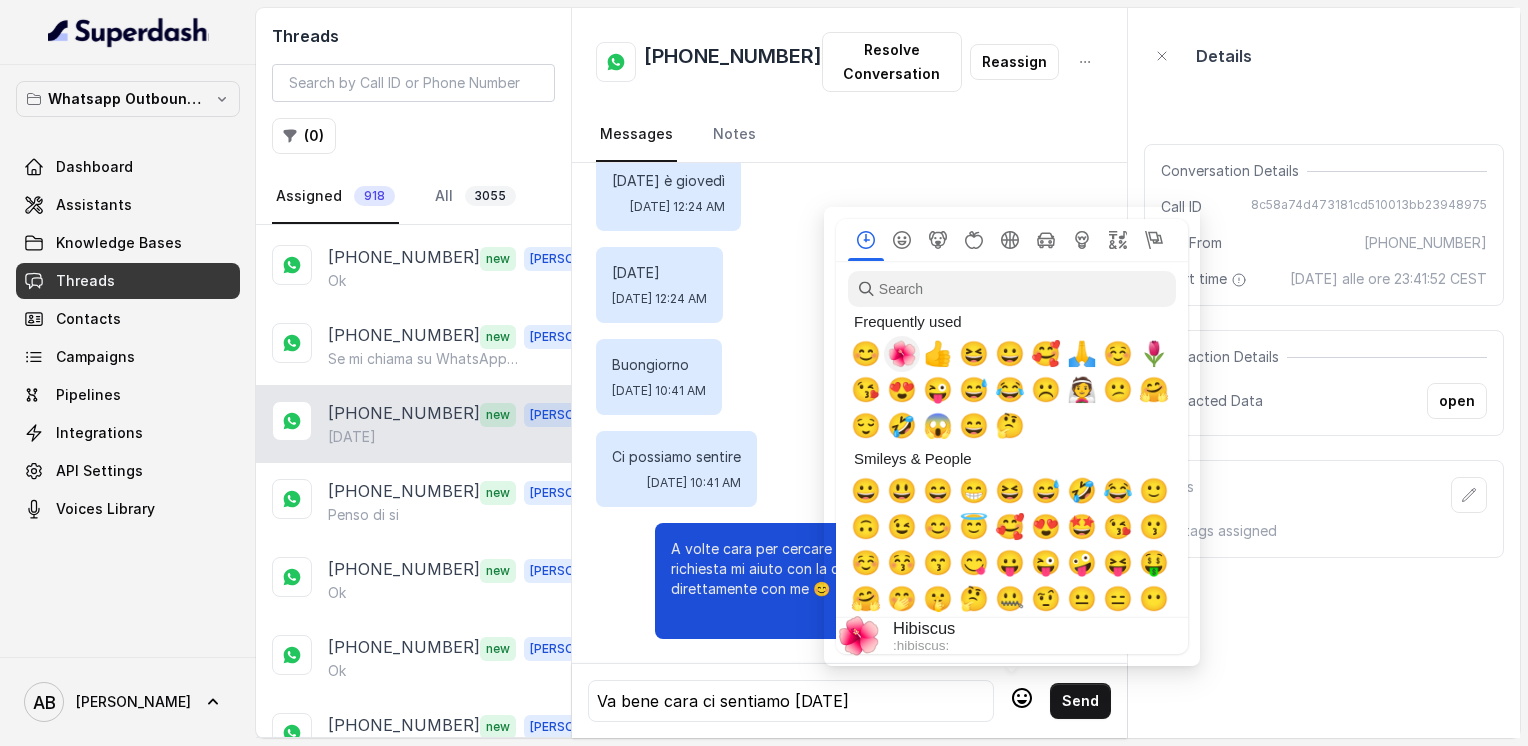 click on "🌺" at bounding box center [902, 354] 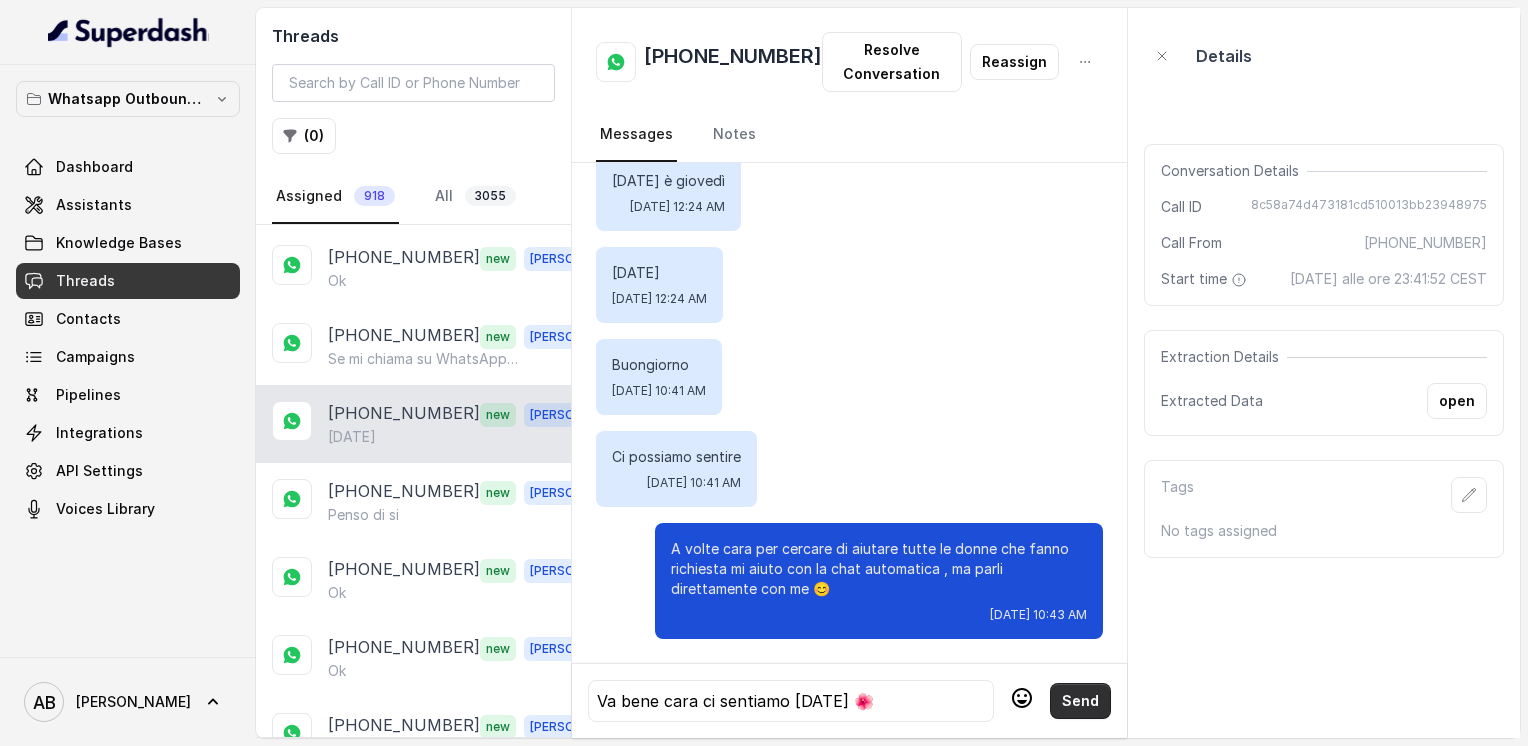 click on "Send" at bounding box center (1080, 701) 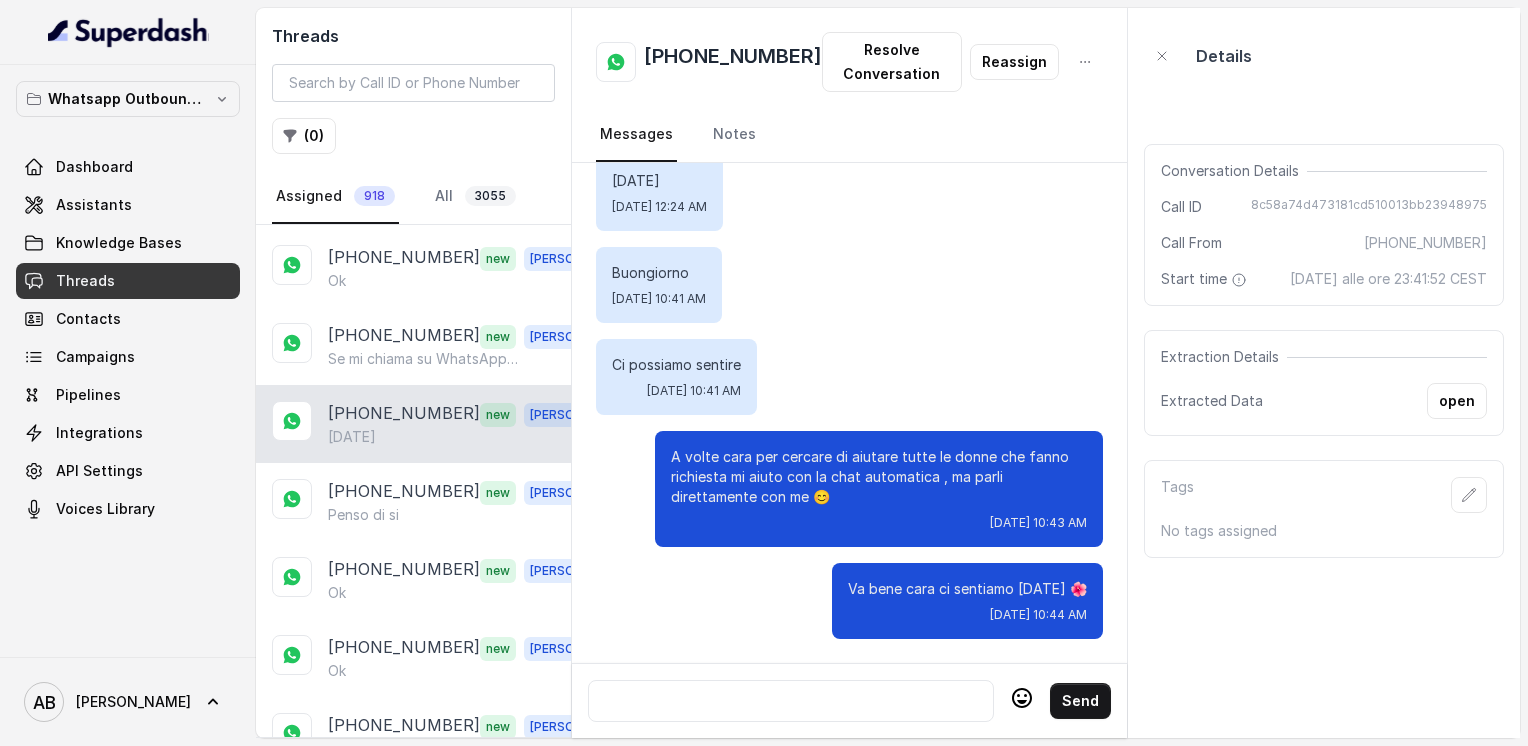 scroll, scrollTop: 4188, scrollLeft: 0, axis: vertical 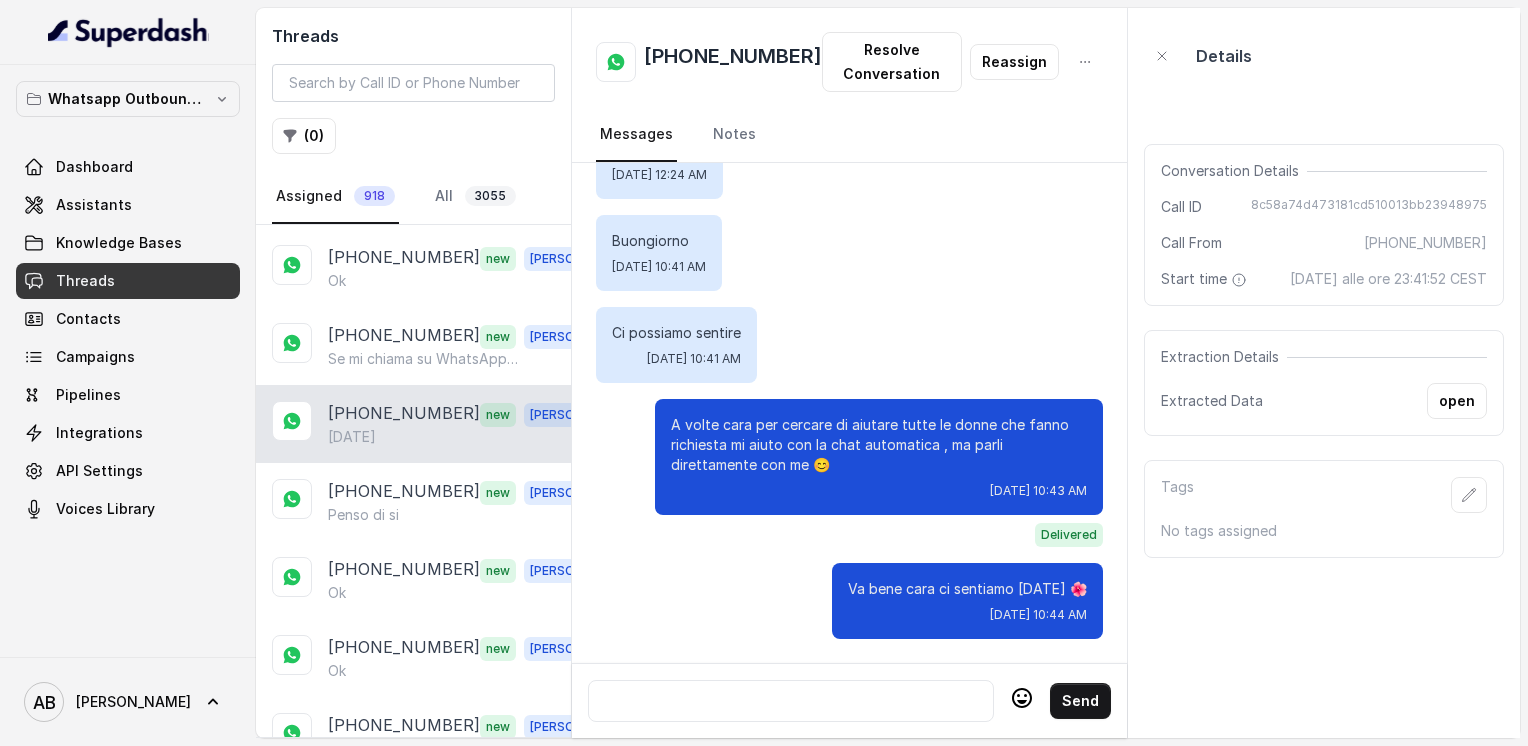 click at bounding box center [791, 701] 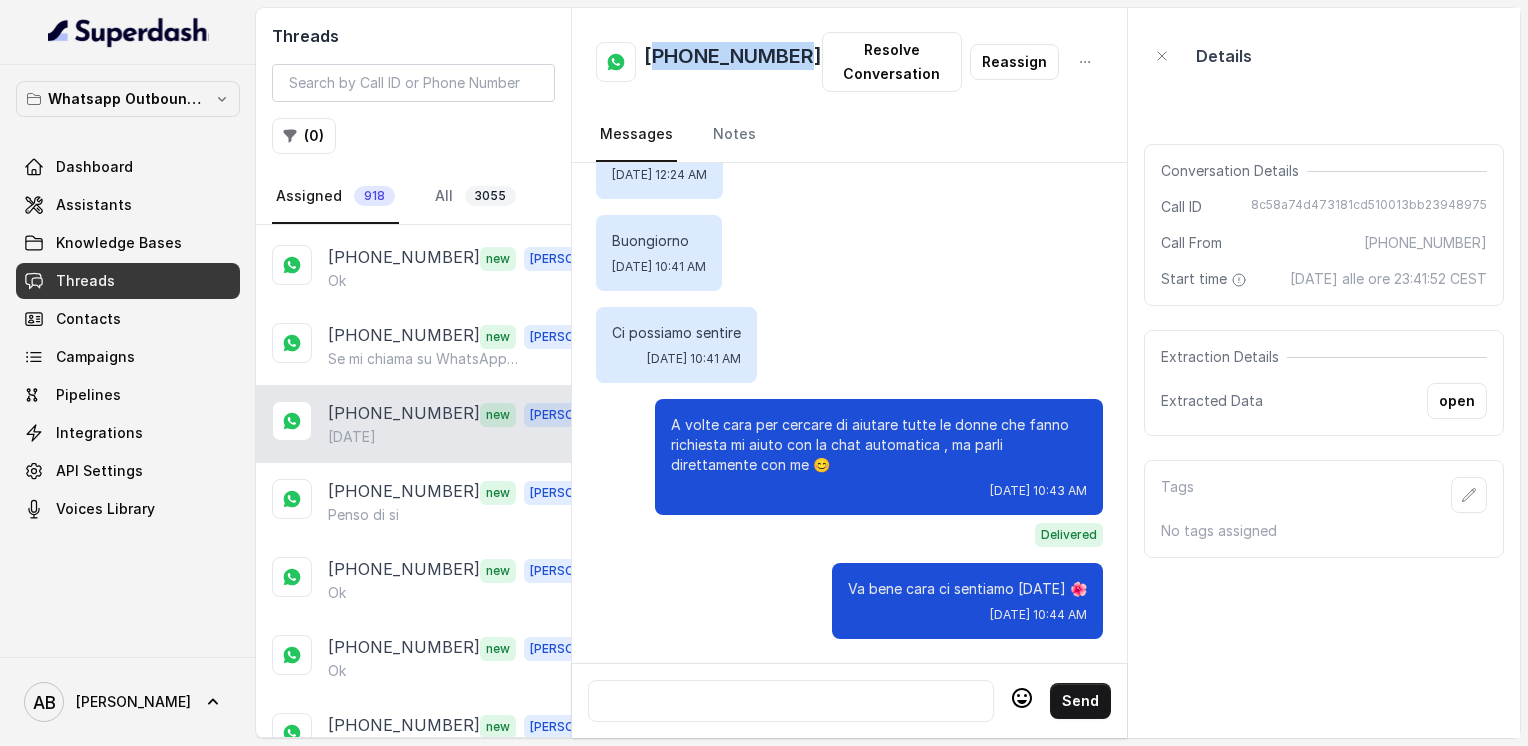 click on "[PHONE_NUMBER]" at bounding box center [733, 62] 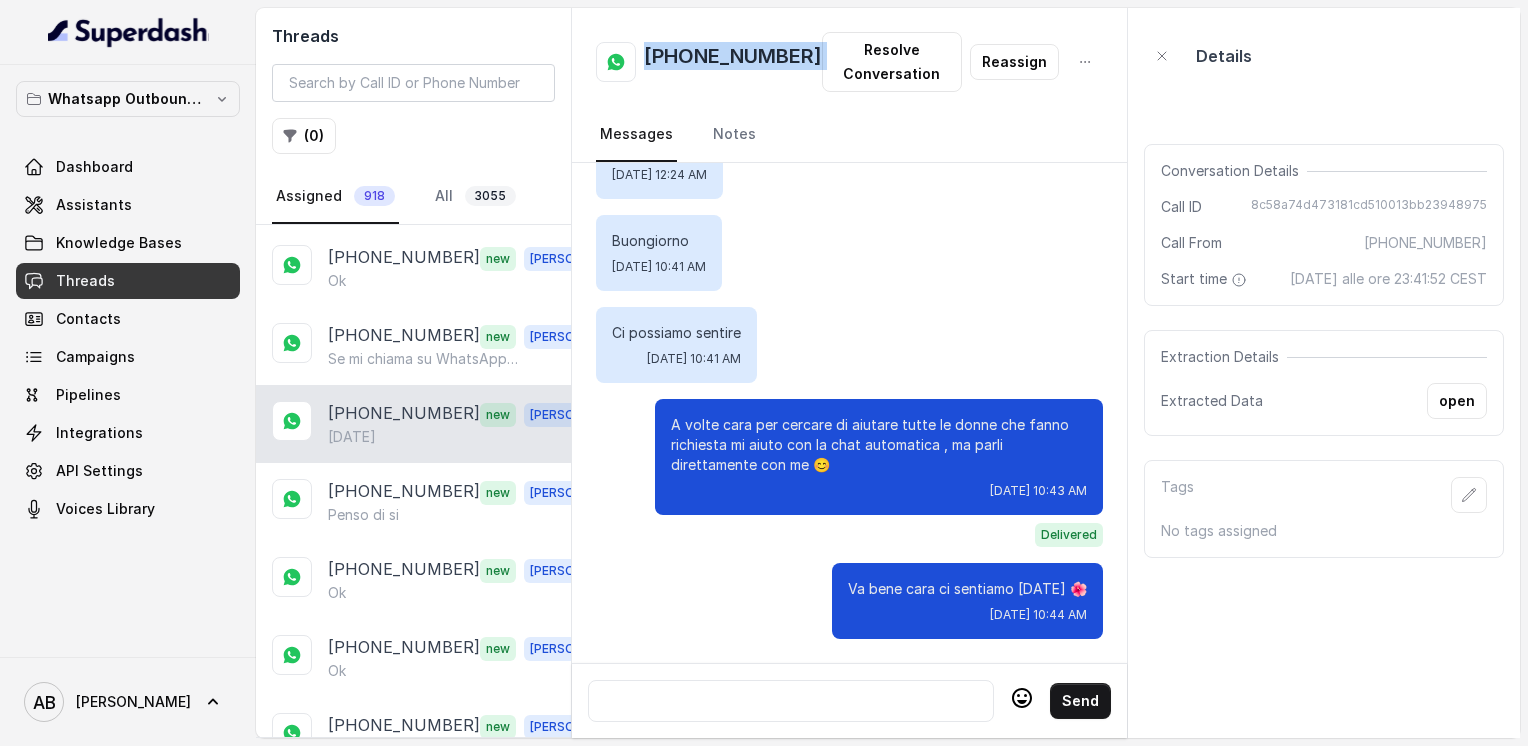 click on "[PHONE_NUMBER]" at bounding box center (733, 62) 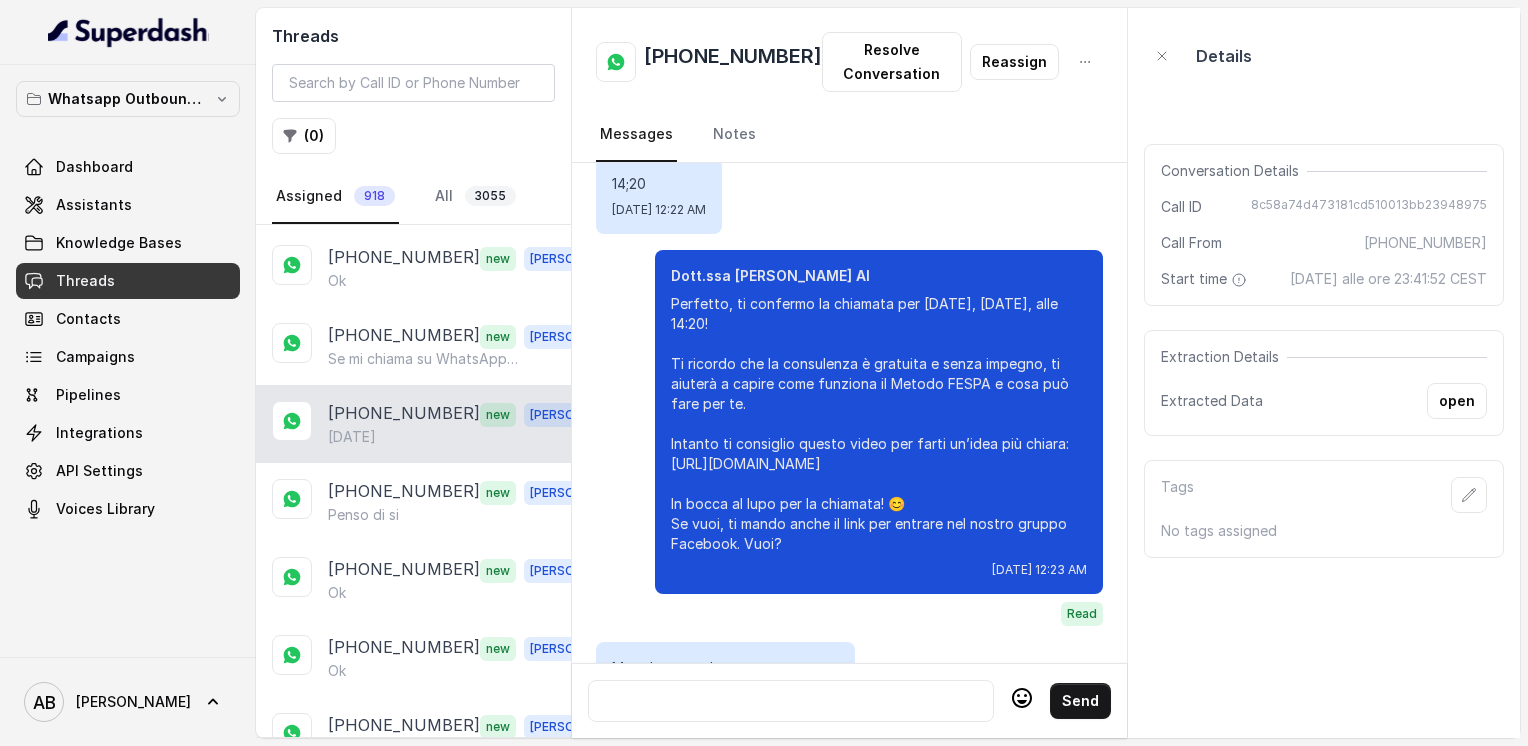 scroll, scrollTop: 3420, scrollLeft: 0, axis: vertical 